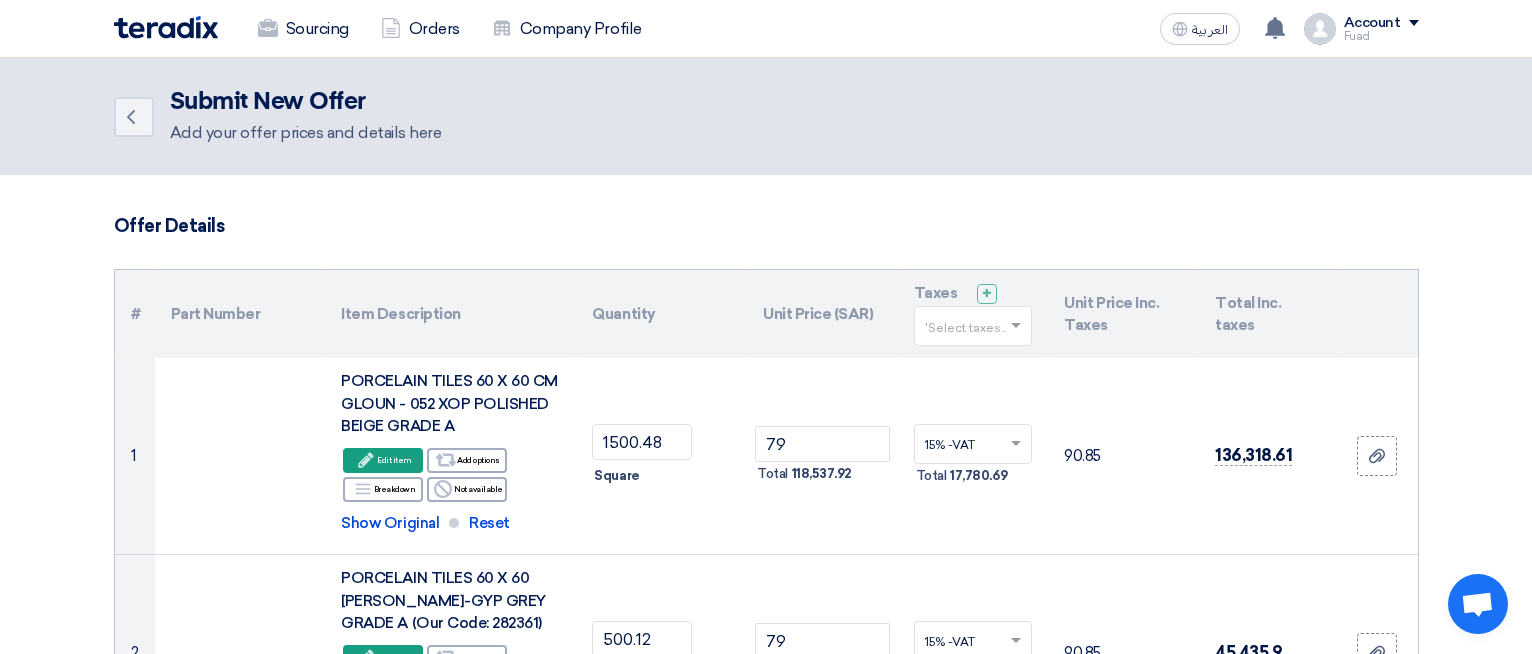 scroll, scrollTop: 1106, scrollLeft: 0, axis: vertical 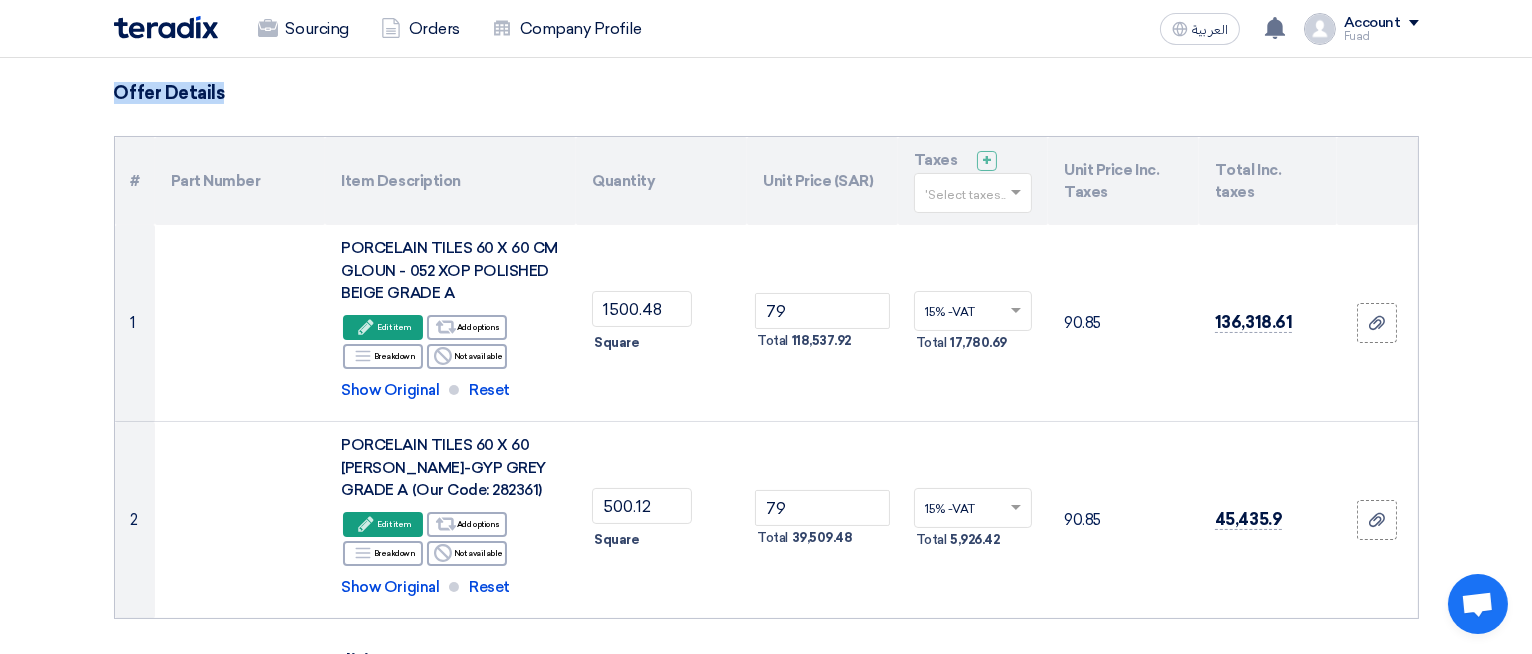 drag, startPoint x: 33, startPoint y: 70, endPoint x: 622, endPoint y: 88, distance: 589.27496 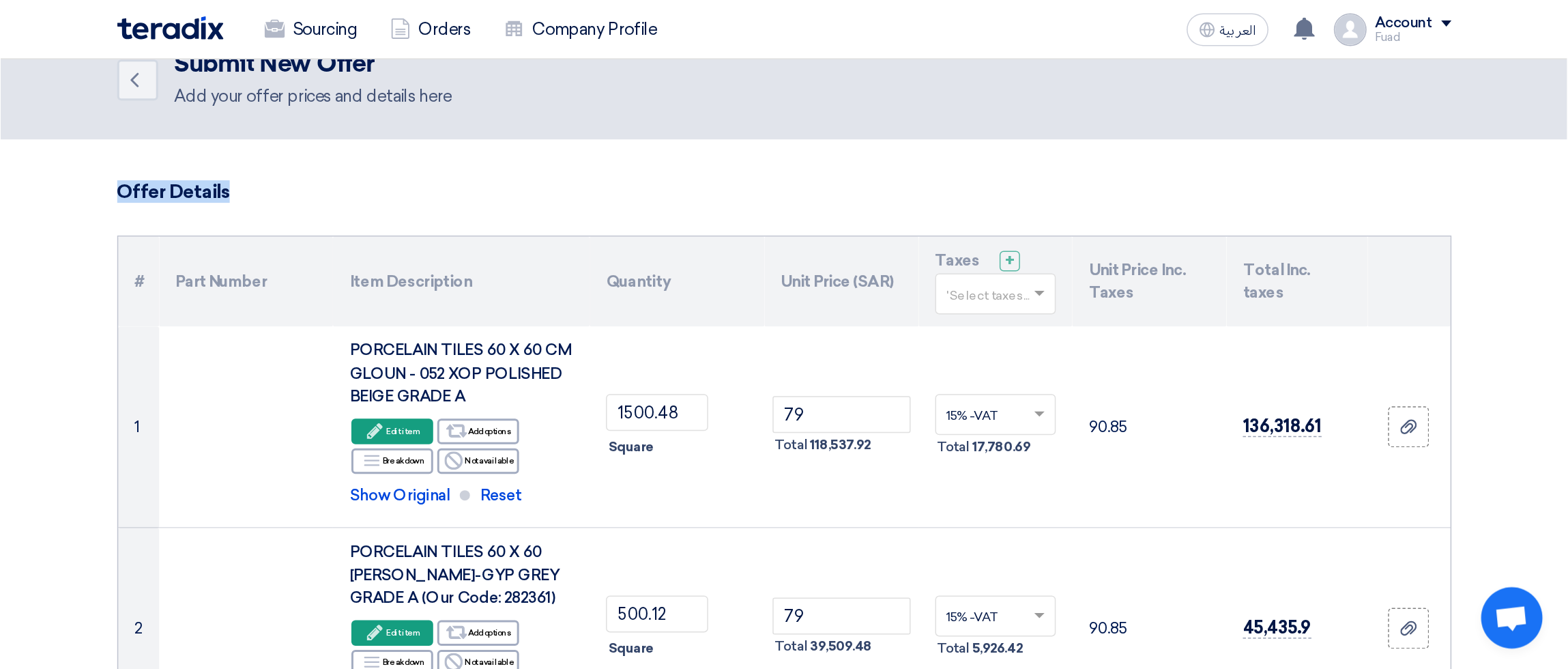 scroll, scrollTop: 0, scrollLeft: 0, axis: both 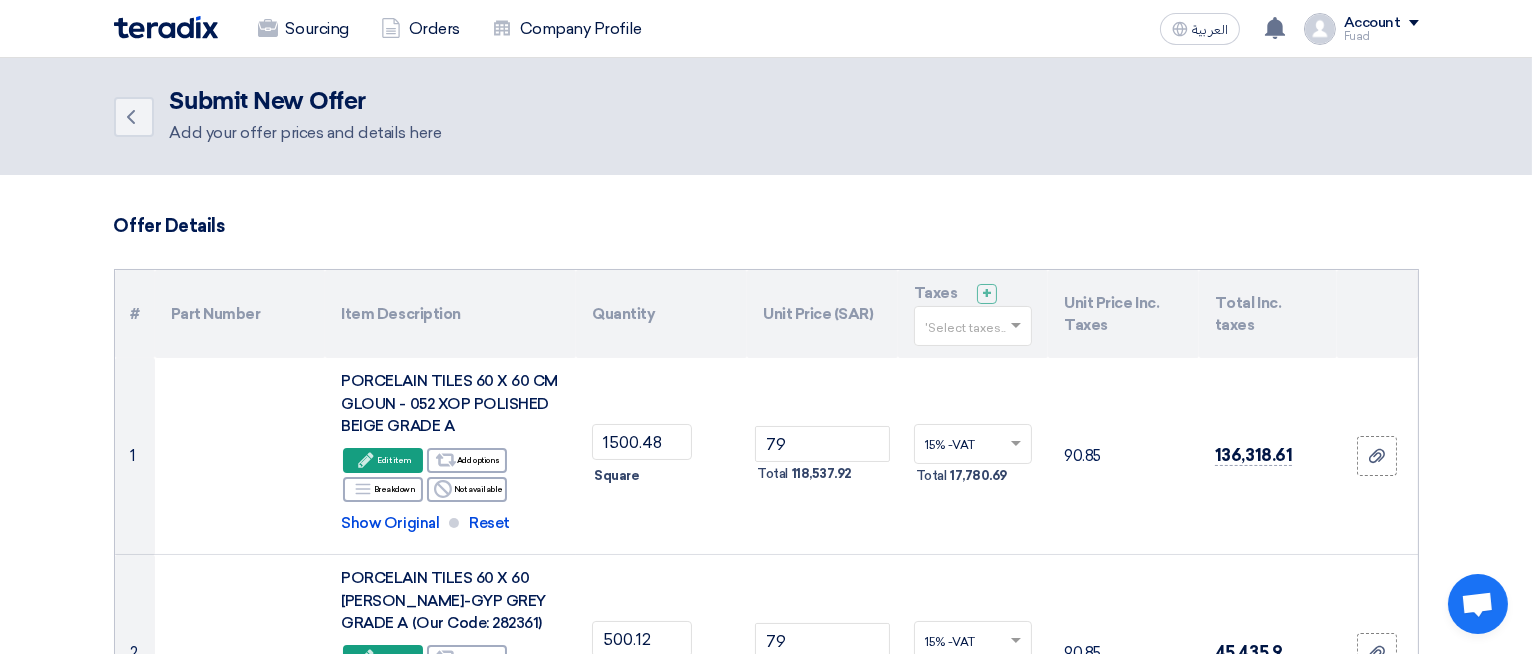 click on "Back
Submit New Offer
Add your offer prices and details here" 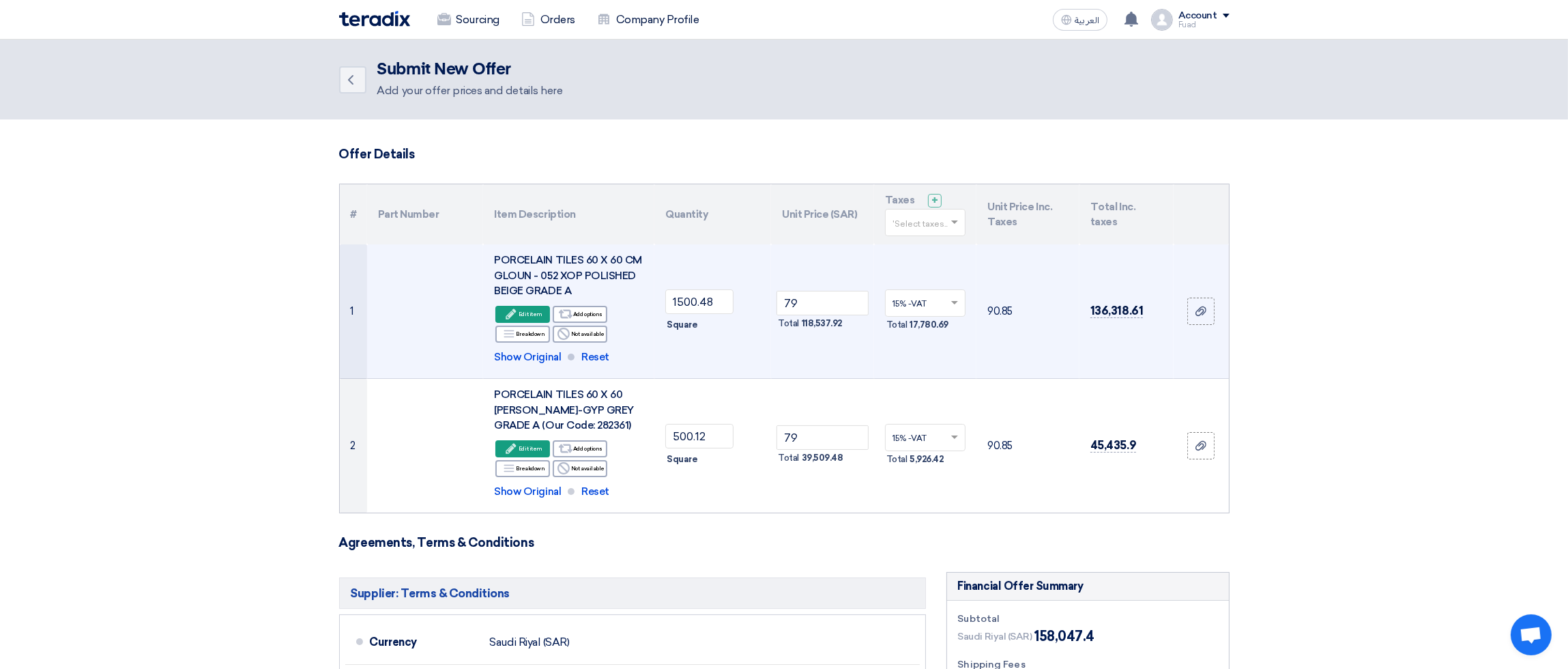 scroll, scrollTop: 231, scrollLeft: 0, axis: vertical 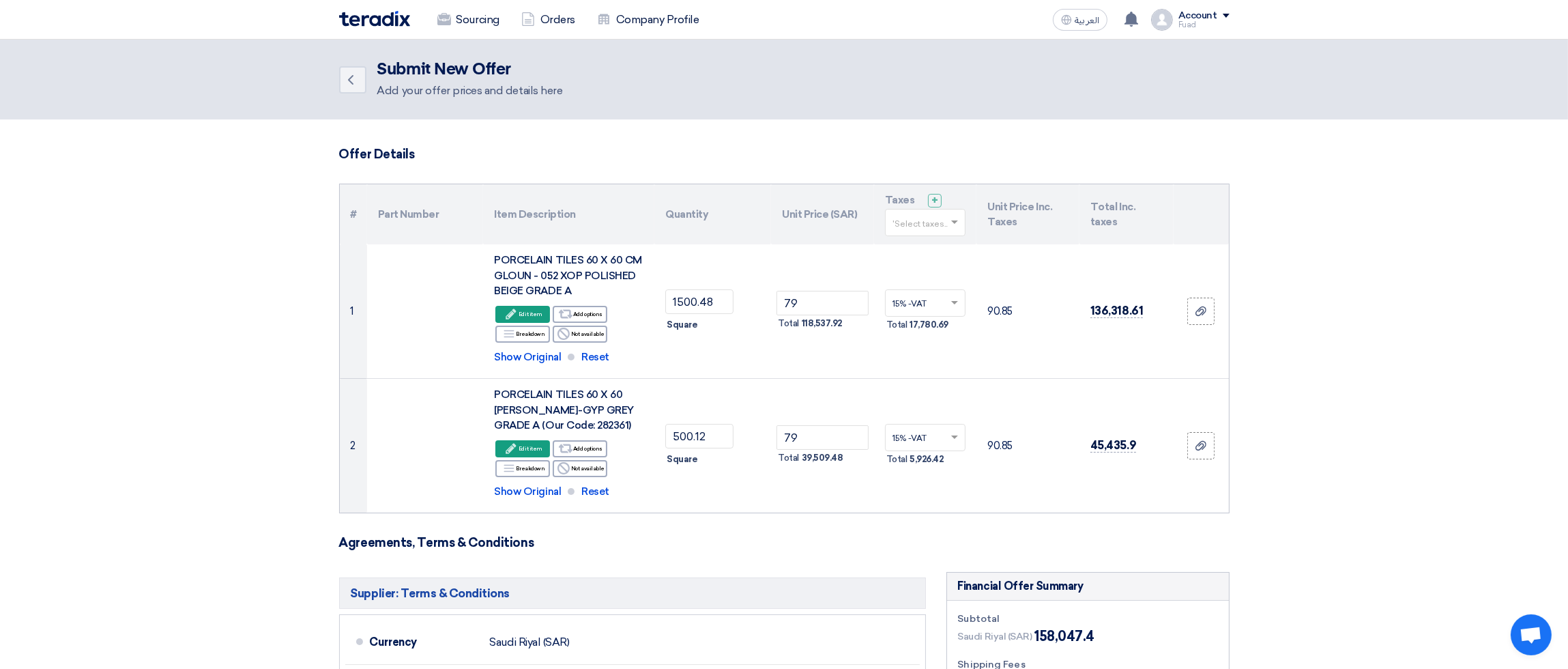 click on "Offer Details
#
Part Number
Item Description
Quantity
Unit Price (SAR)
Taxes
+
'Select taxes...
Unit Price Inc. Taxes" 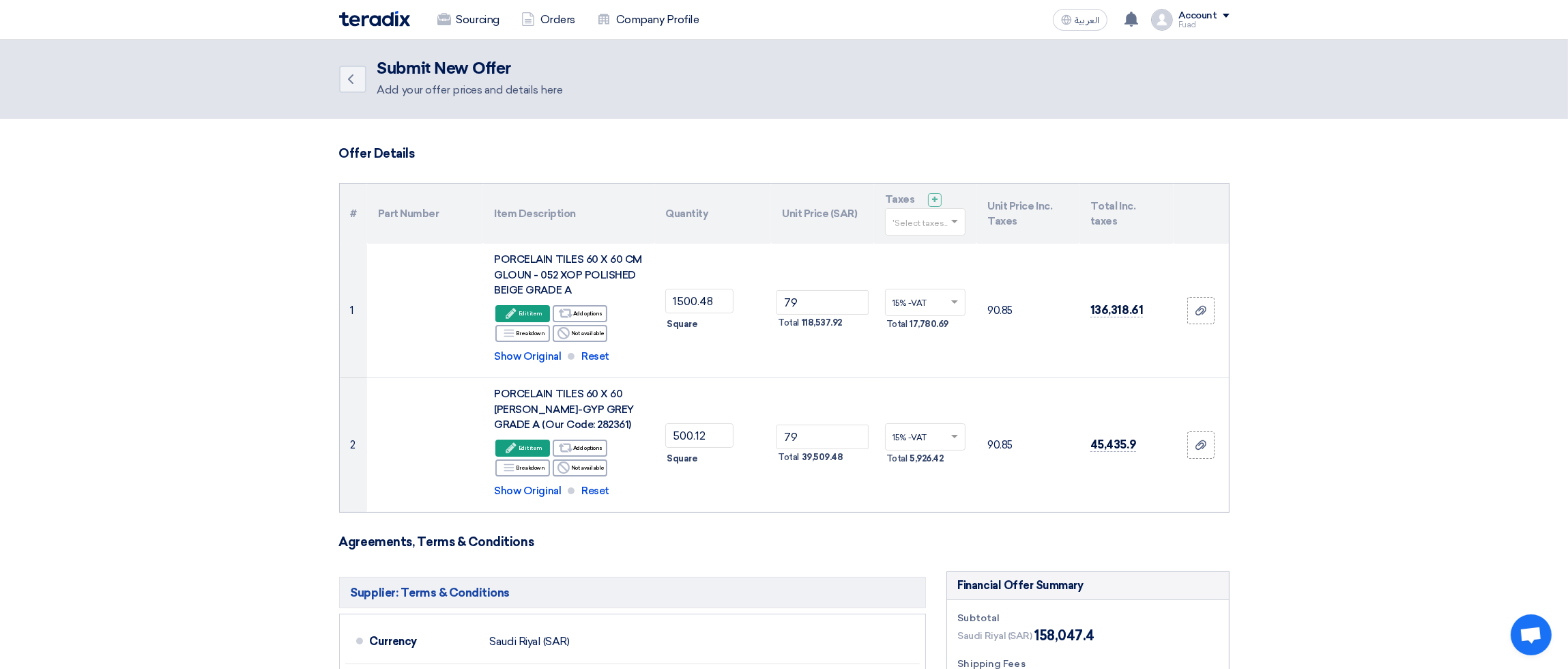 scroll, scrollTop: 0, scrollLeft: 0, axis: both 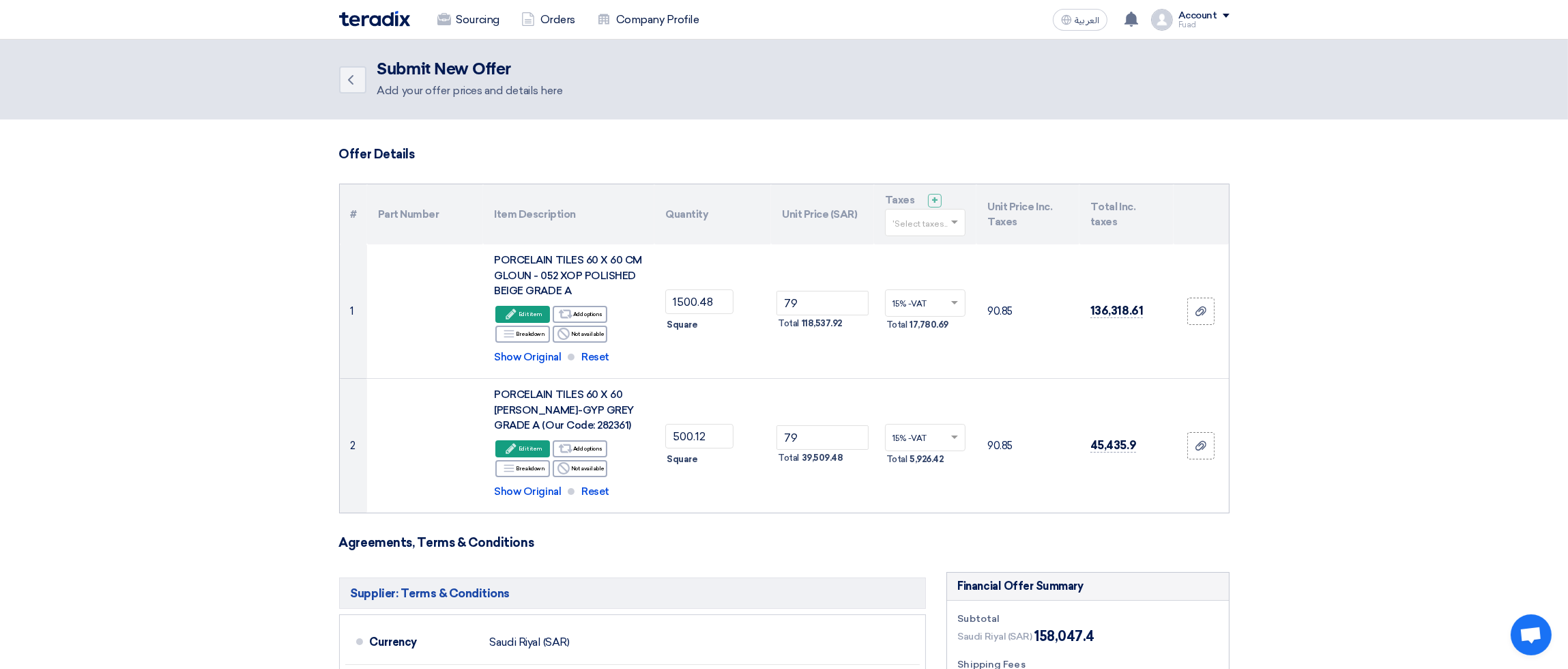 click at bounding box center [1530, 636] 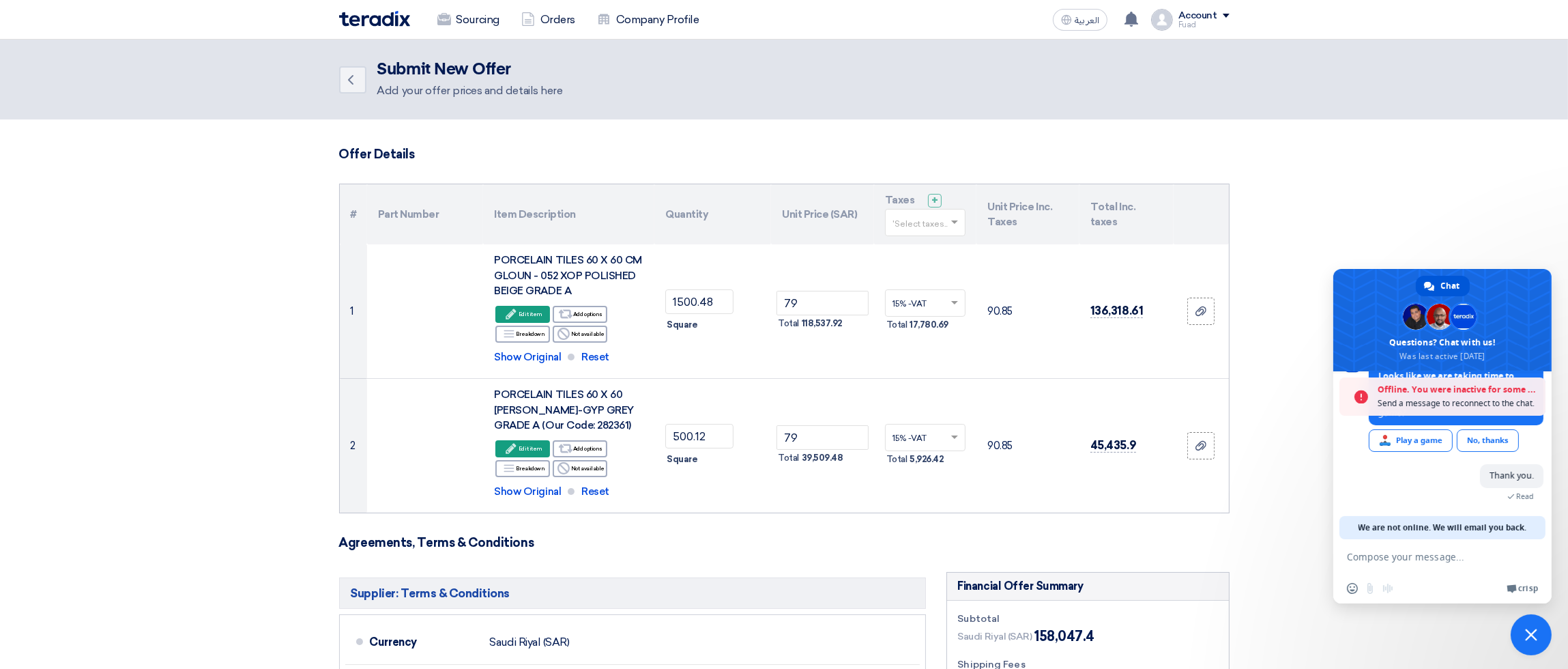 scroll, scrollTop: 233, scrollLeft: 0, axis: vertical 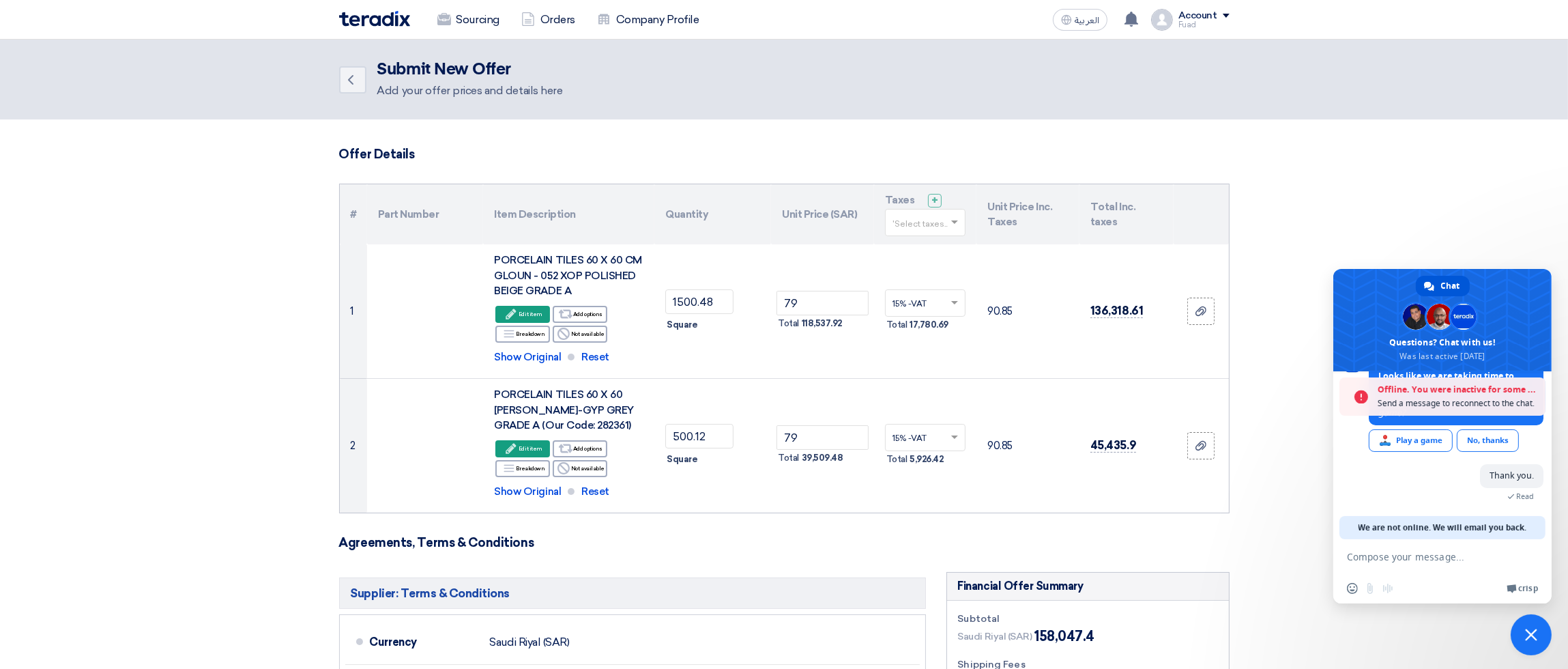click at bounding box center (1442, 320) 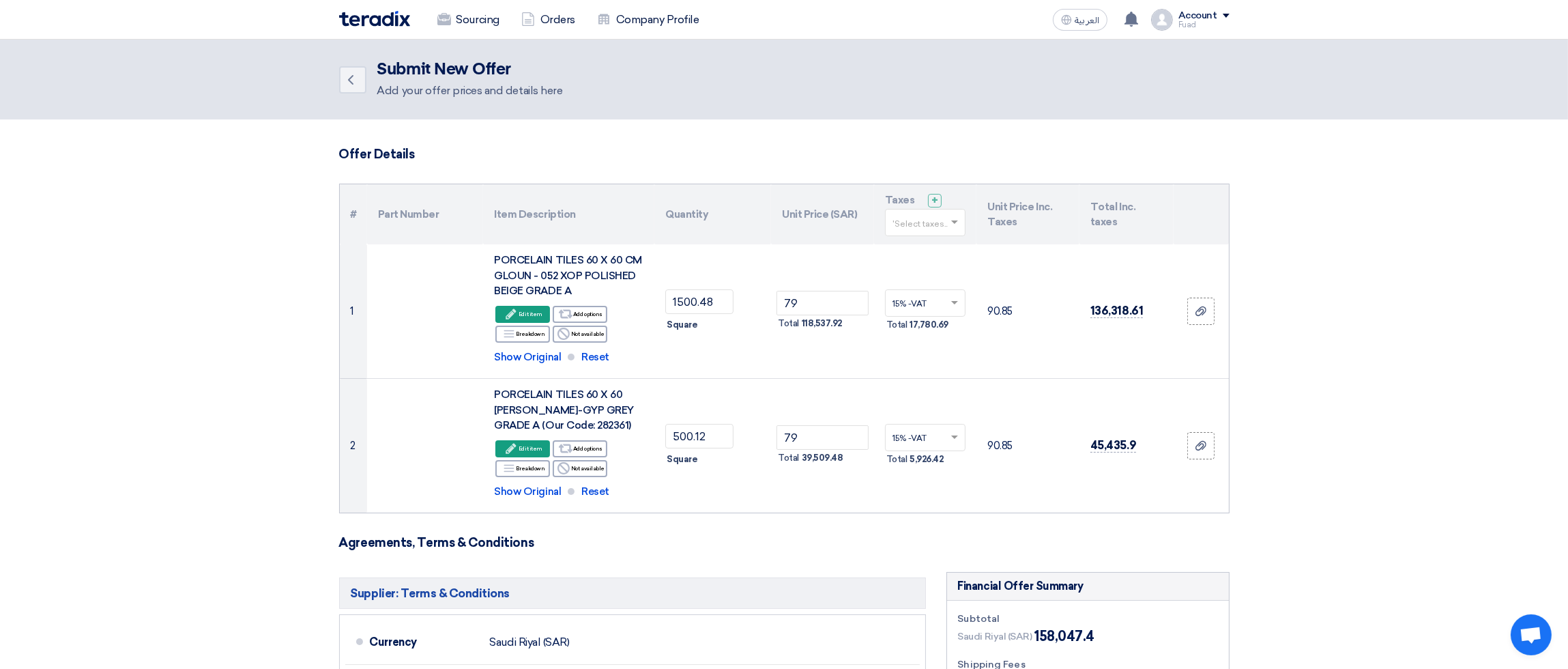 click at bounding box center (1530, 636) 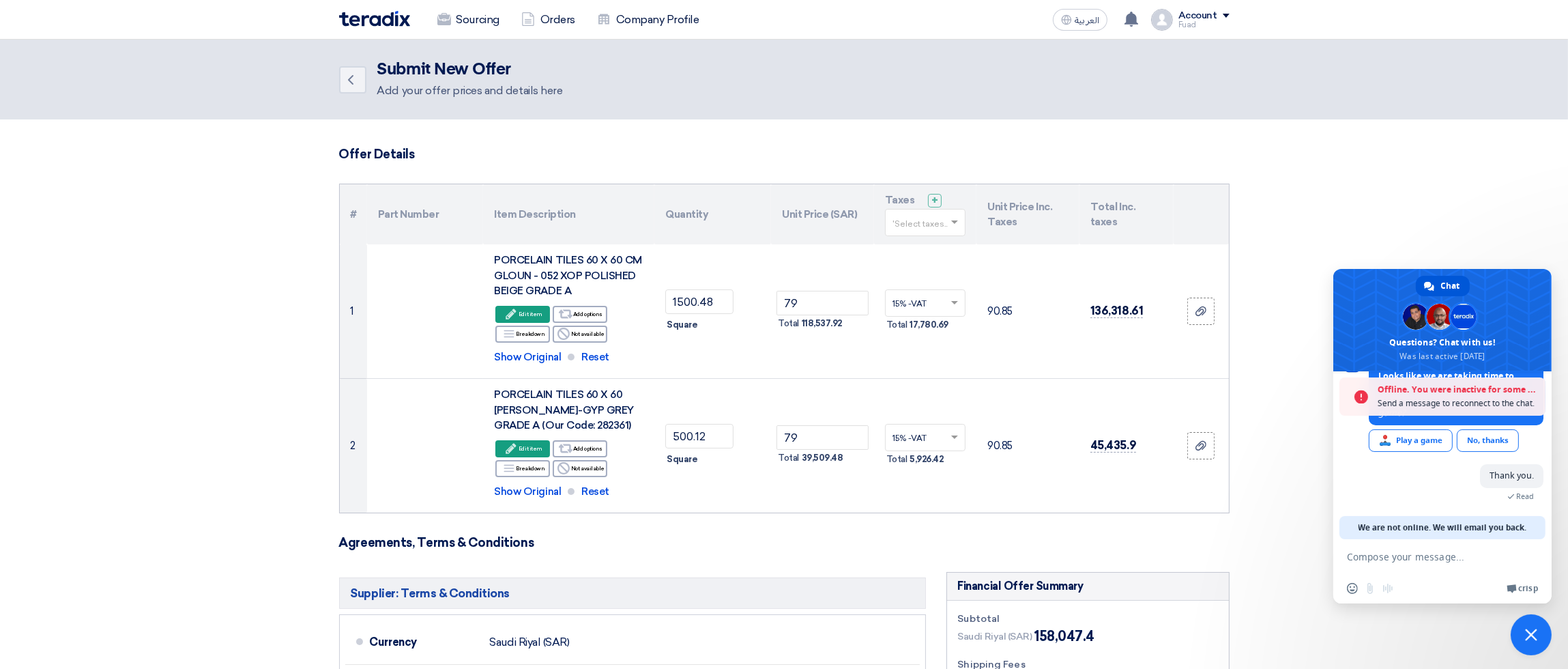 click at bounding box center (1429, 556) 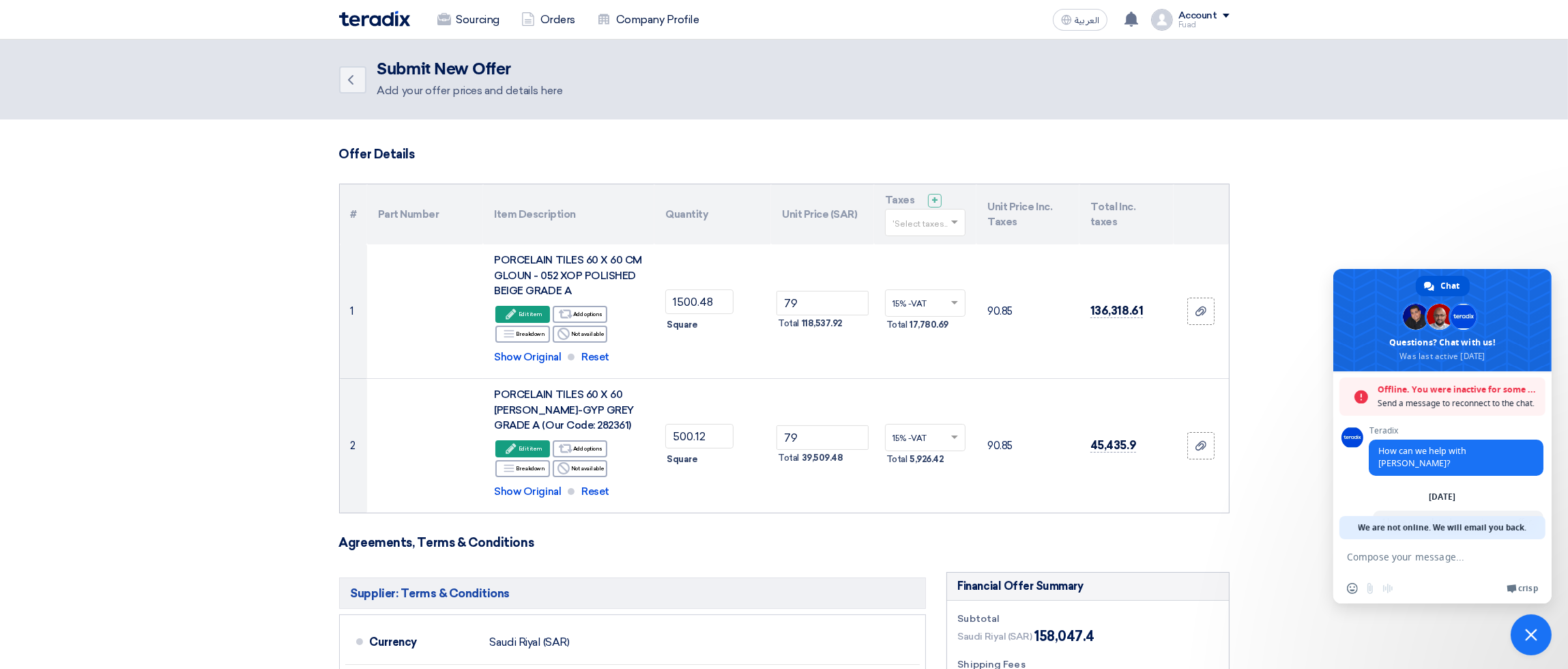 click on "Offer Details
#
Part Number
Item Description
Quantity
Unit Price (SAR)
Taxes
+
'Select taxes...
Unit Price Inc. Taxes" 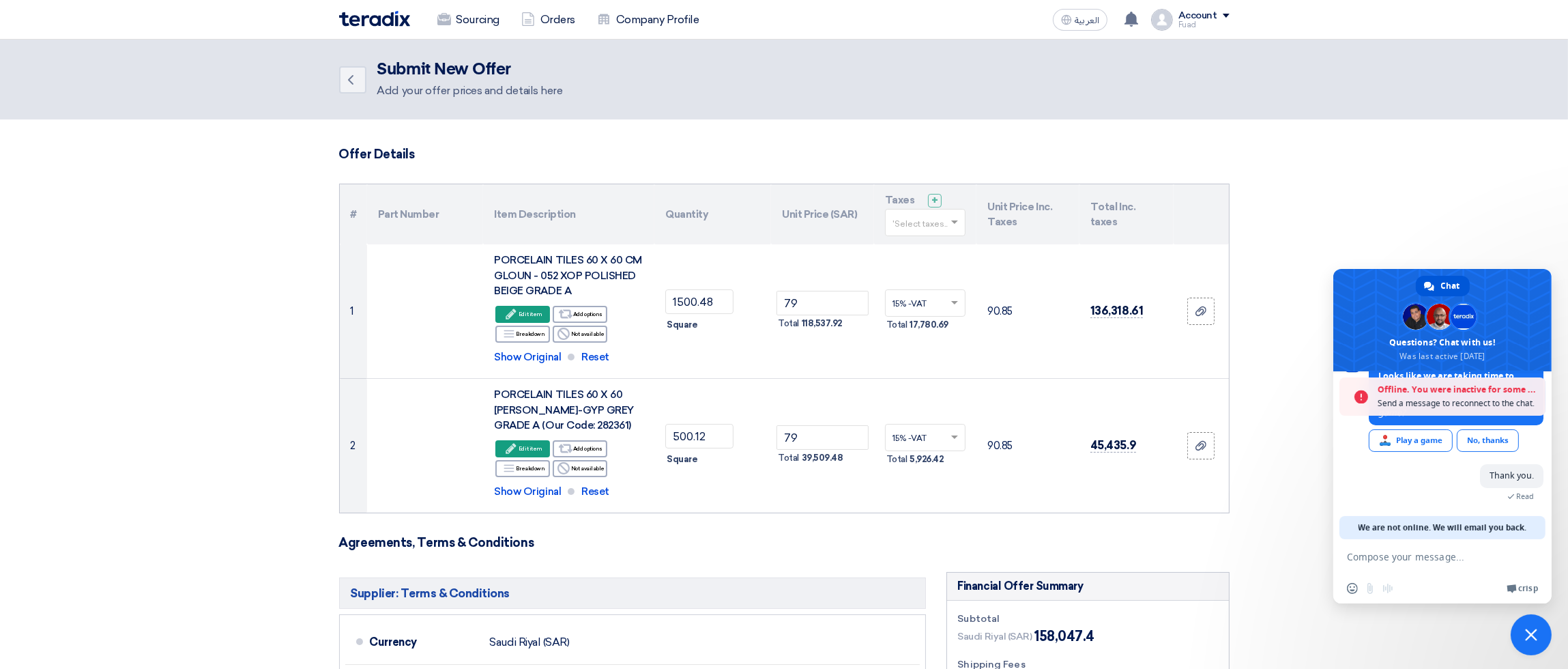 scroll, scrollTop: 233, scrollLeft: 0, axis: vertical 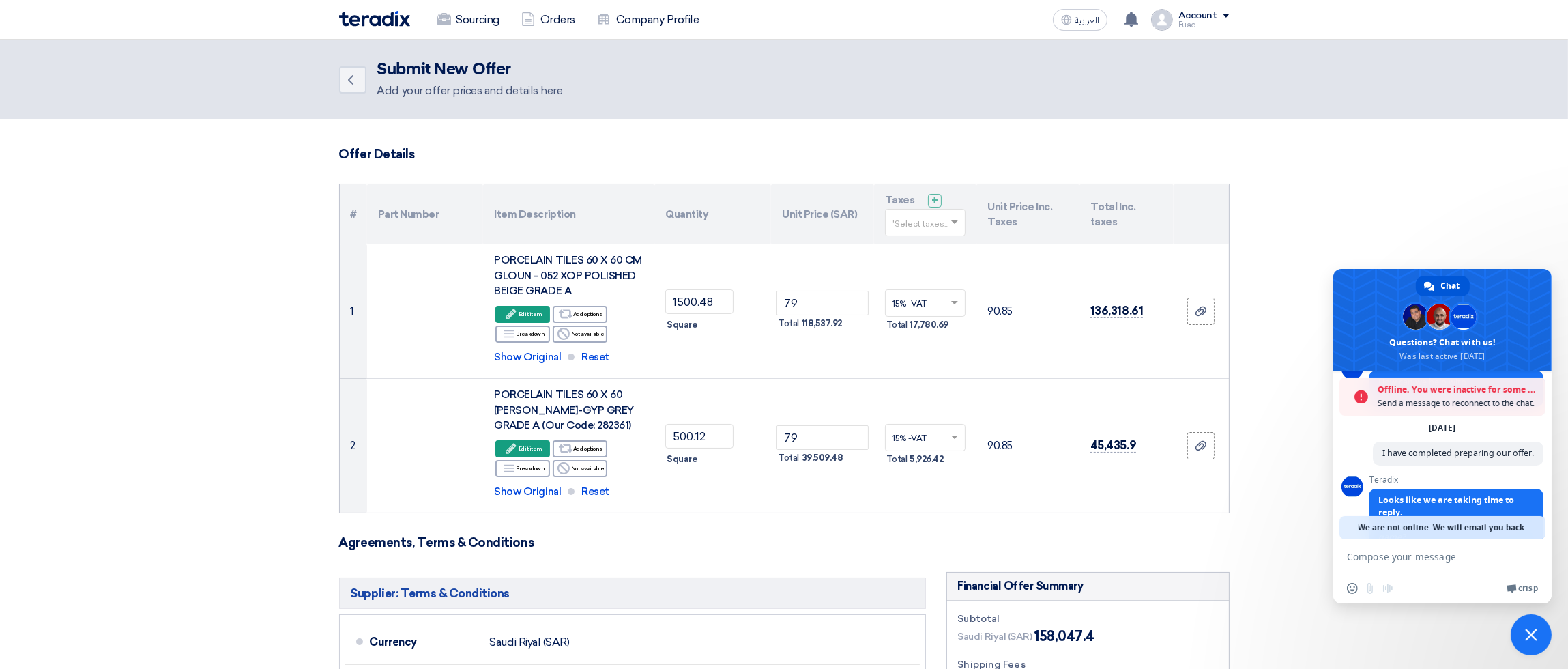 click at bounding box center (1442, 320) 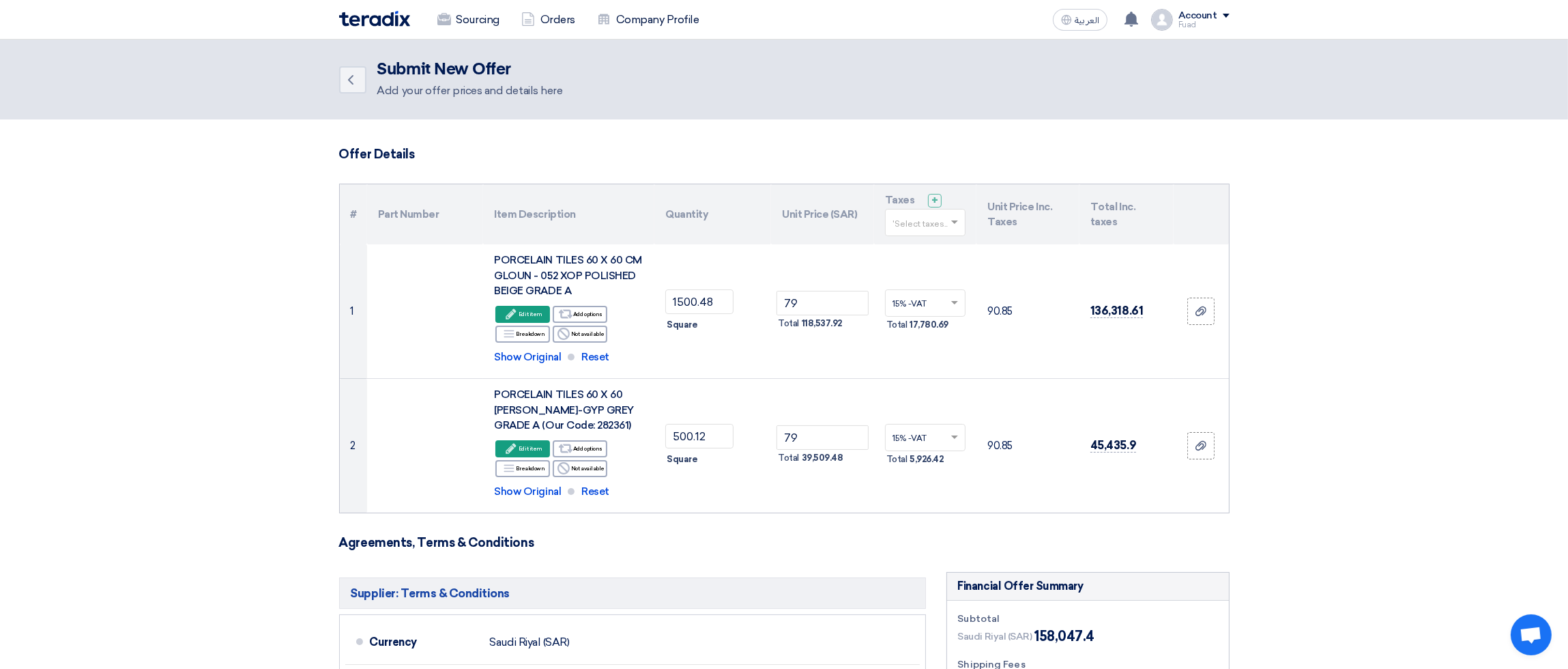 click at bounding box center (1530, 636) 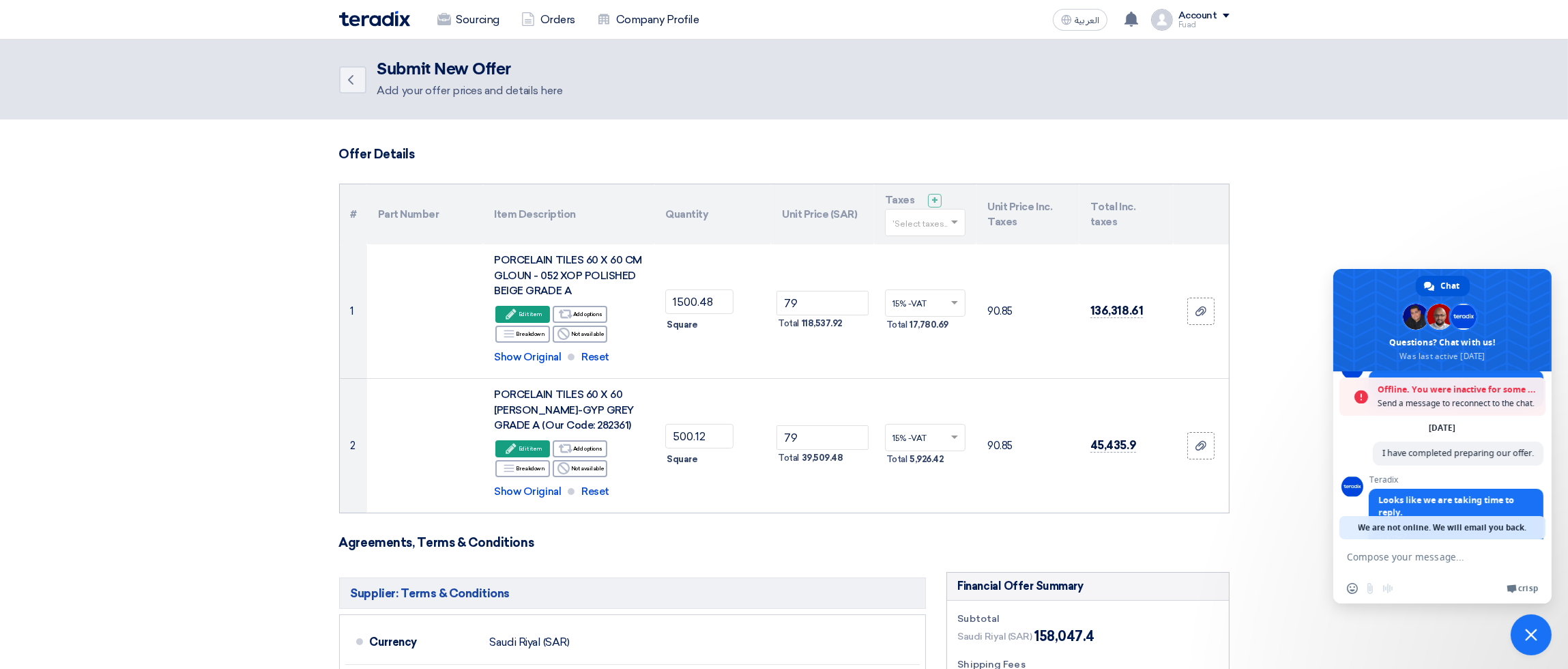 scroll, scrollTop: 233, scrollLeft: 0, axis: vertical 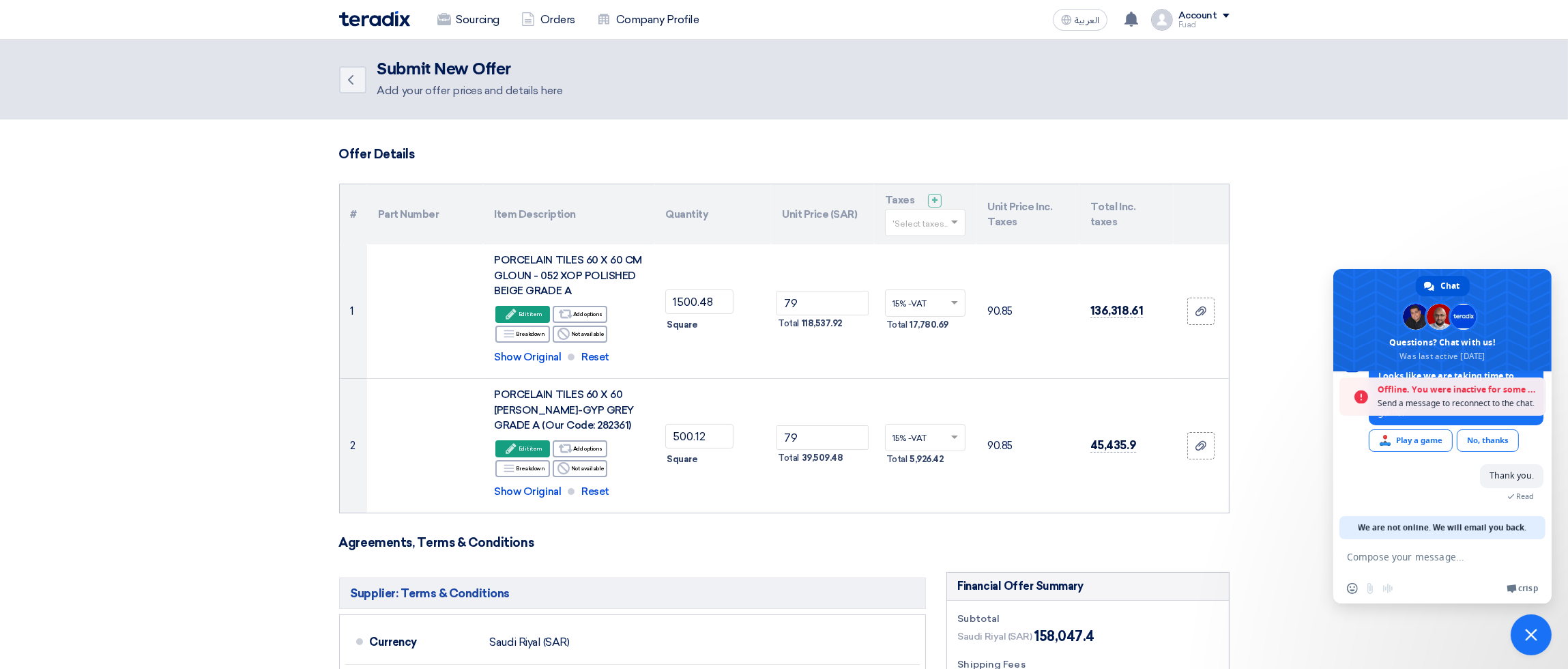 click on "We are not online. We will email you back." at bounding box center [1442, 528] 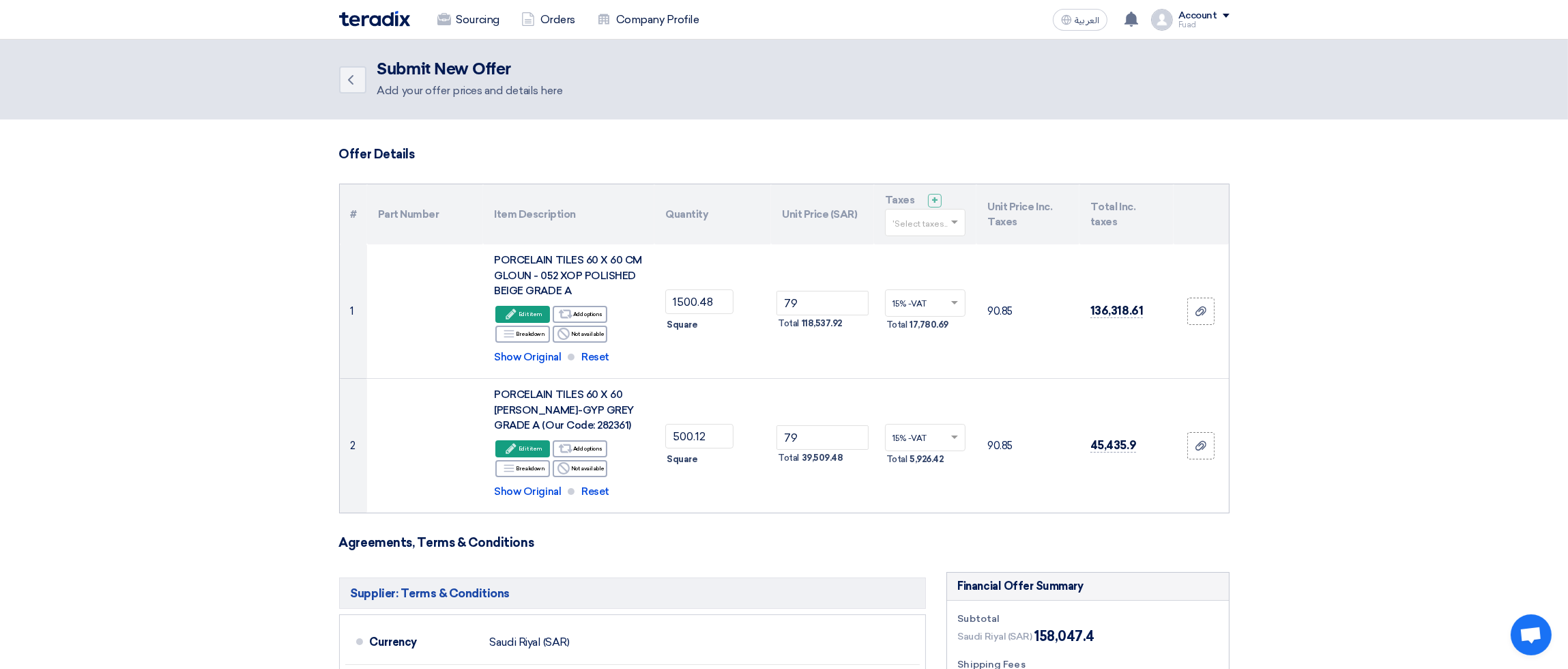 click at bounding box center (1531, 635) 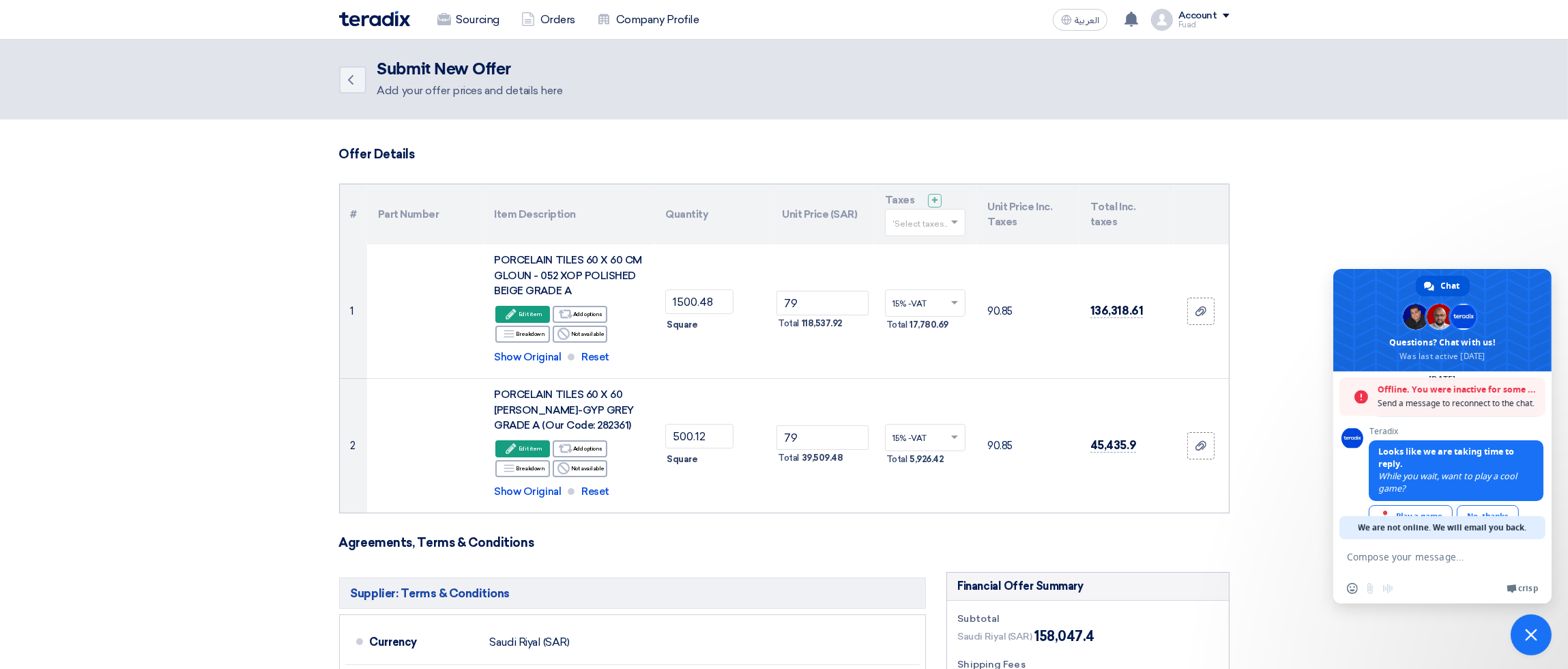scroll, scrollTop: 147, scrollLeft: 0, axis: vertical 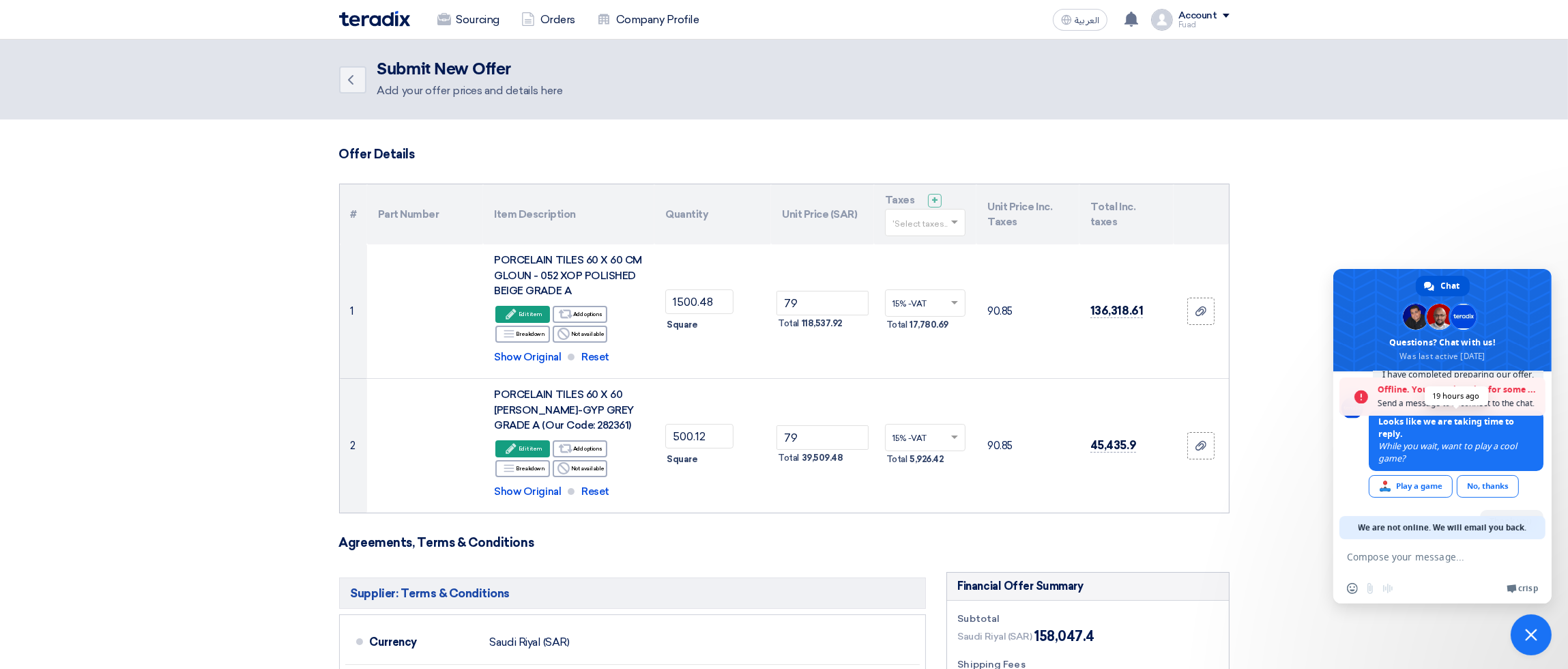 click on "While you wait, want to play a cool game?" at bounding box center (1447, 452) 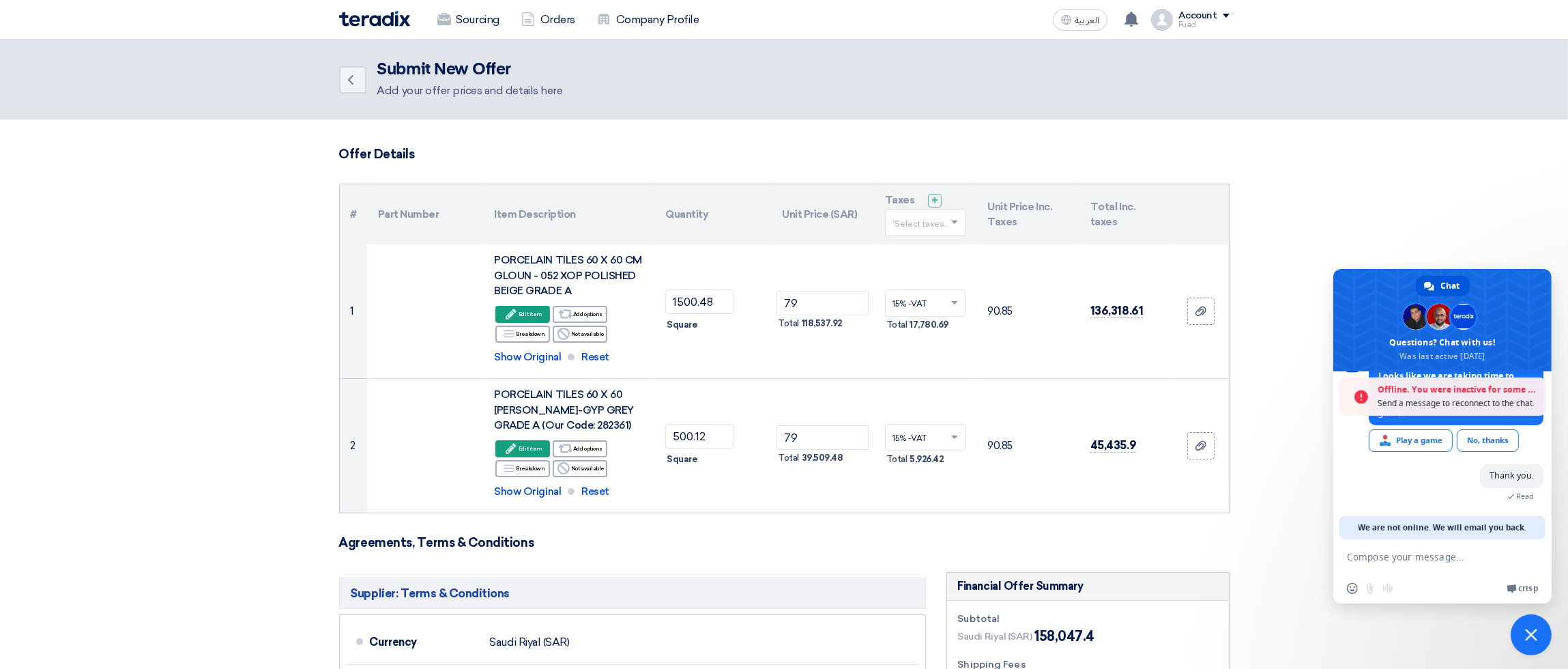 scroll, scrollTop: 233, scrollLeft: 0, axis: vertical 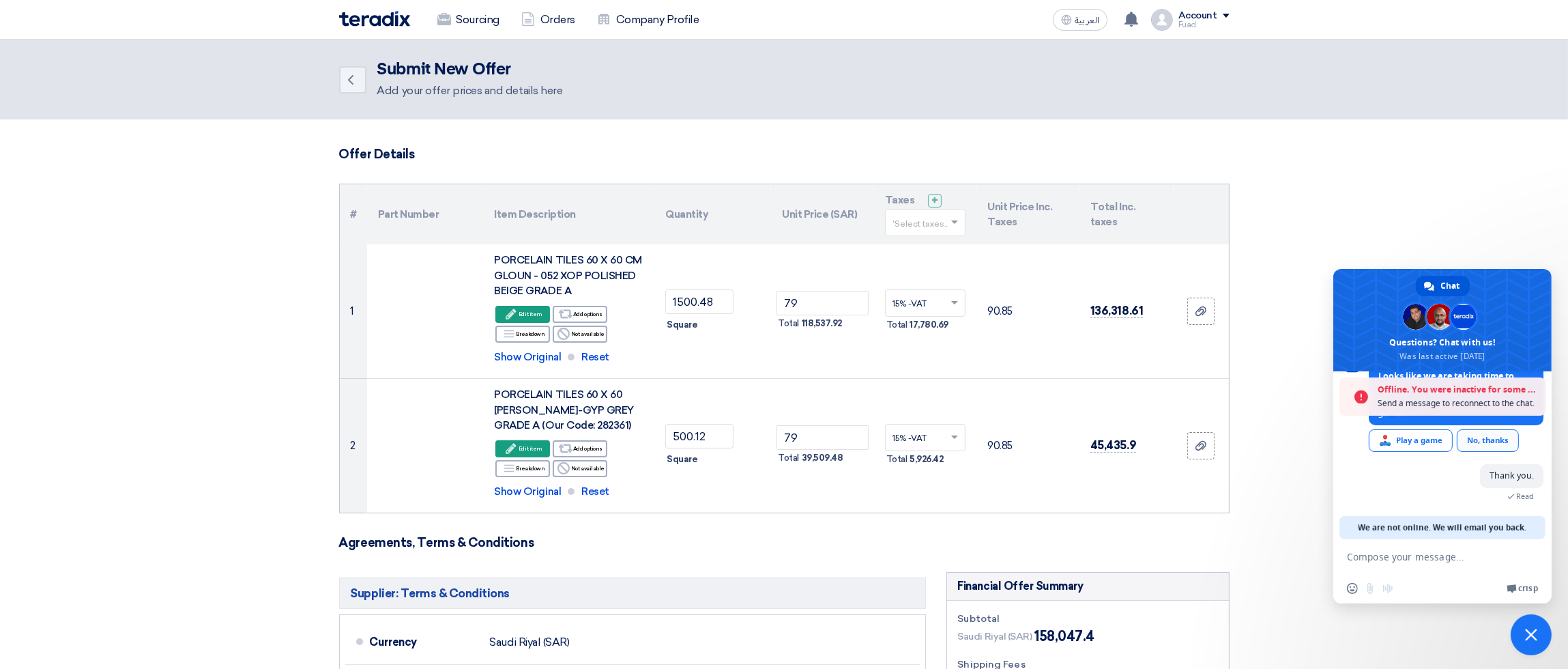 click on "No, thanks" at bounding box center (1487, 440) 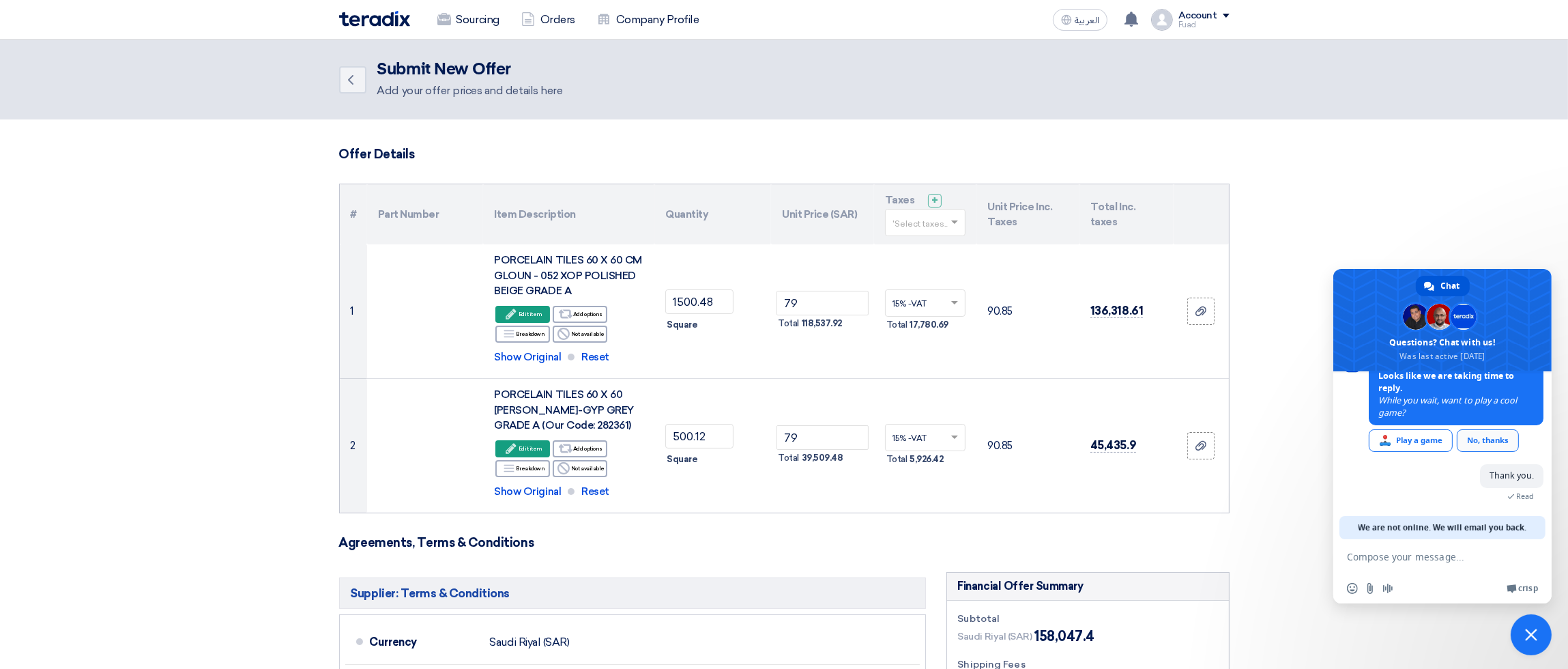 scroll, scrollTop: 188, scrollLeft: 0, axis: vertical 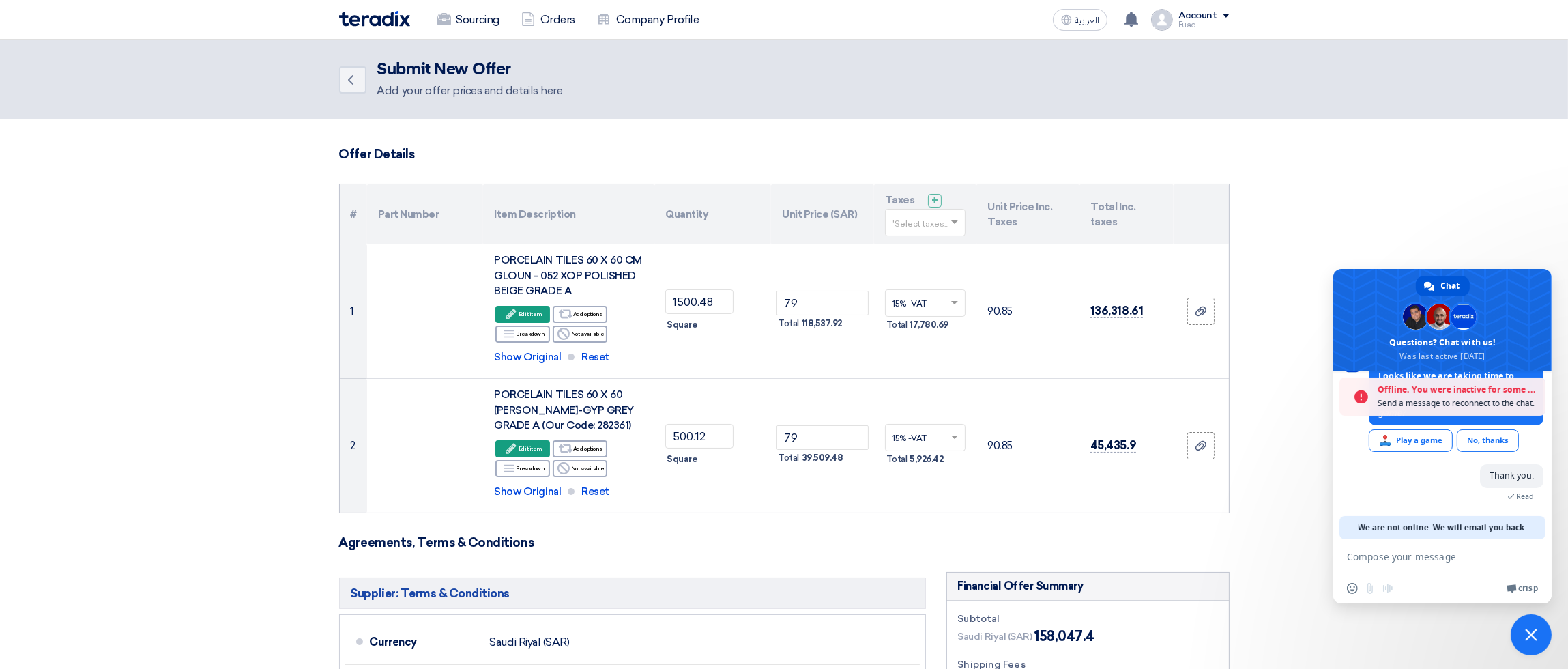 click at bounding box center (1429, 556) 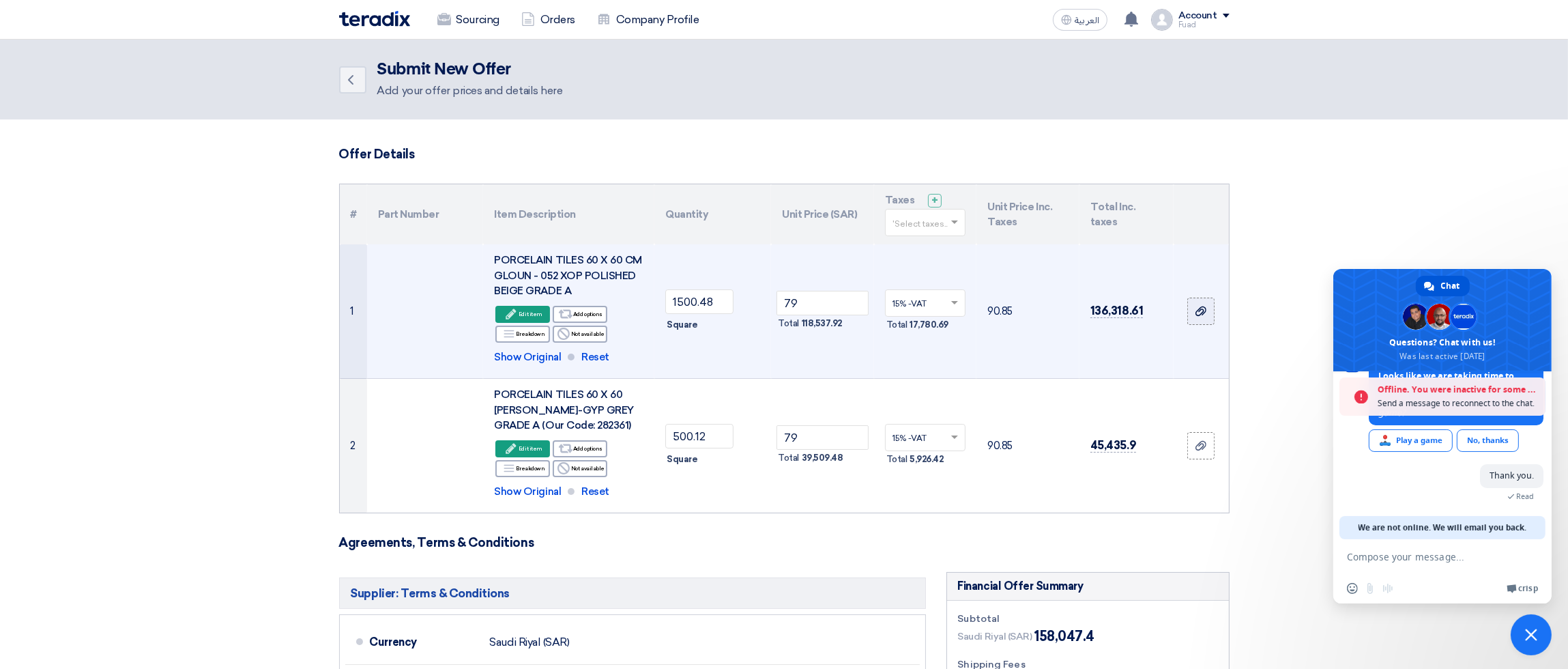click 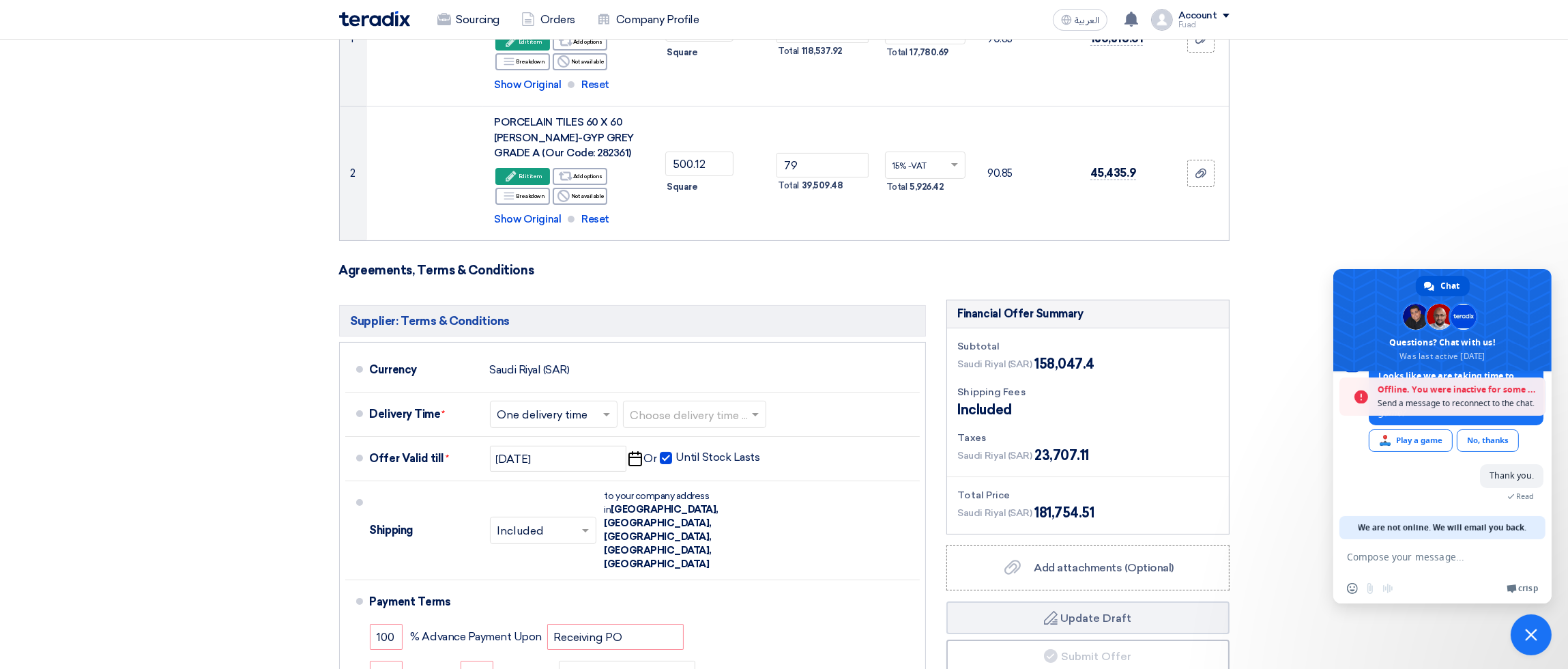 scroll, scrollTop: 0, scrollLeft: 0, axis: both 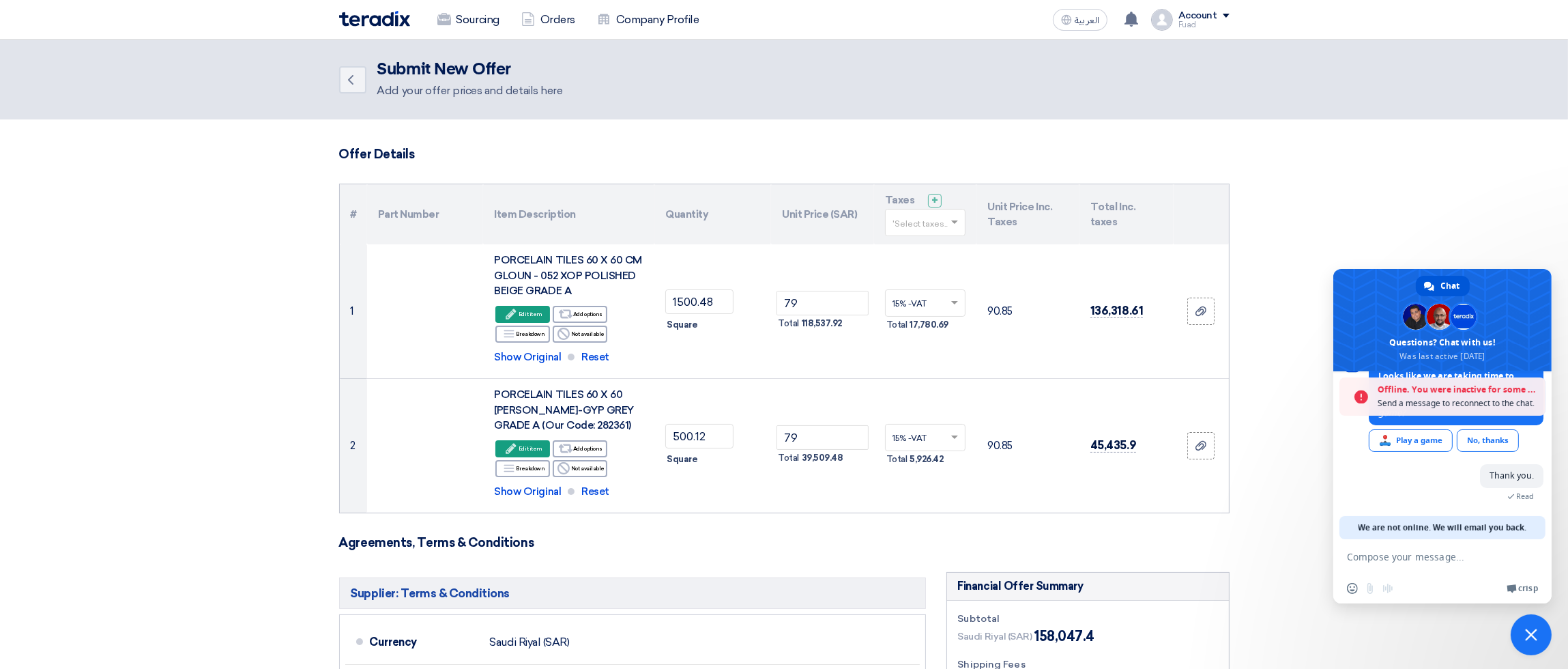 click 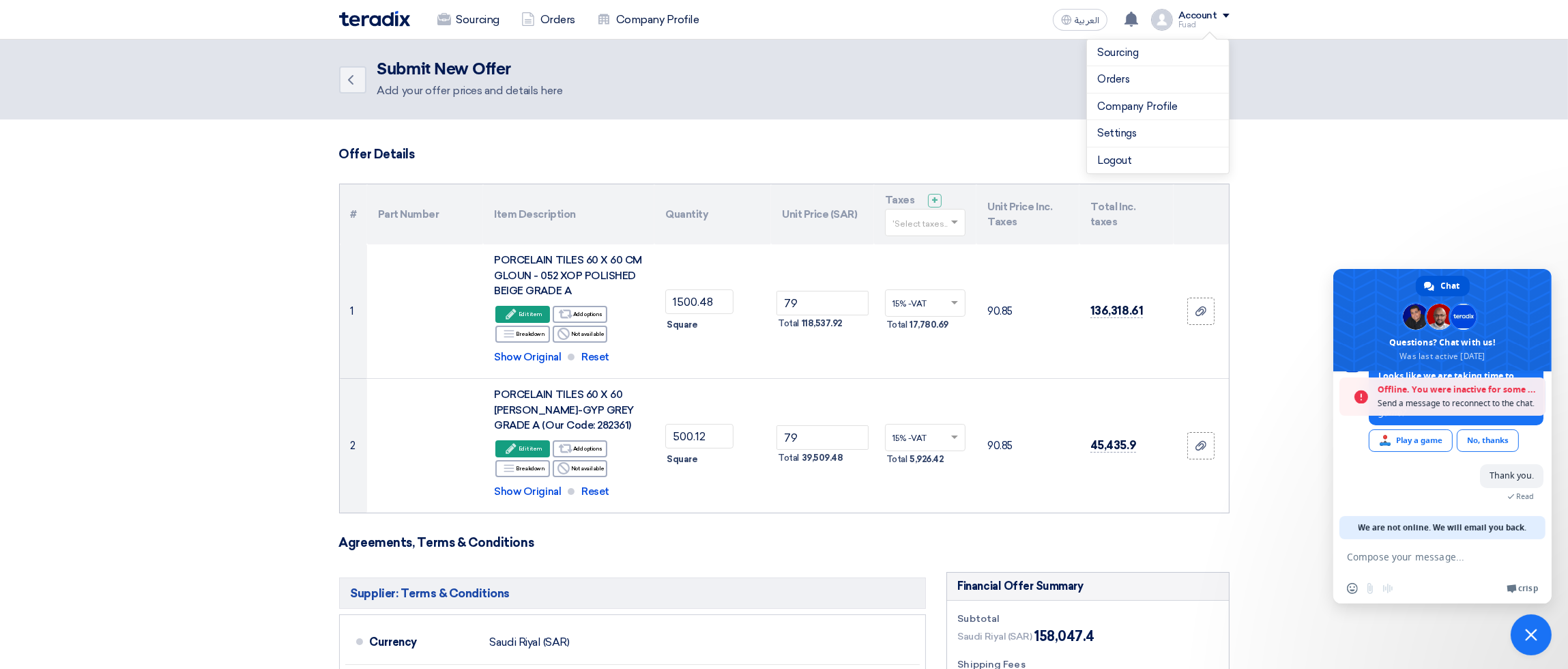 click 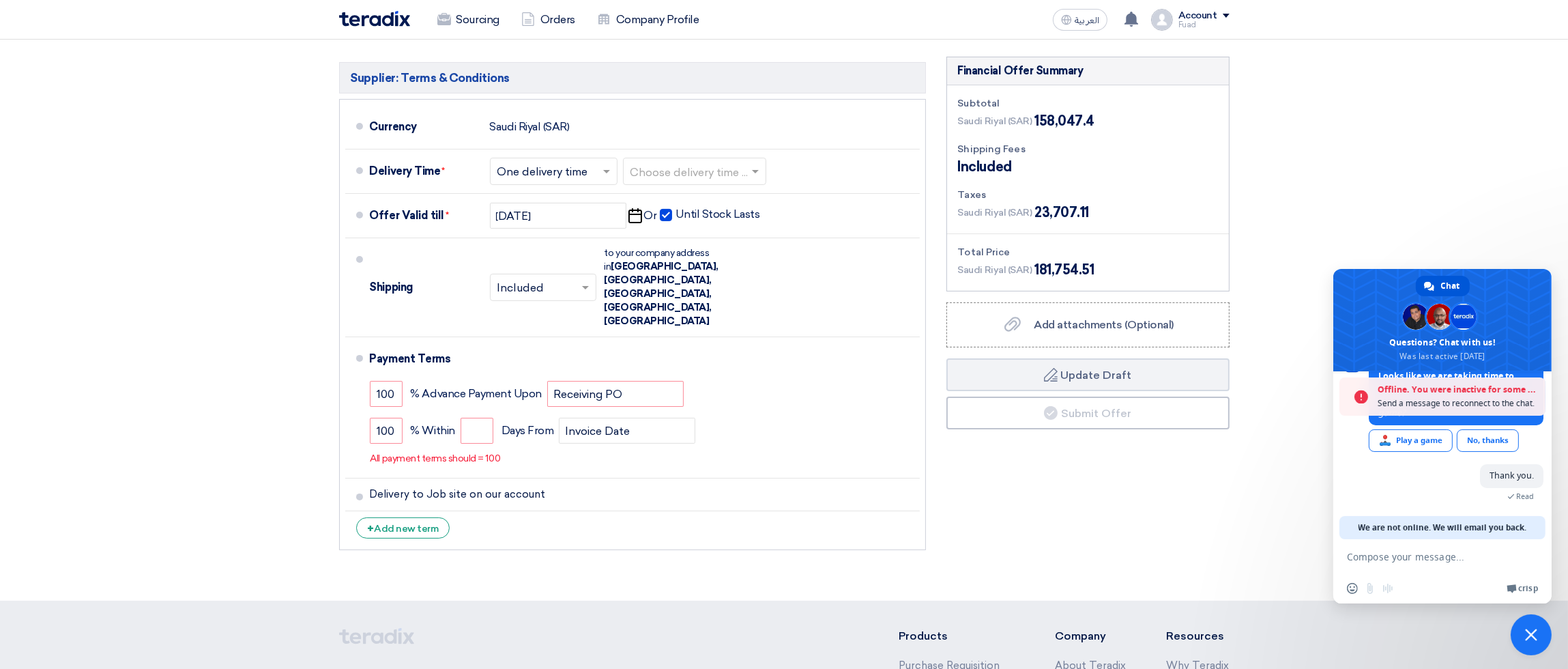 scroll, scrollTop: 545, scrollLeft: 0, axis: vertical 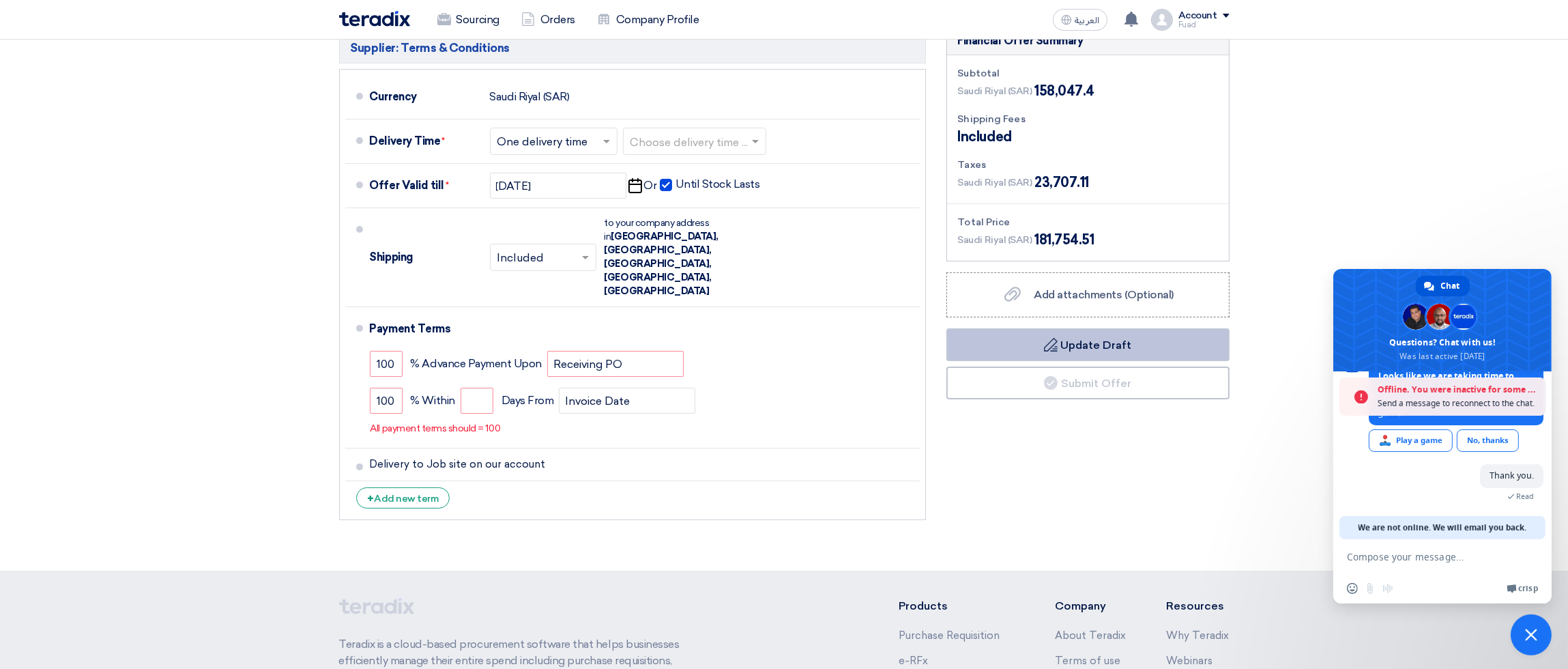 click on "Draft
Update Draft" 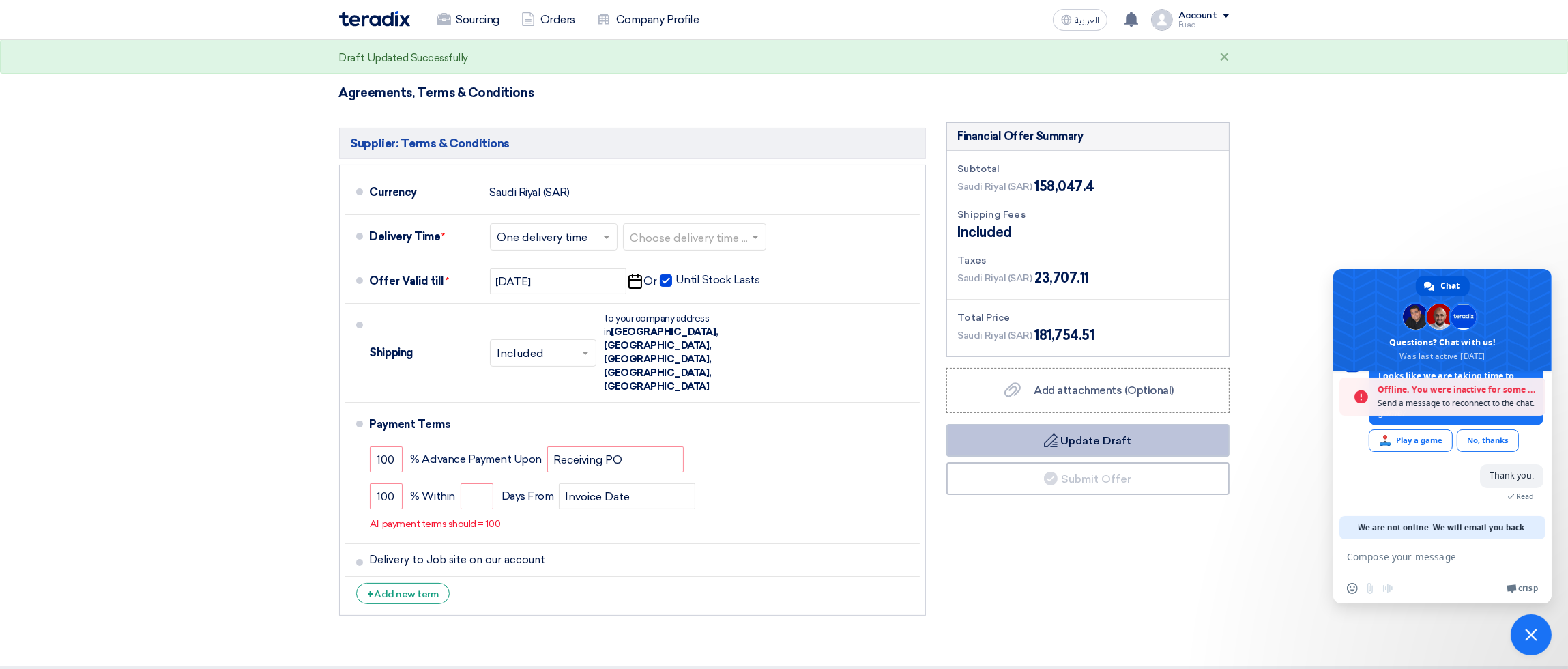 scroll, scrollTop: 409, scrollLeft: 0, axis: vertical 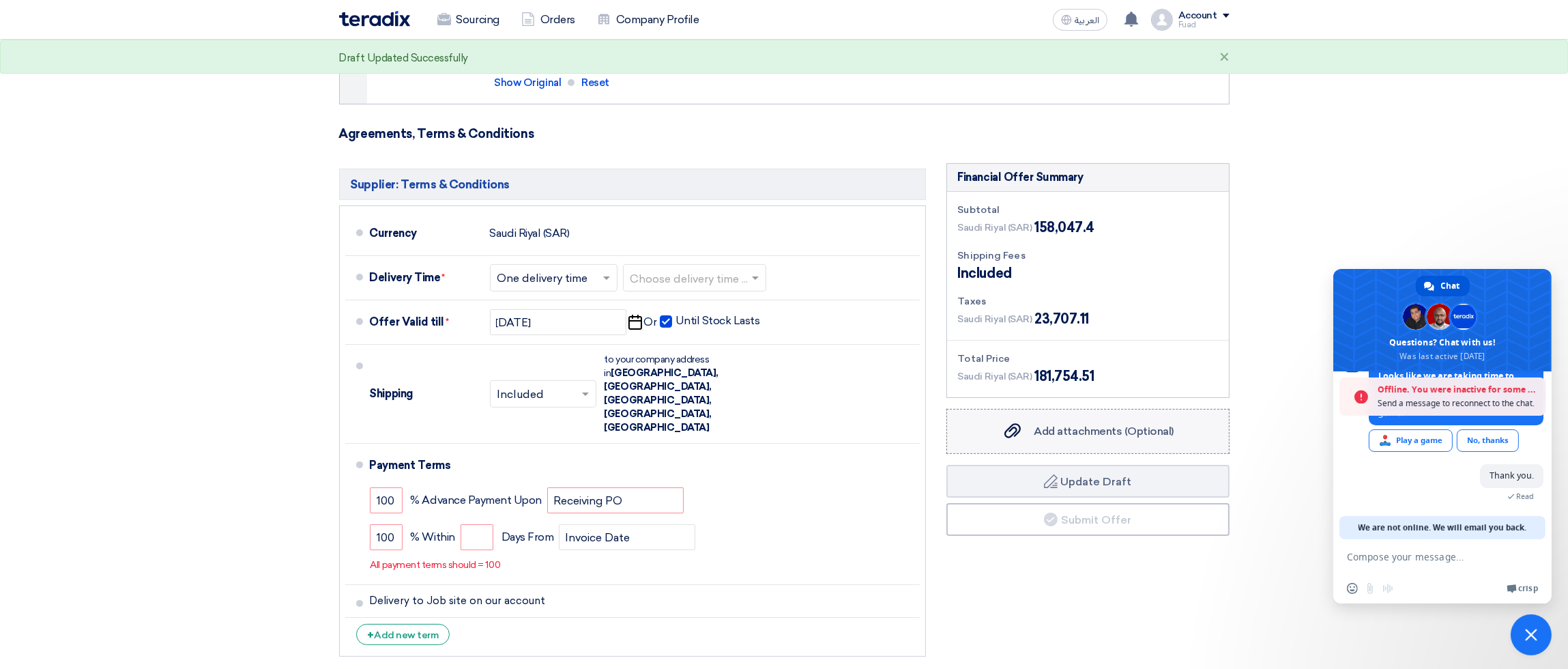 click on "Add attachments (Optional)" 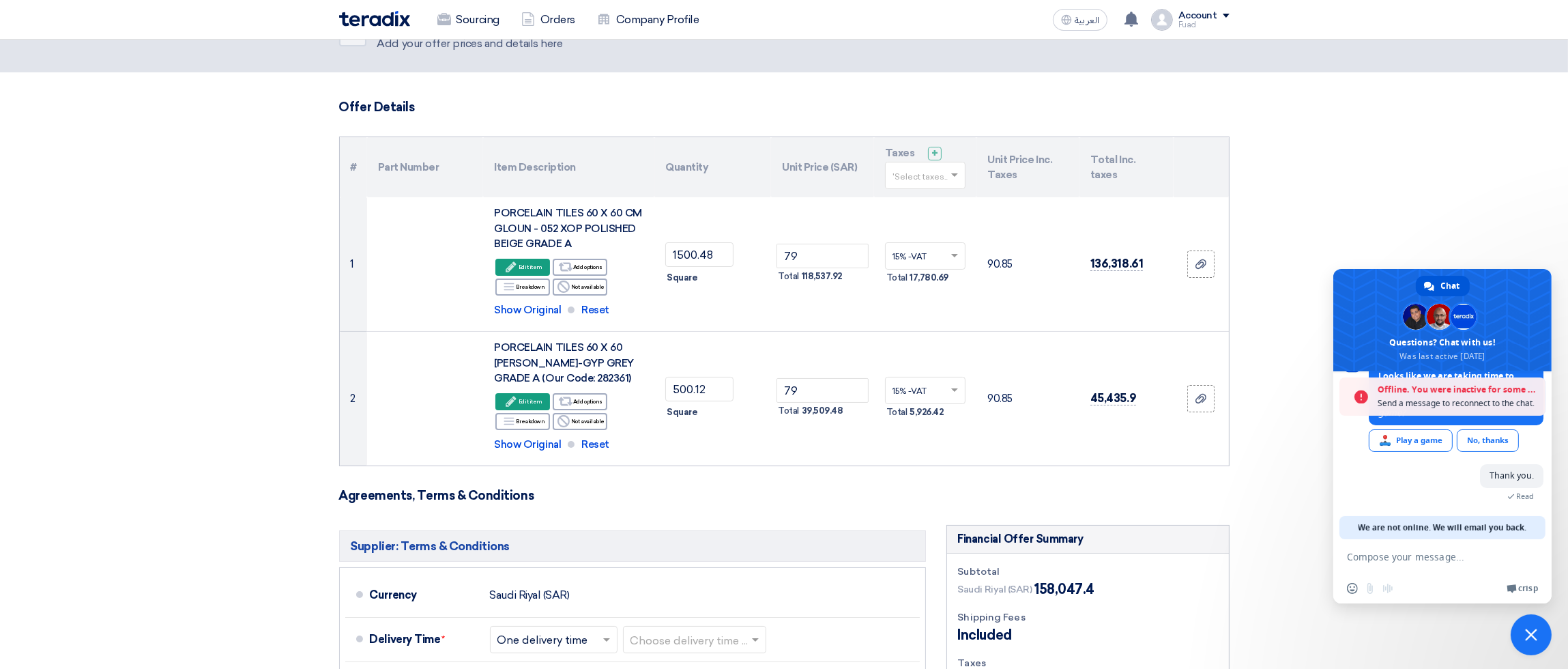 scroll, scrollTop: 0, scrollLeft: 0, axis: both 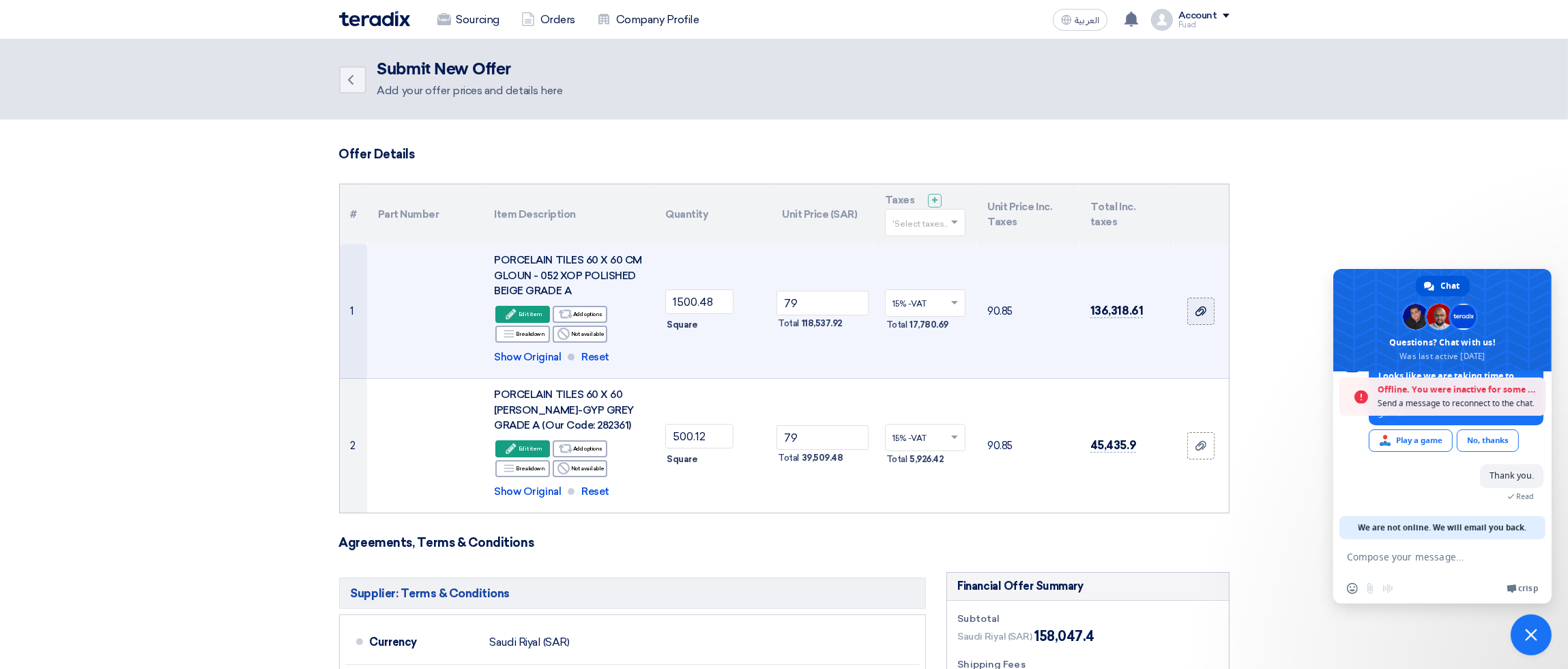 click 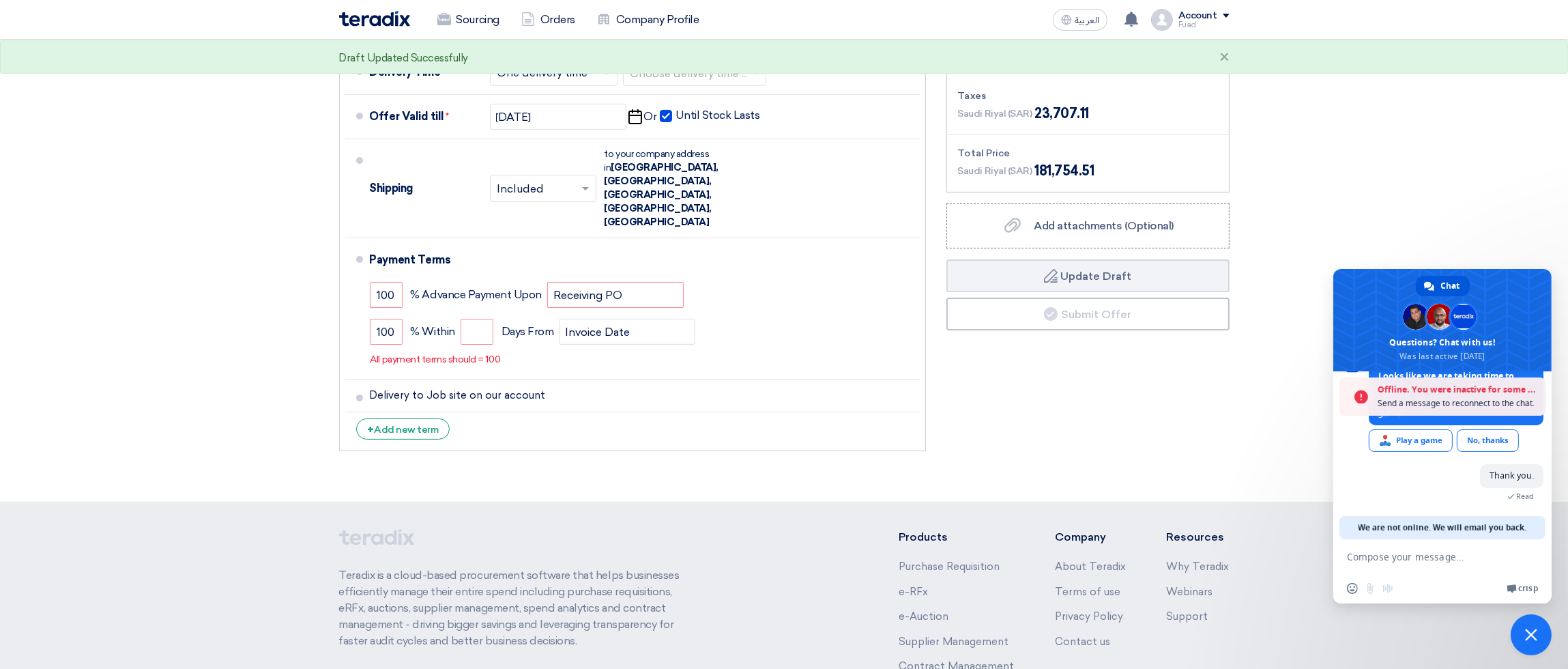 scroll, scrollTop: 445, scrollLeft: 0, axis: vertical 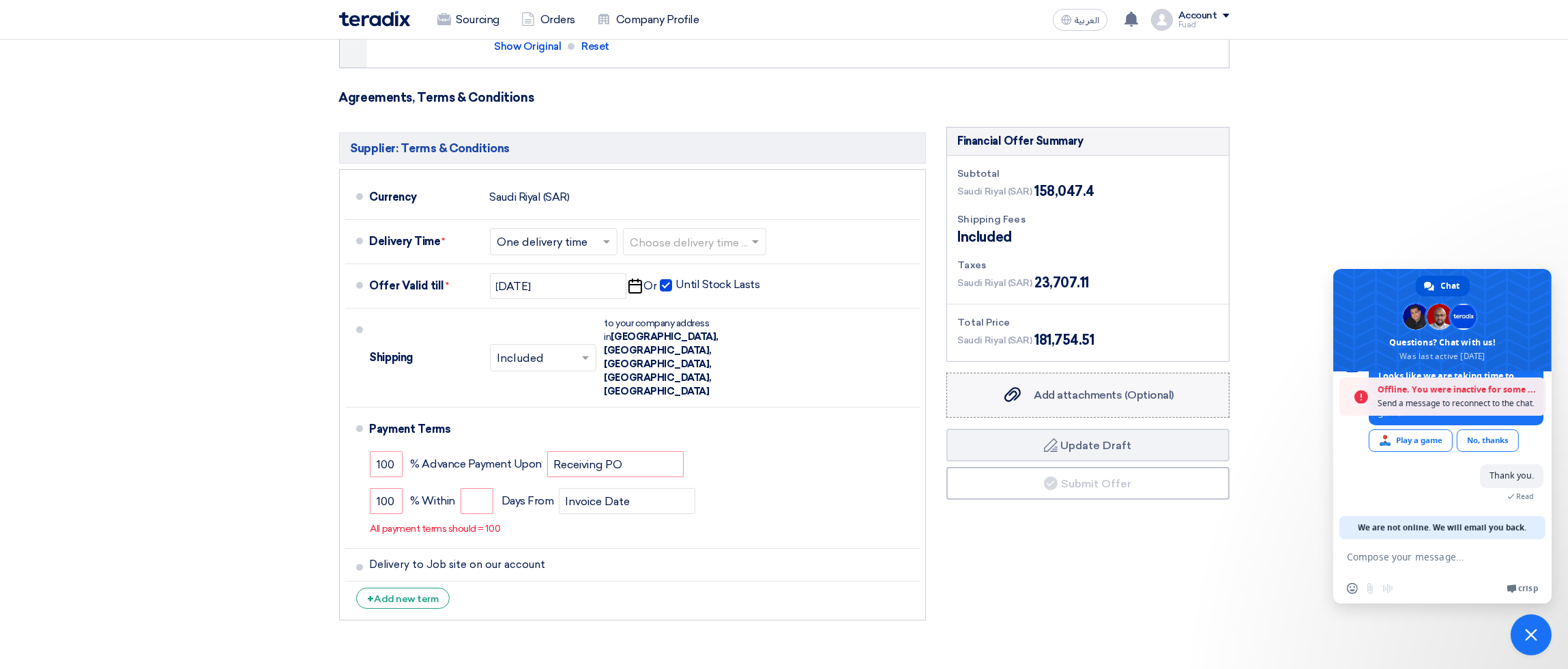 click on "Add attachments (Optional)" 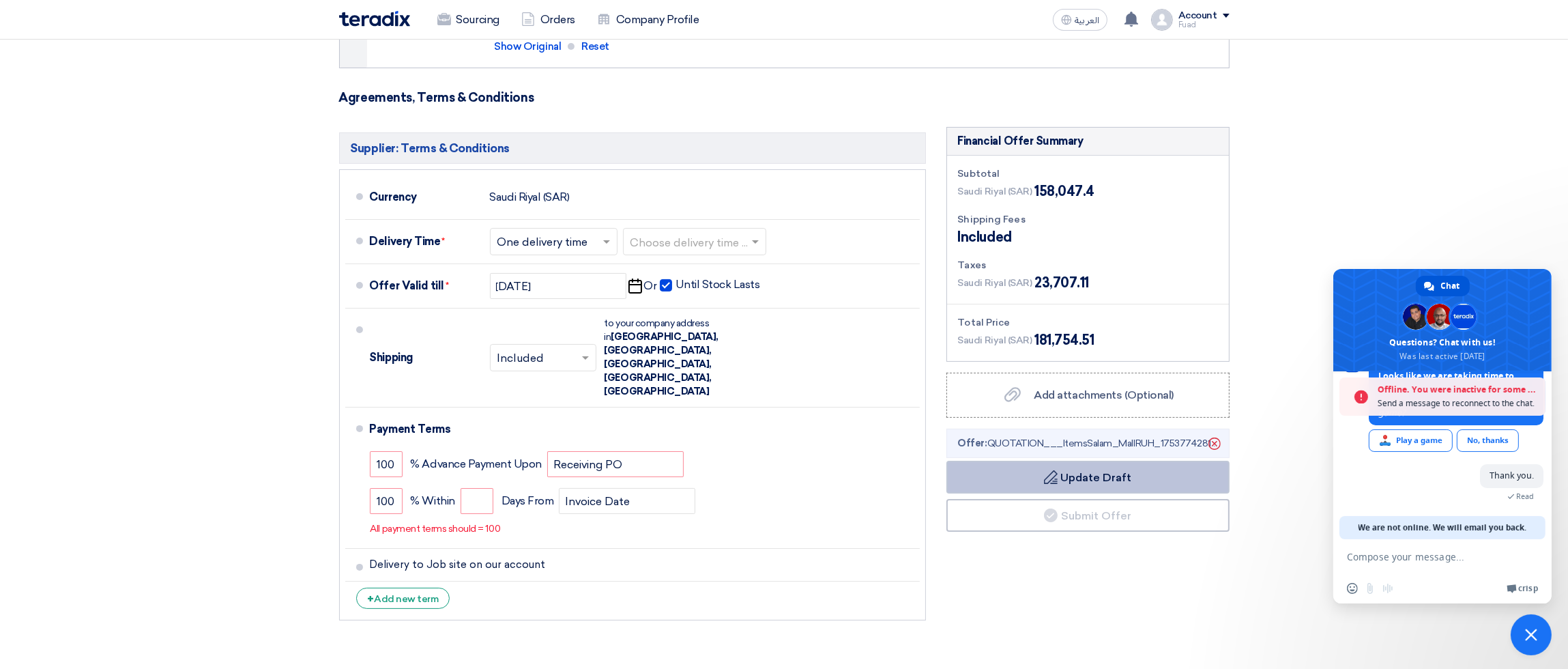 click on "Draft
Update Draft" 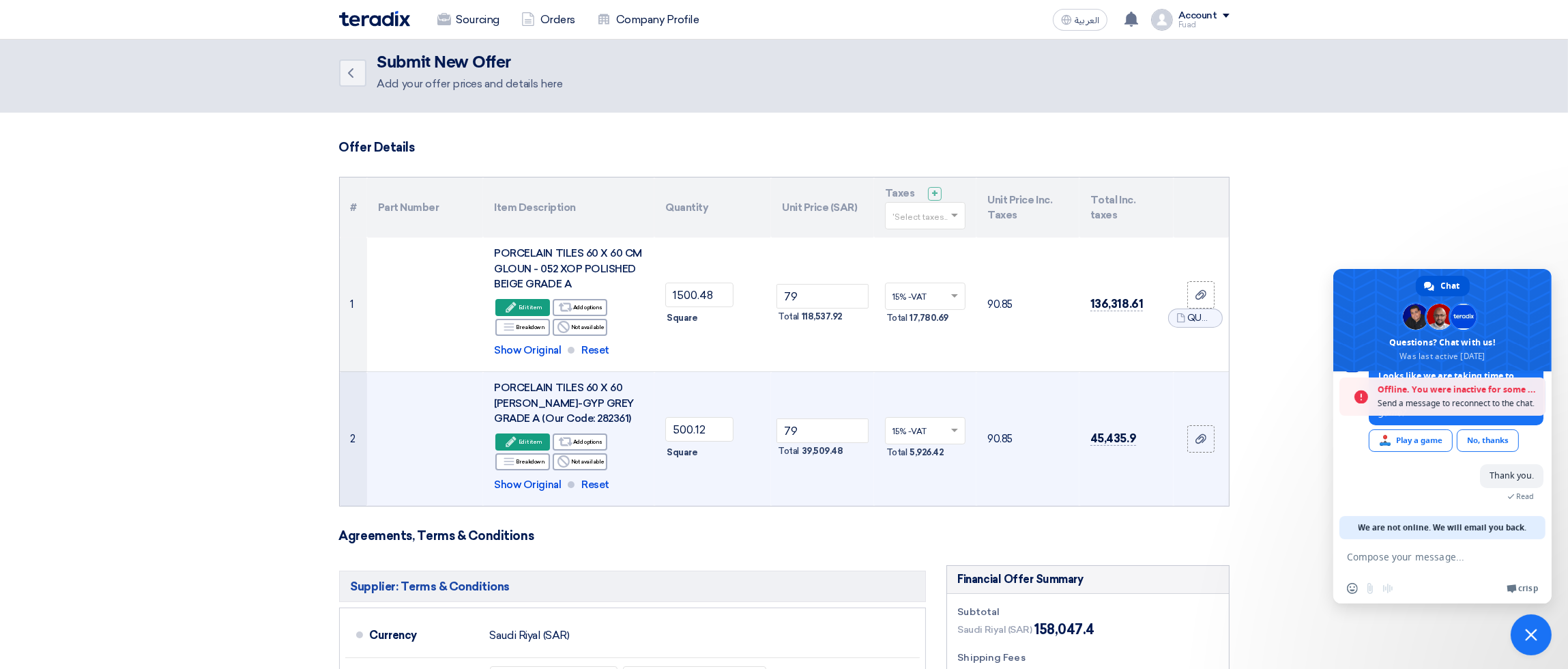 scroll, scrollTop: 0, scrollLeft: 0, axis: both 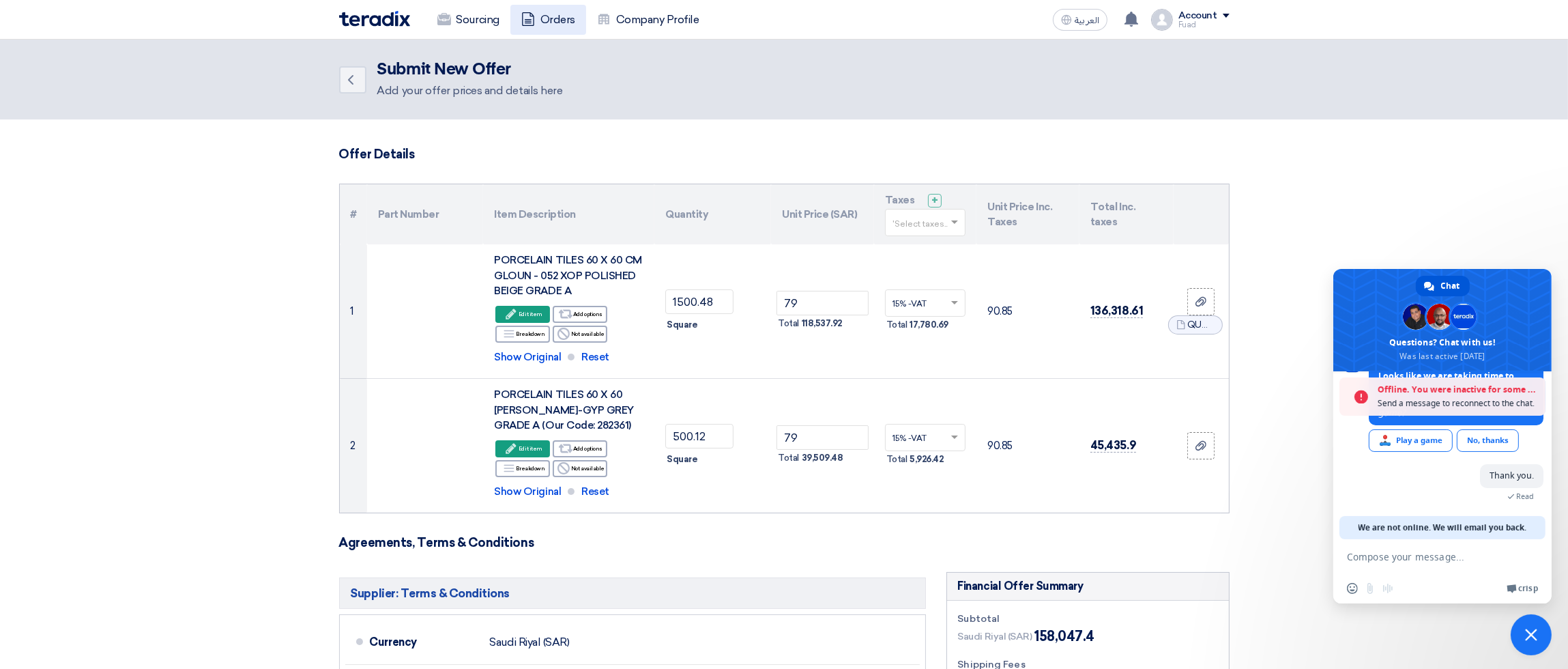 click on "Orders" 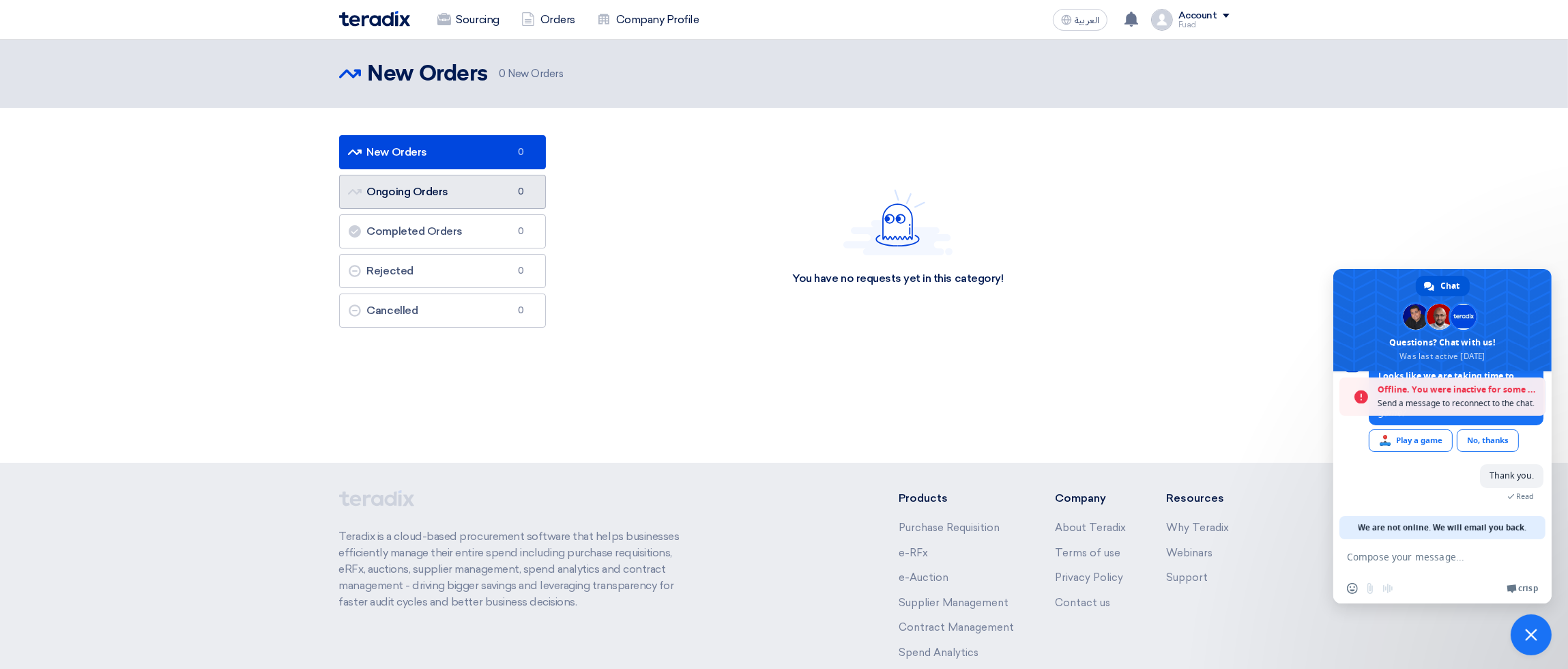 click on "Ongoing Orders
Ongoing Orders
0" 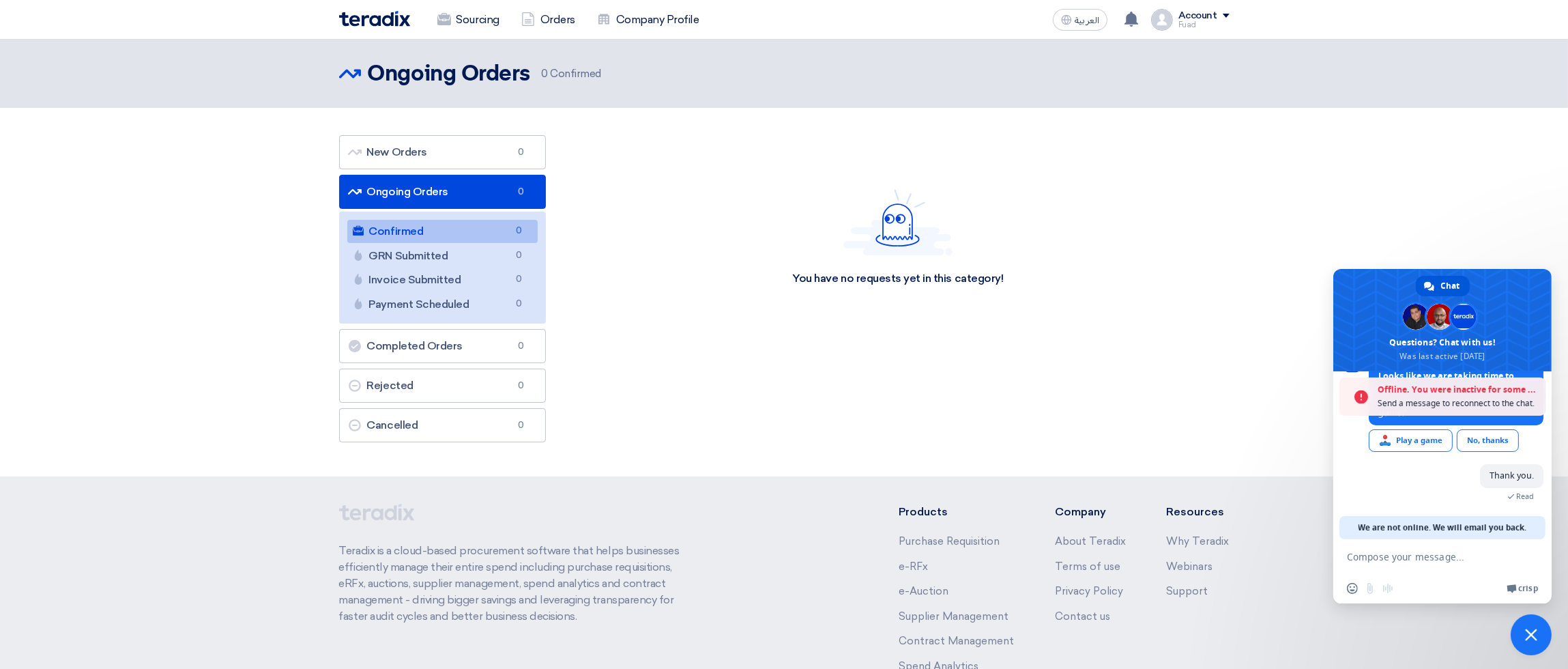 click on "Ongoing Orders
Ongoing Orders
0" 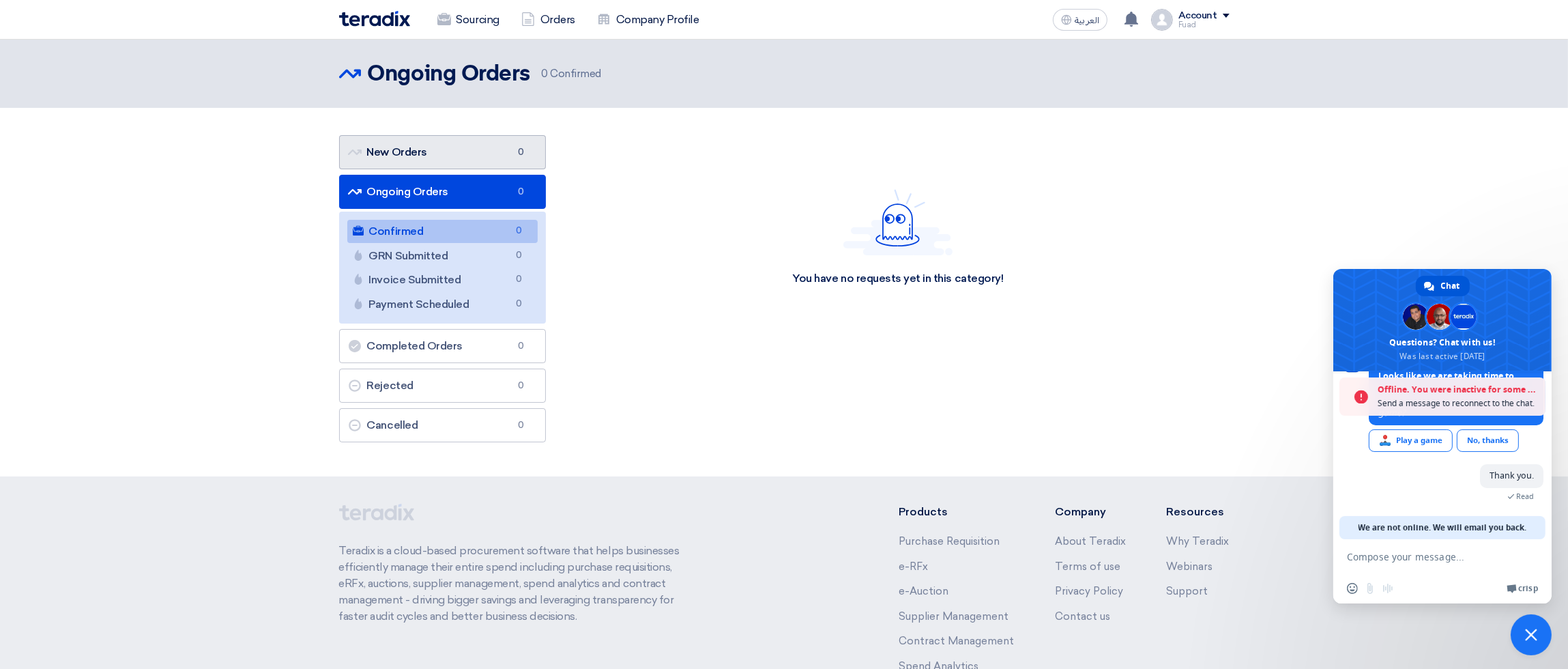 click on "New Orders
New Orders
0" 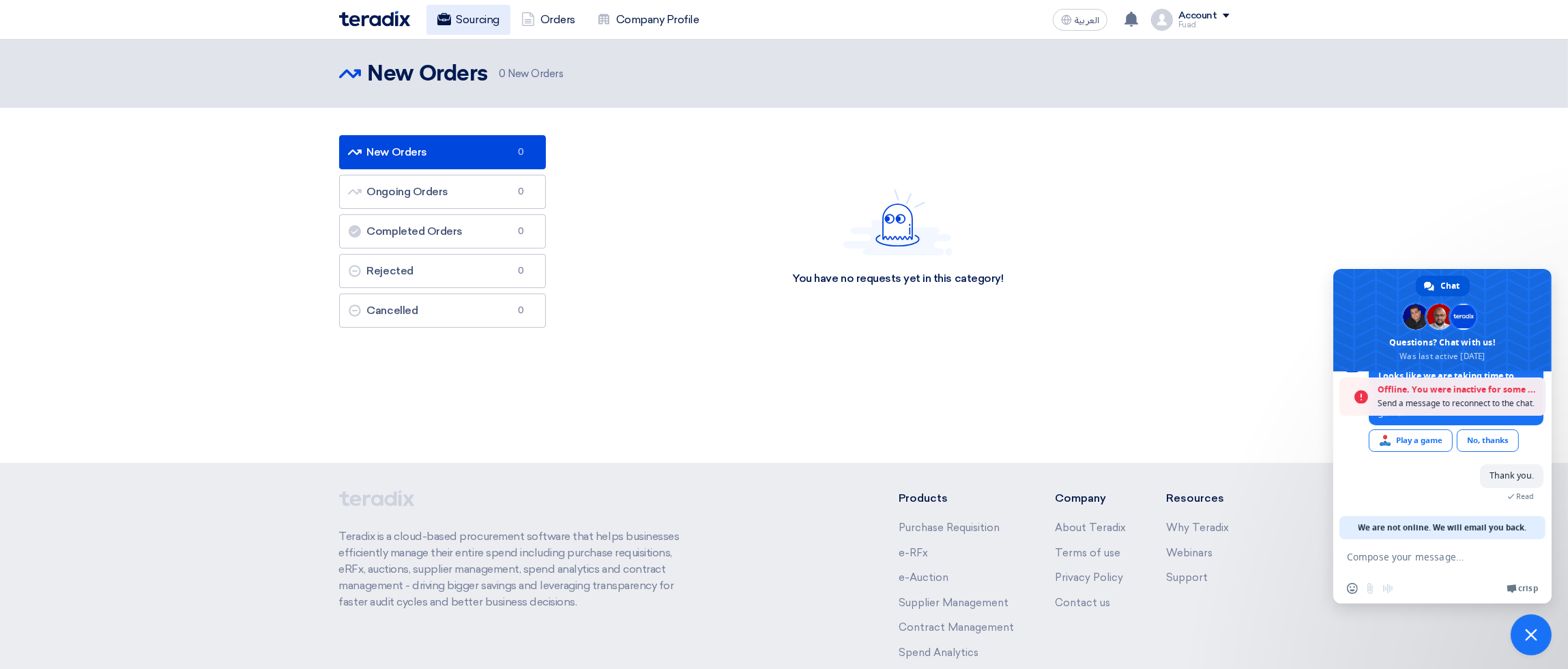 click on "Sourcing" 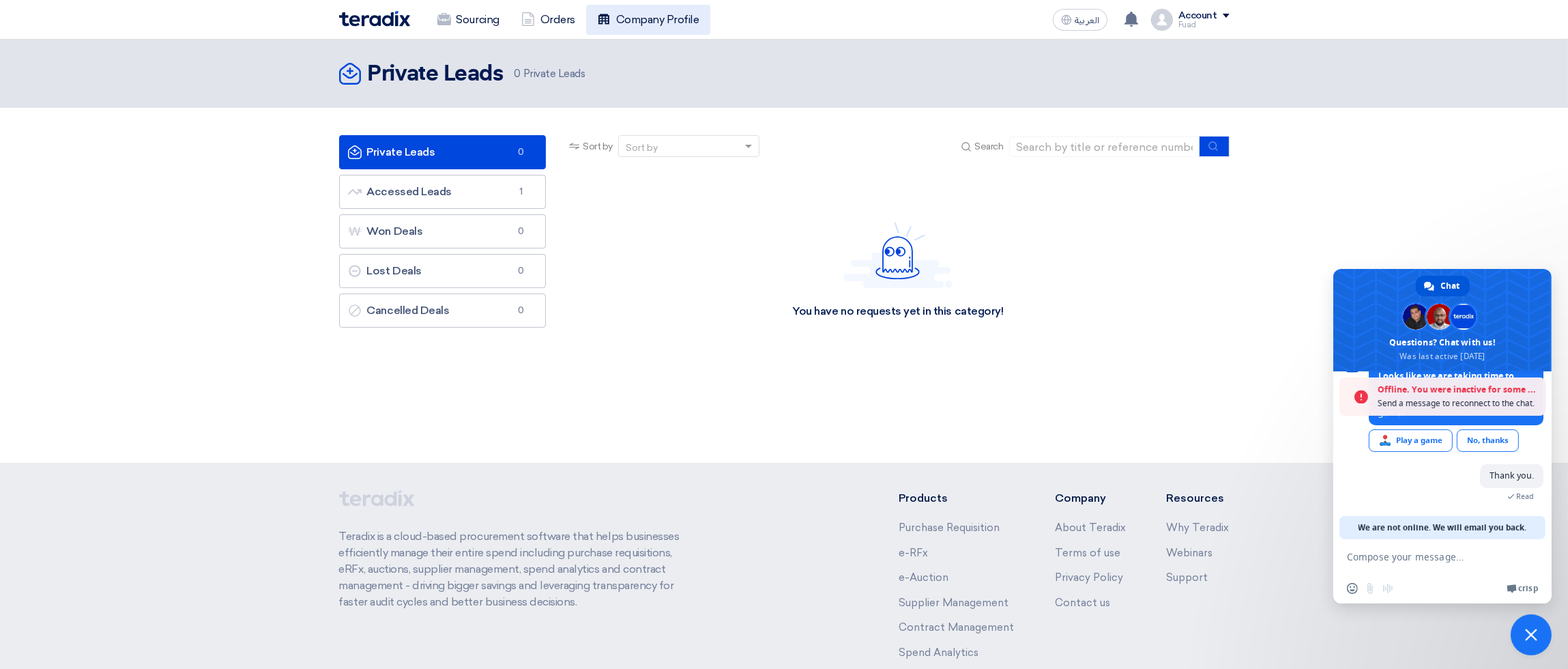 click on "Company Profile" 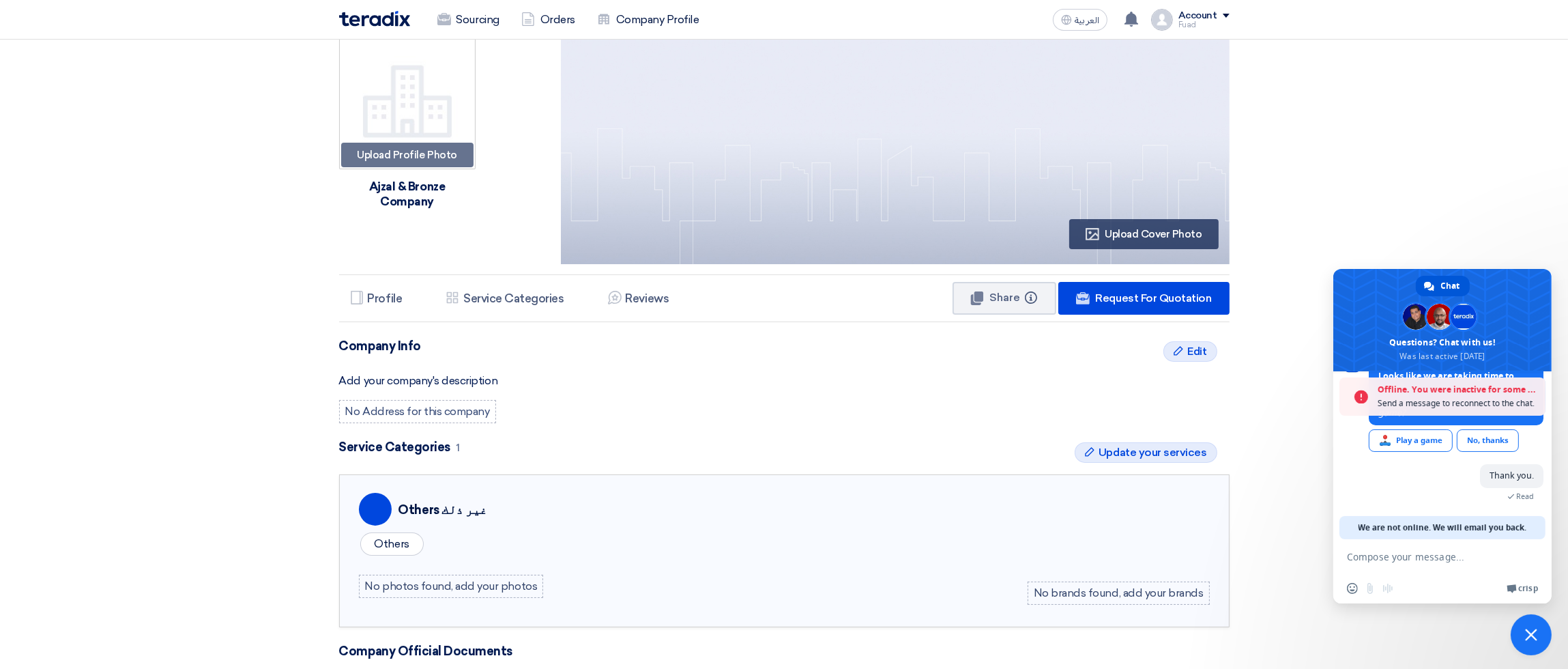 scroll, scrollTop: 0, scrollLeft: 0, axis: both 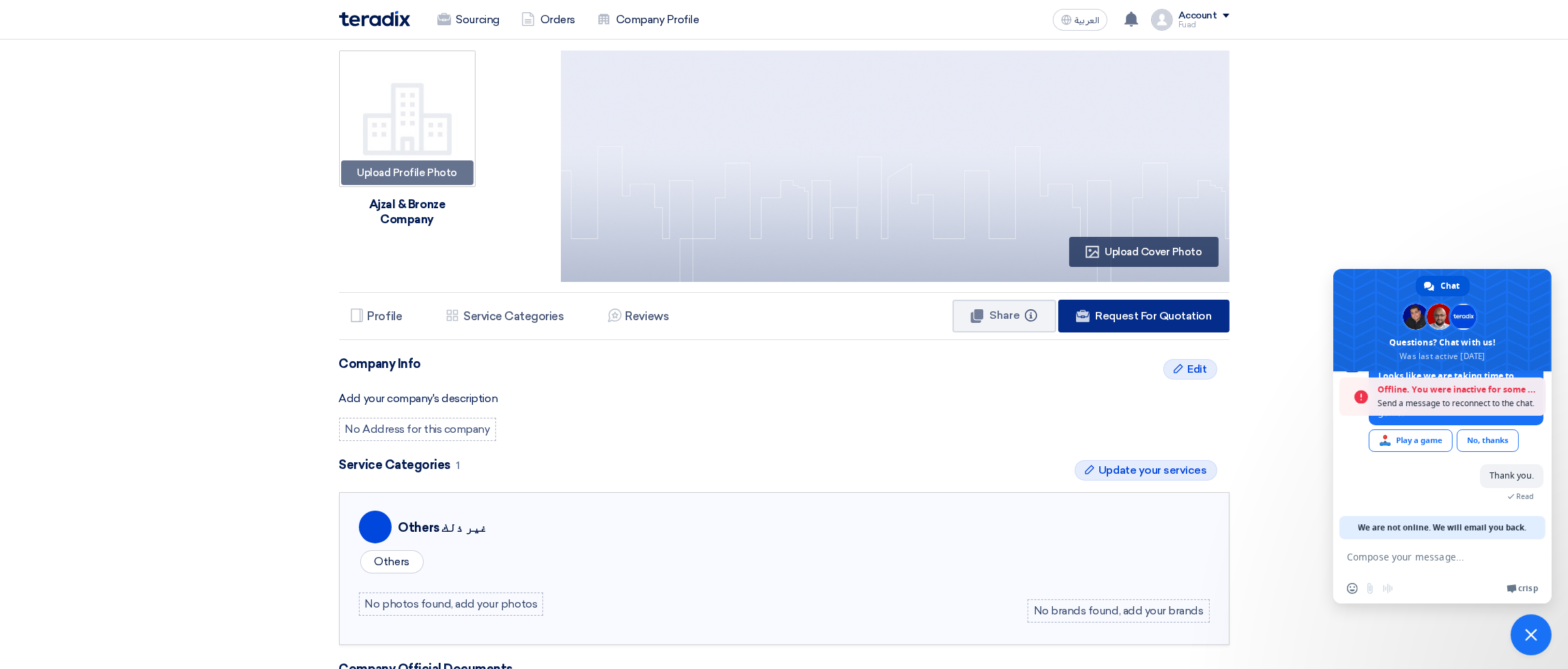 click on "Website
Request For Quotation" 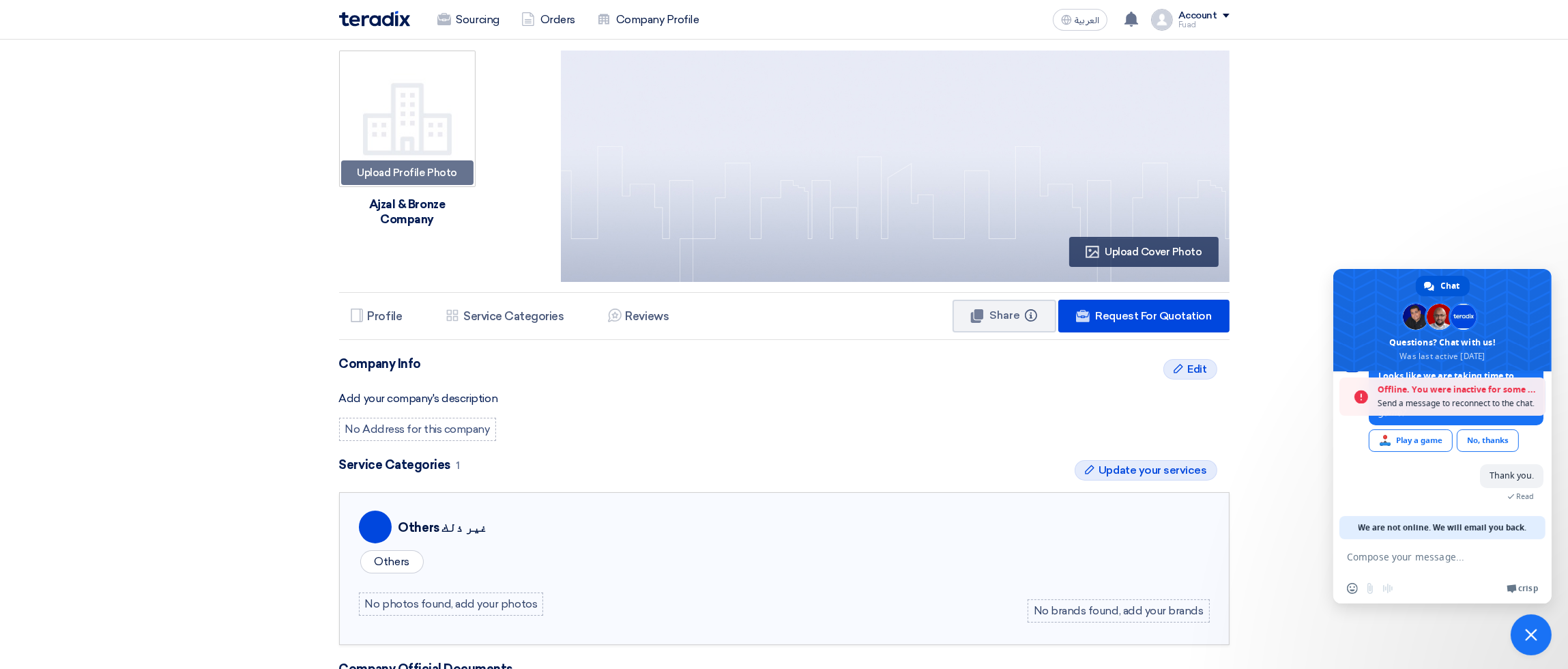 click 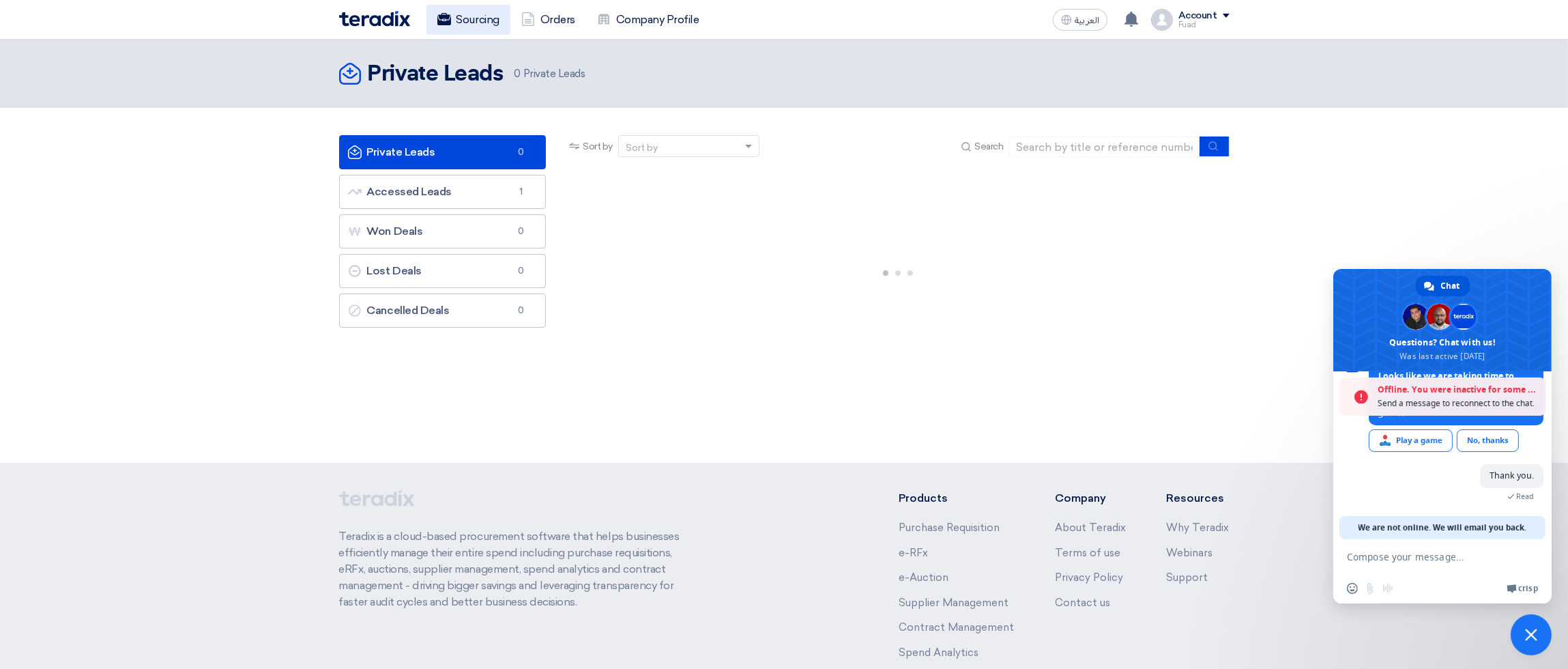 click on "Sourcing" 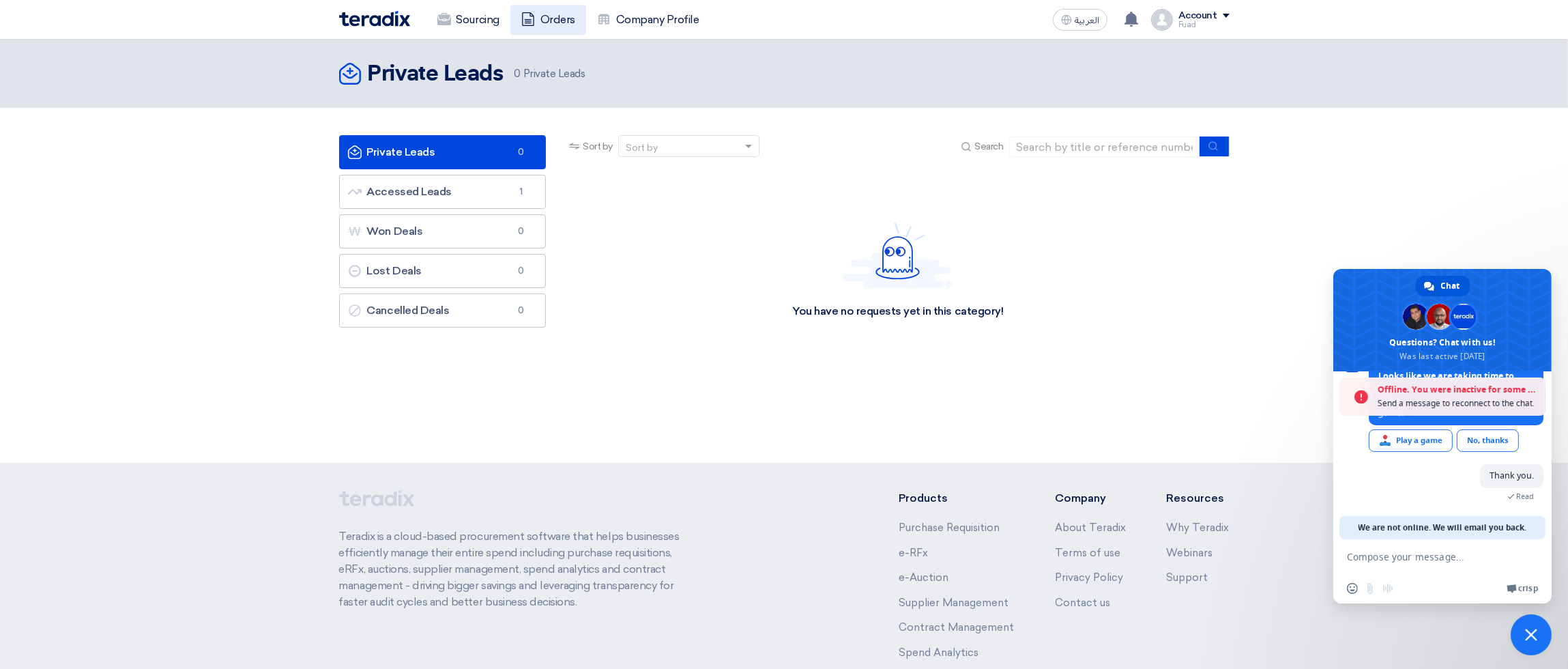 click on "Orders" 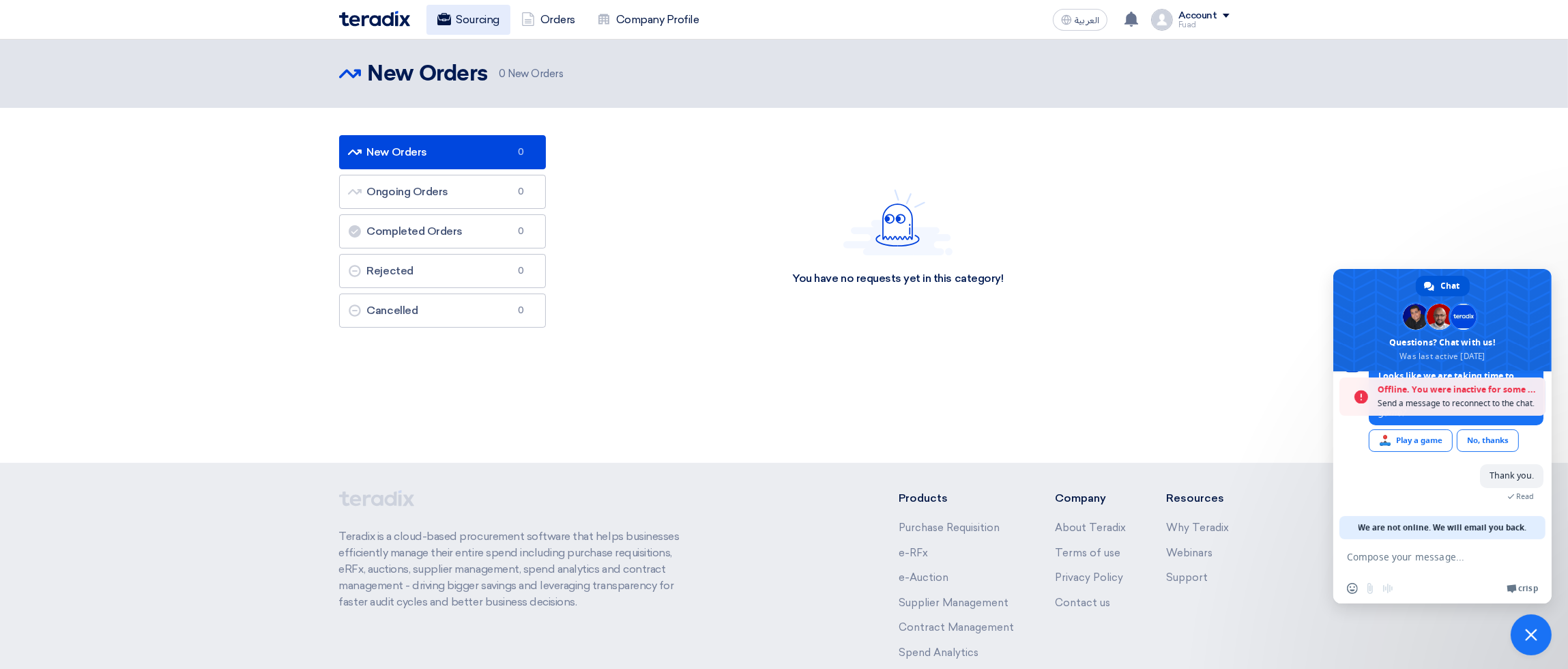 click on "Sourcing" 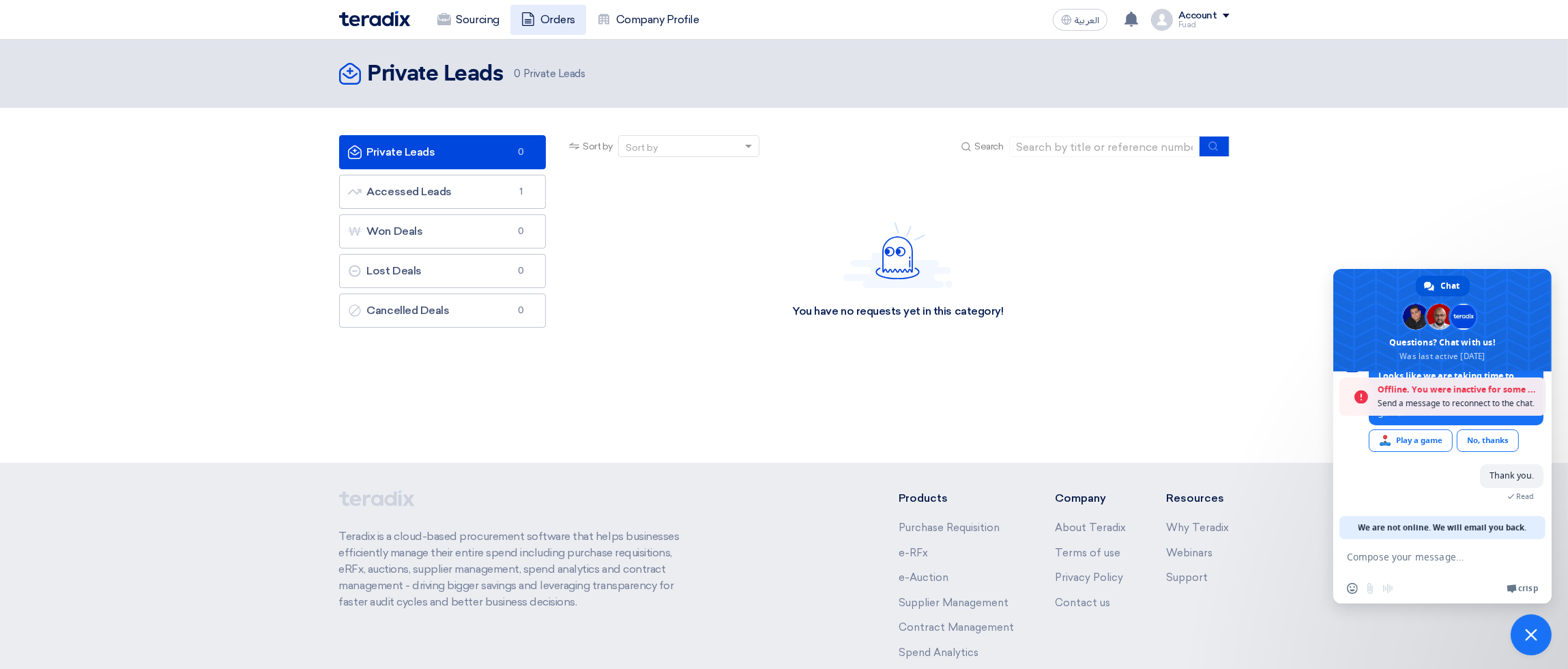click on "Orders" 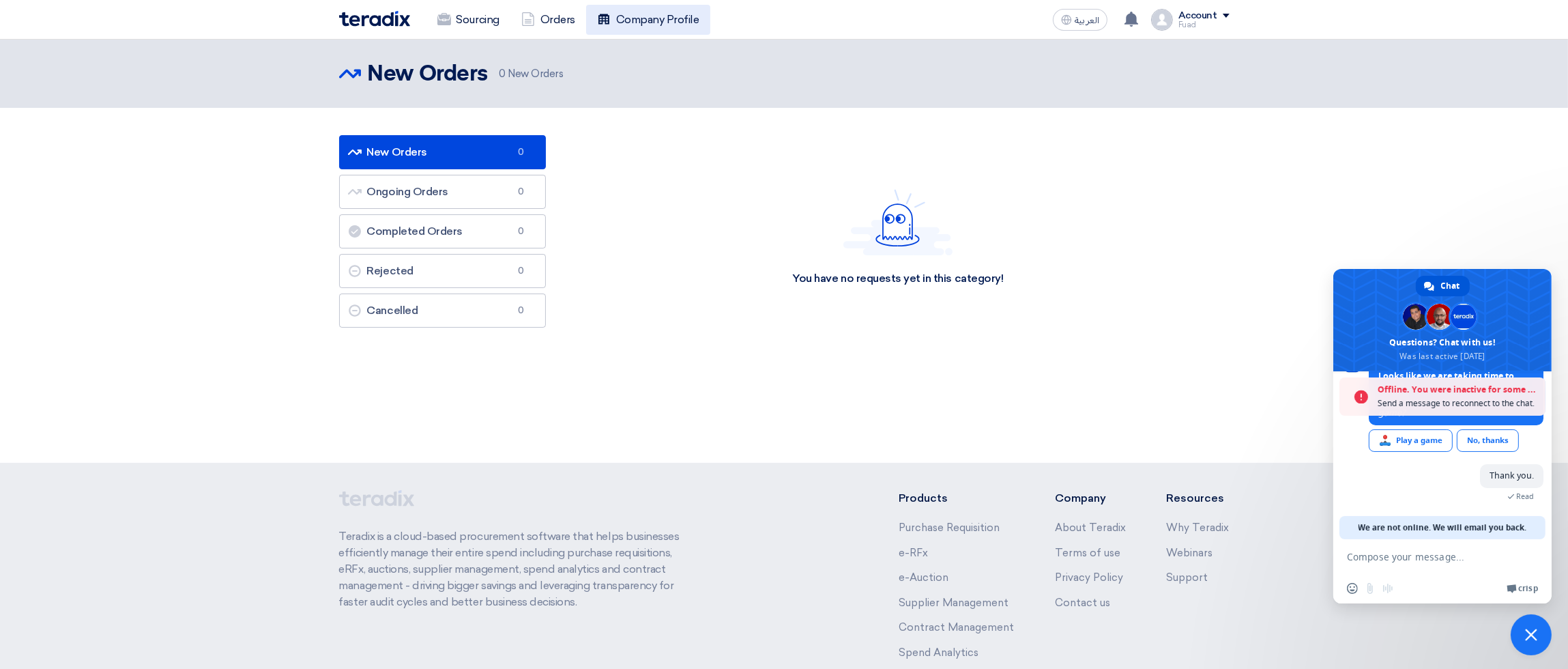 click on "Company Profile" 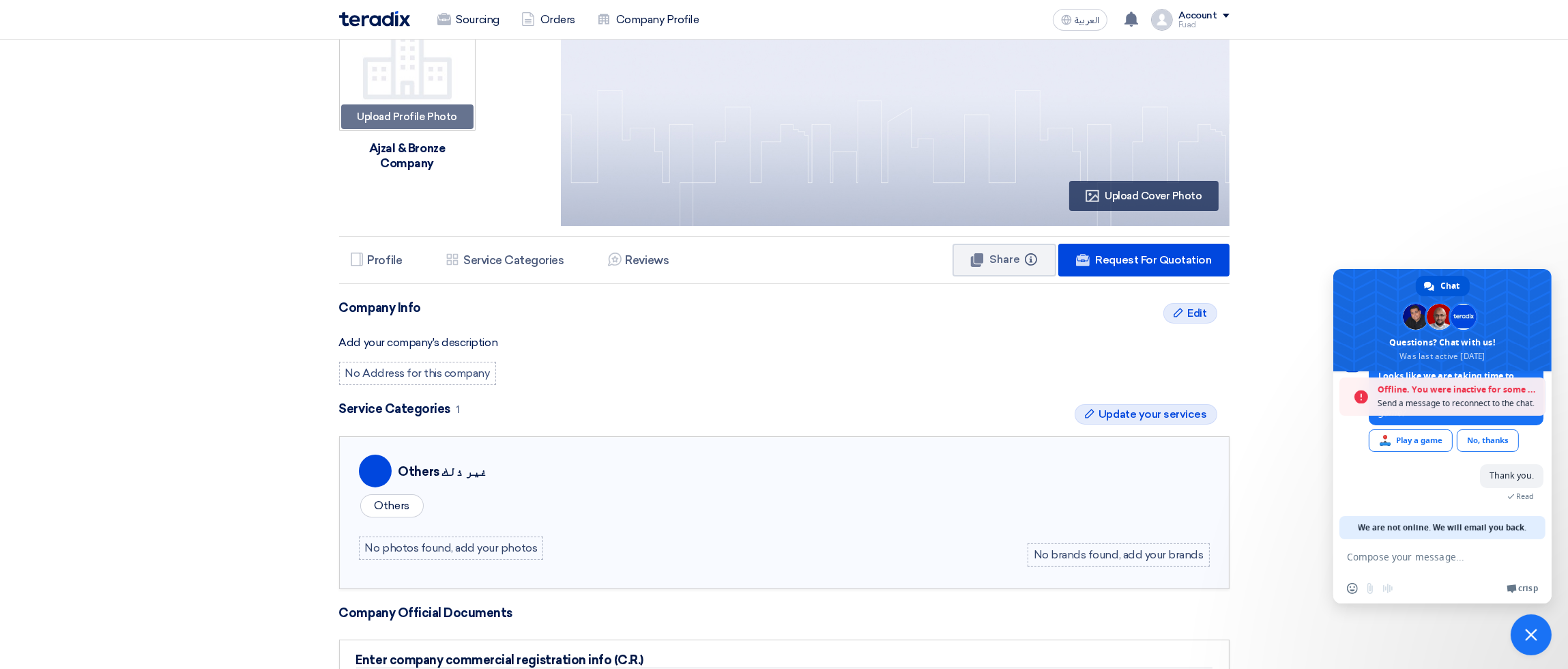 scroll, scrollTop: 0, scrollLeft: 0, axis: both 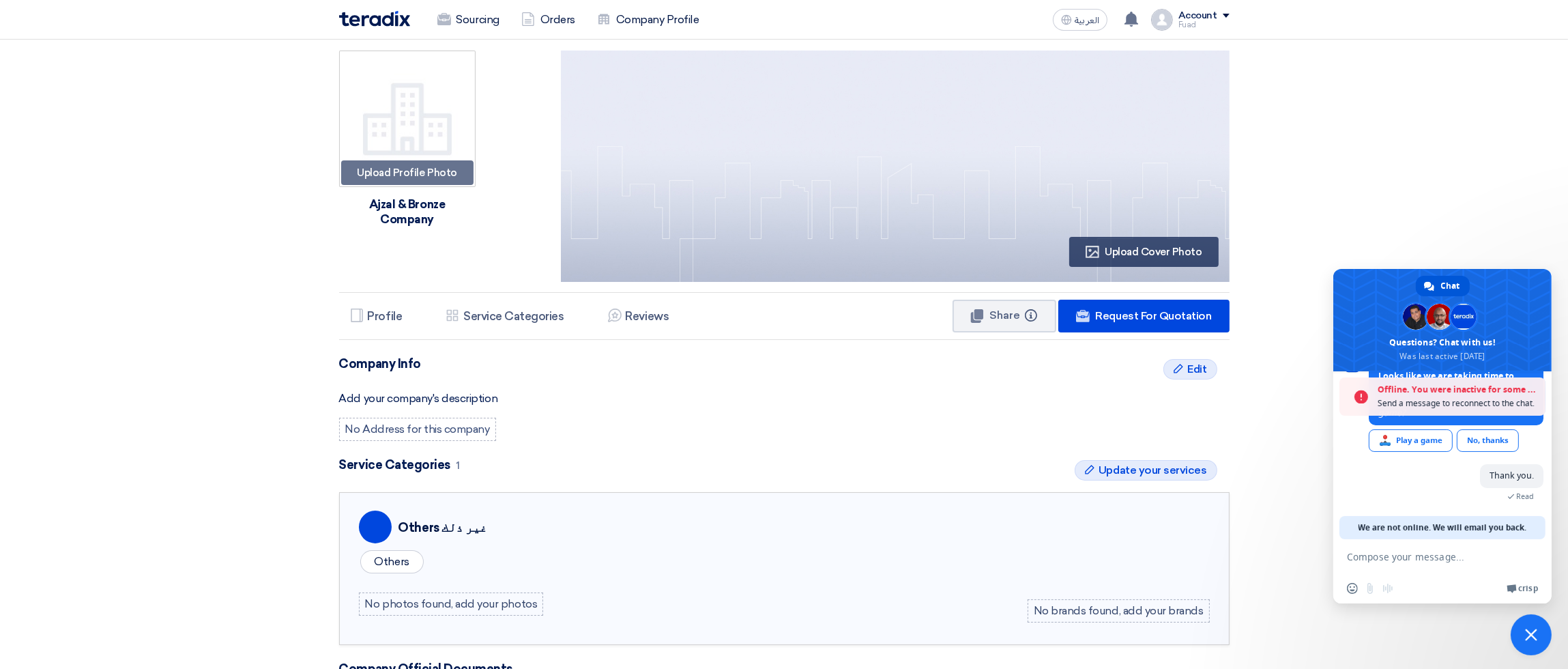 click 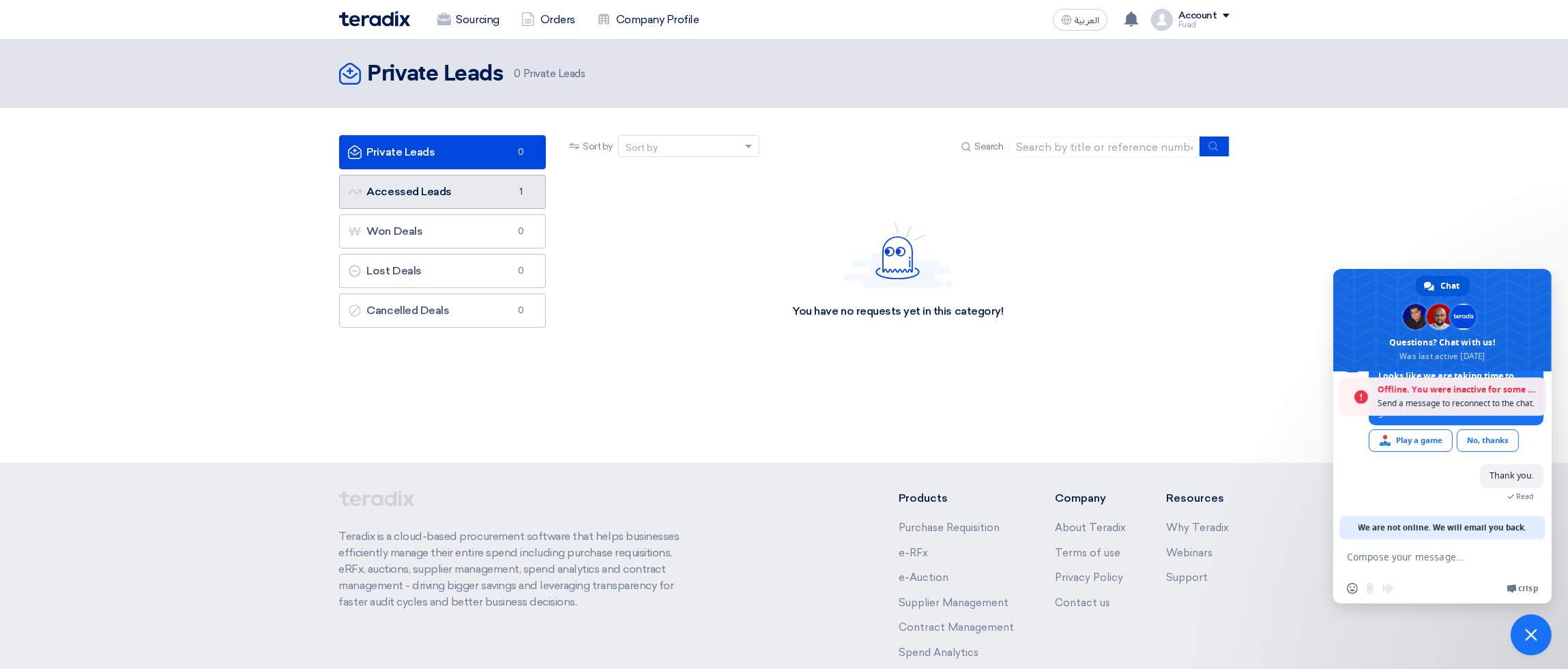 click on "Accessed Leads
Accessed Leads
1" 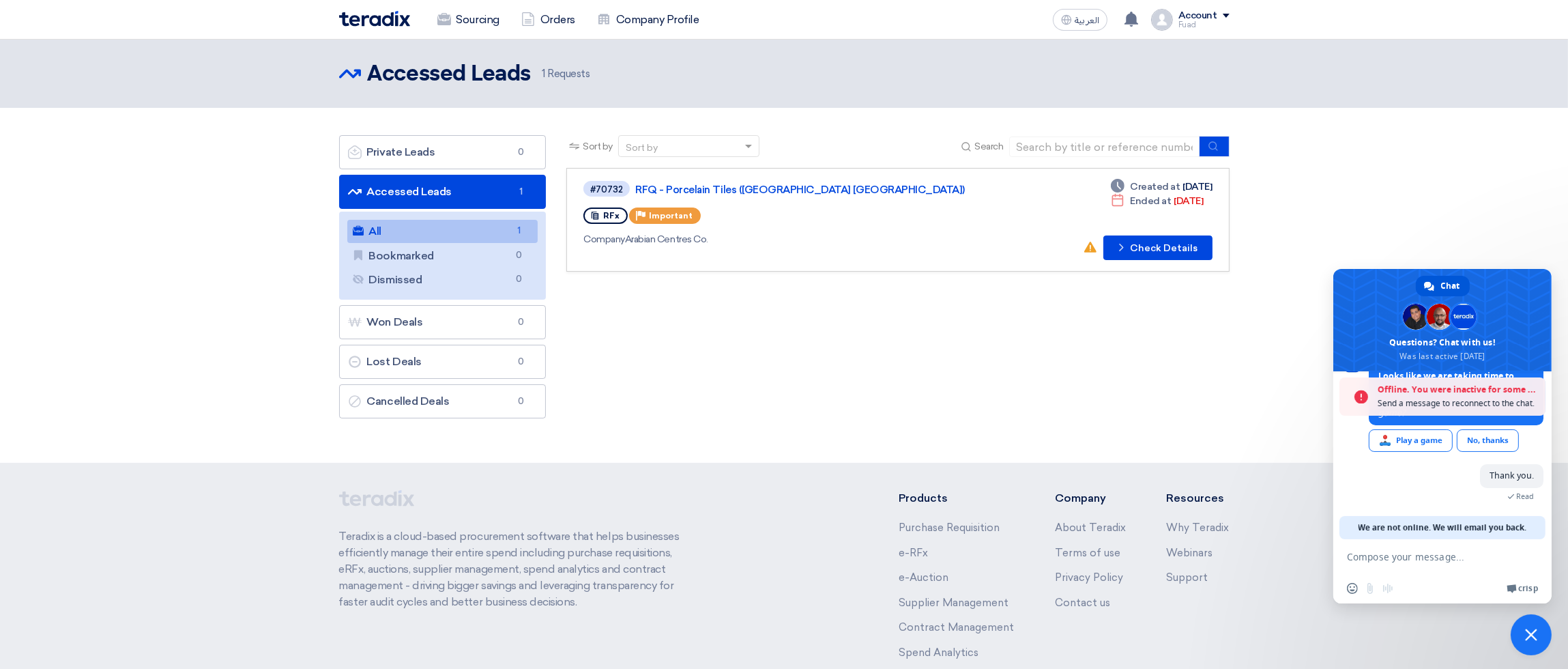click on "All
All
1" 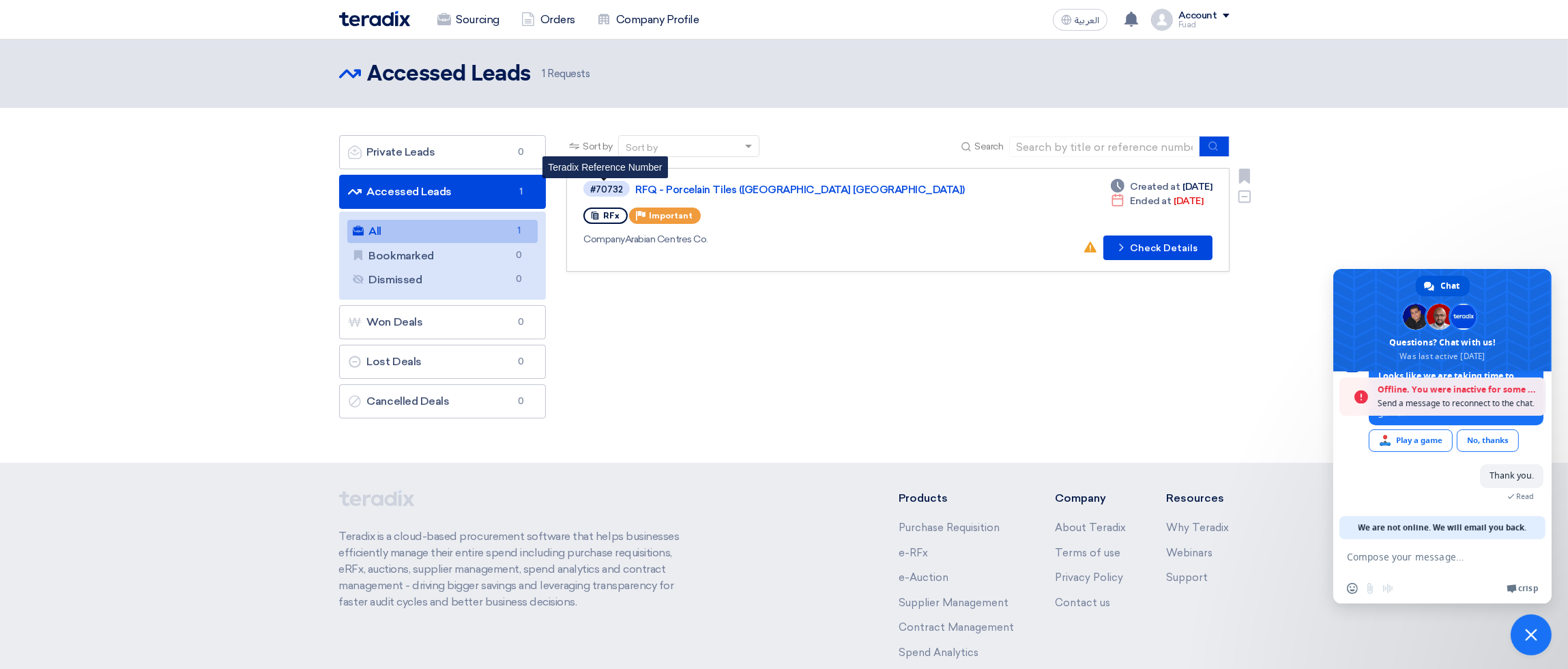click on "#70732" 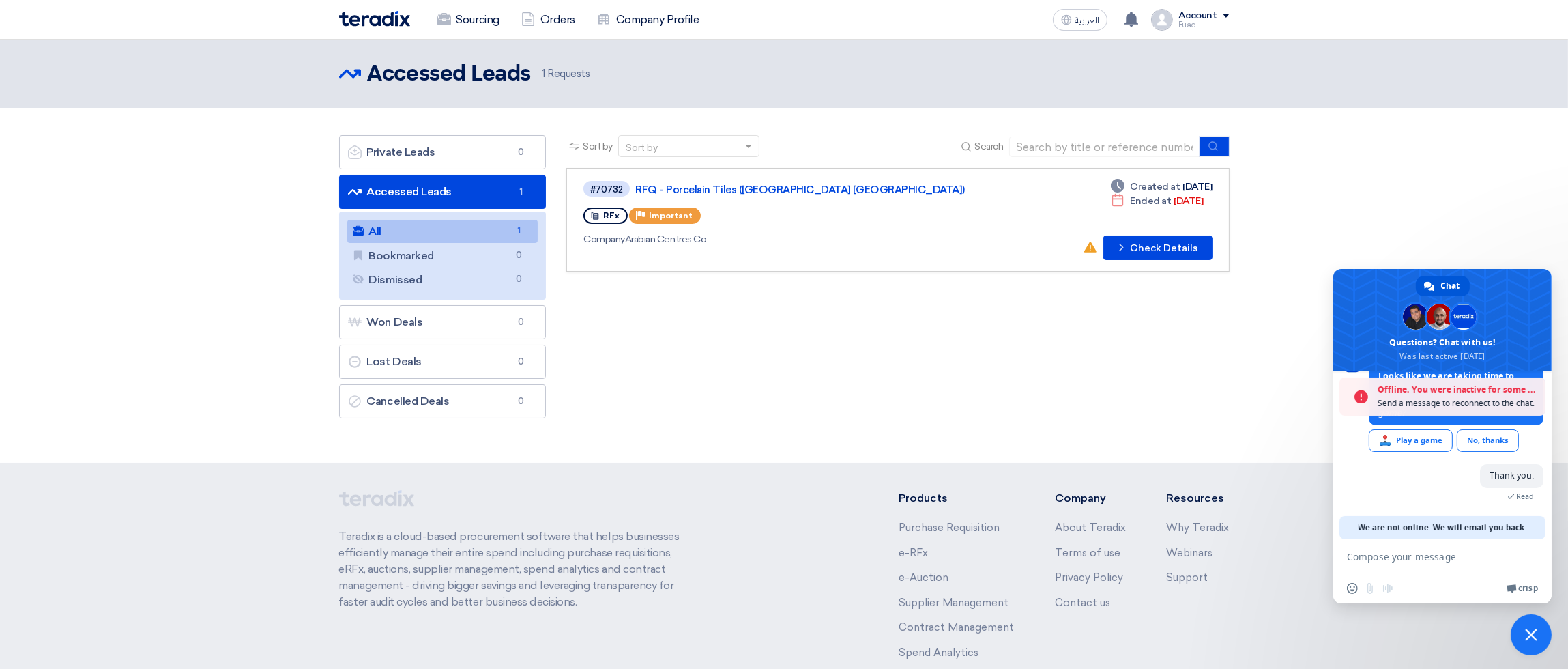 click on "Thank you. 19 hours ago Read" at bounding box center (1456, 490) 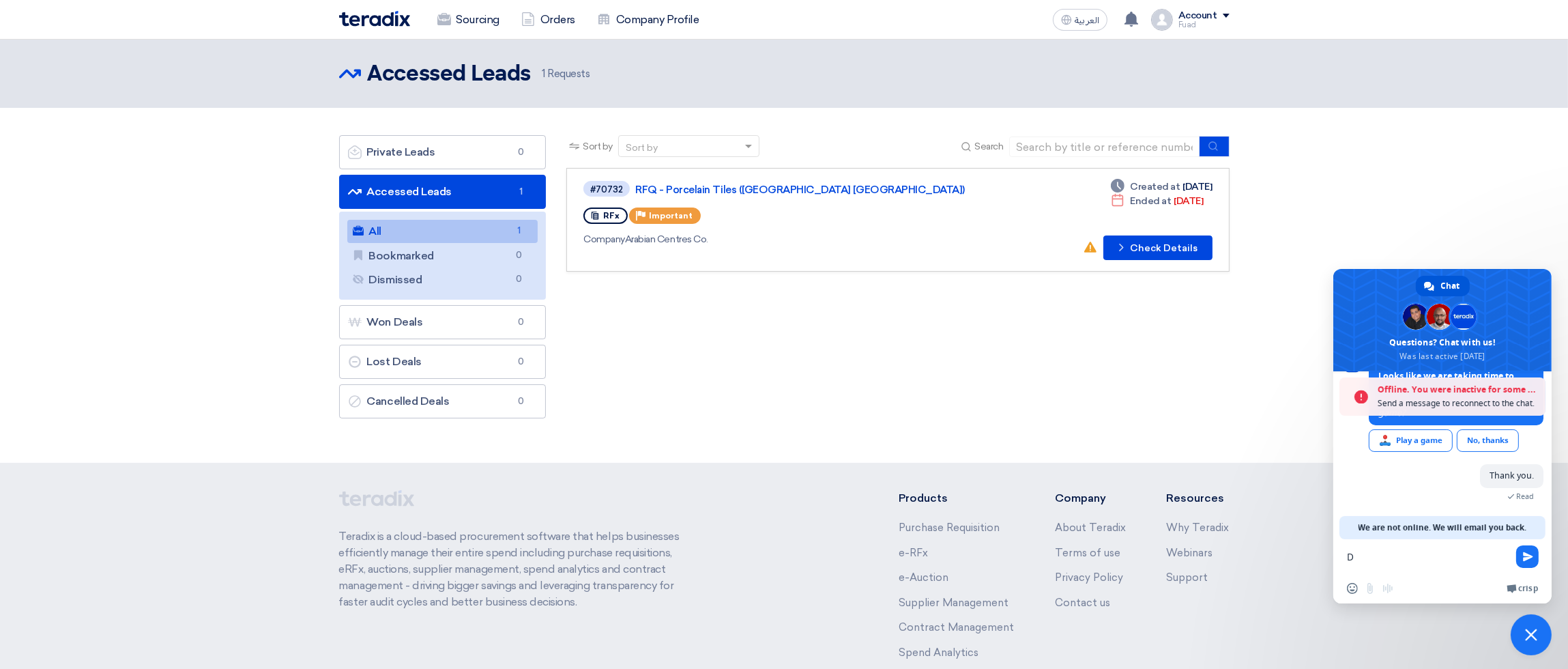 type 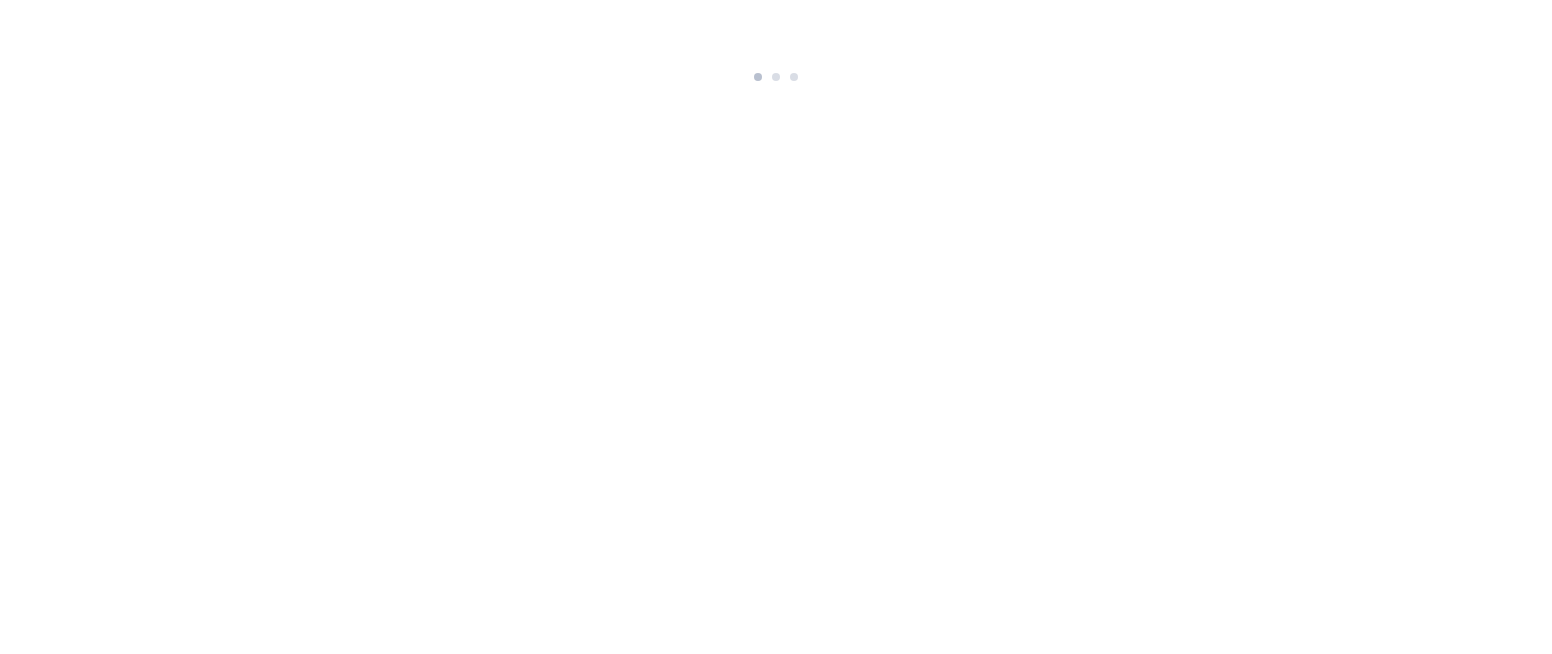 scroll, scrollTop: 0, scrollLeft: 0, axis: both 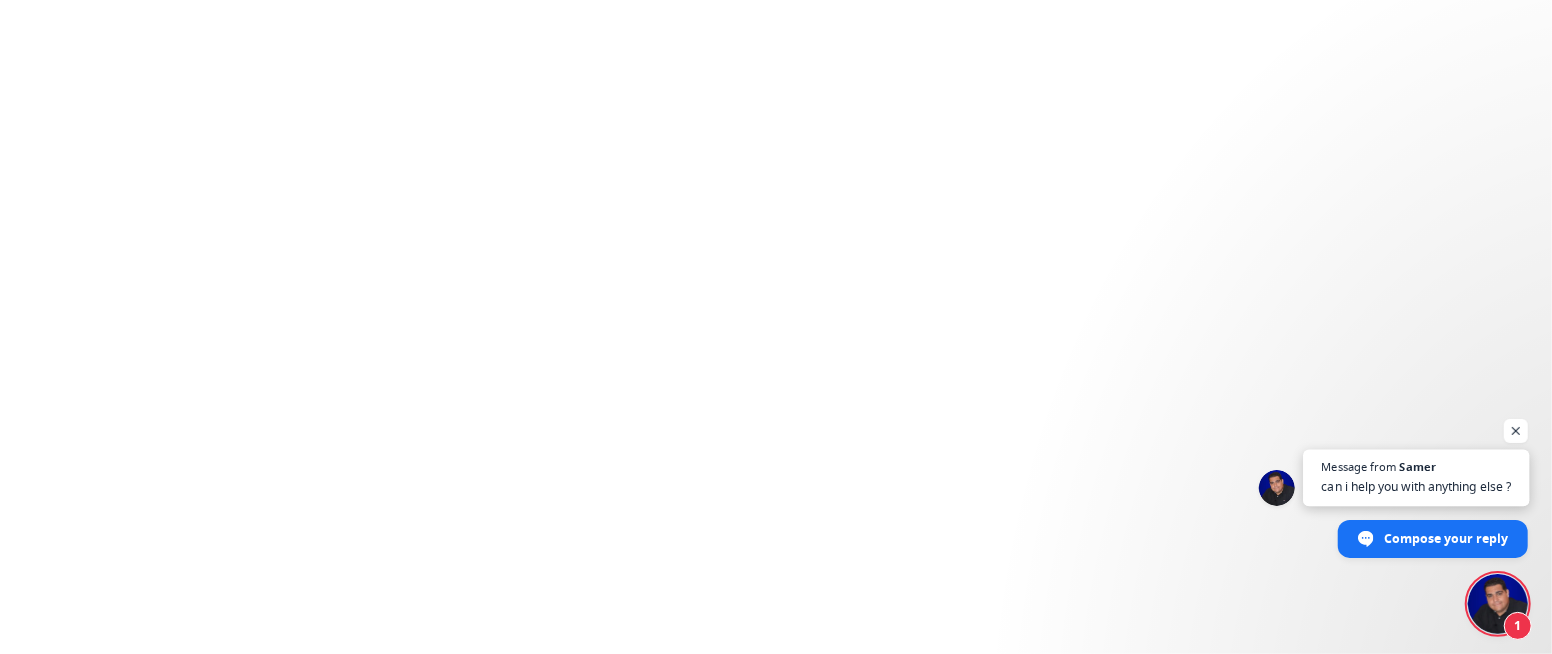 click at bounding box center [1416, 498] 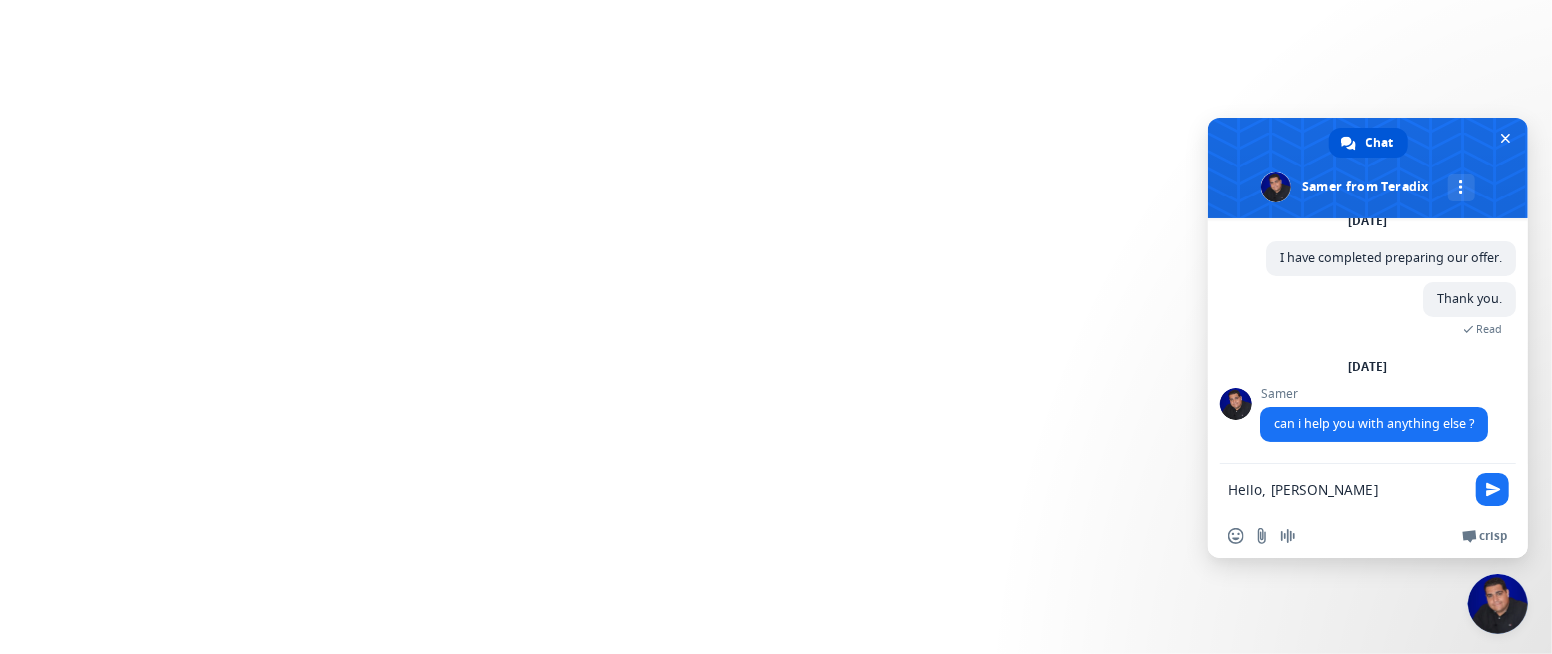 type on "Hello, Mr. Samer!" 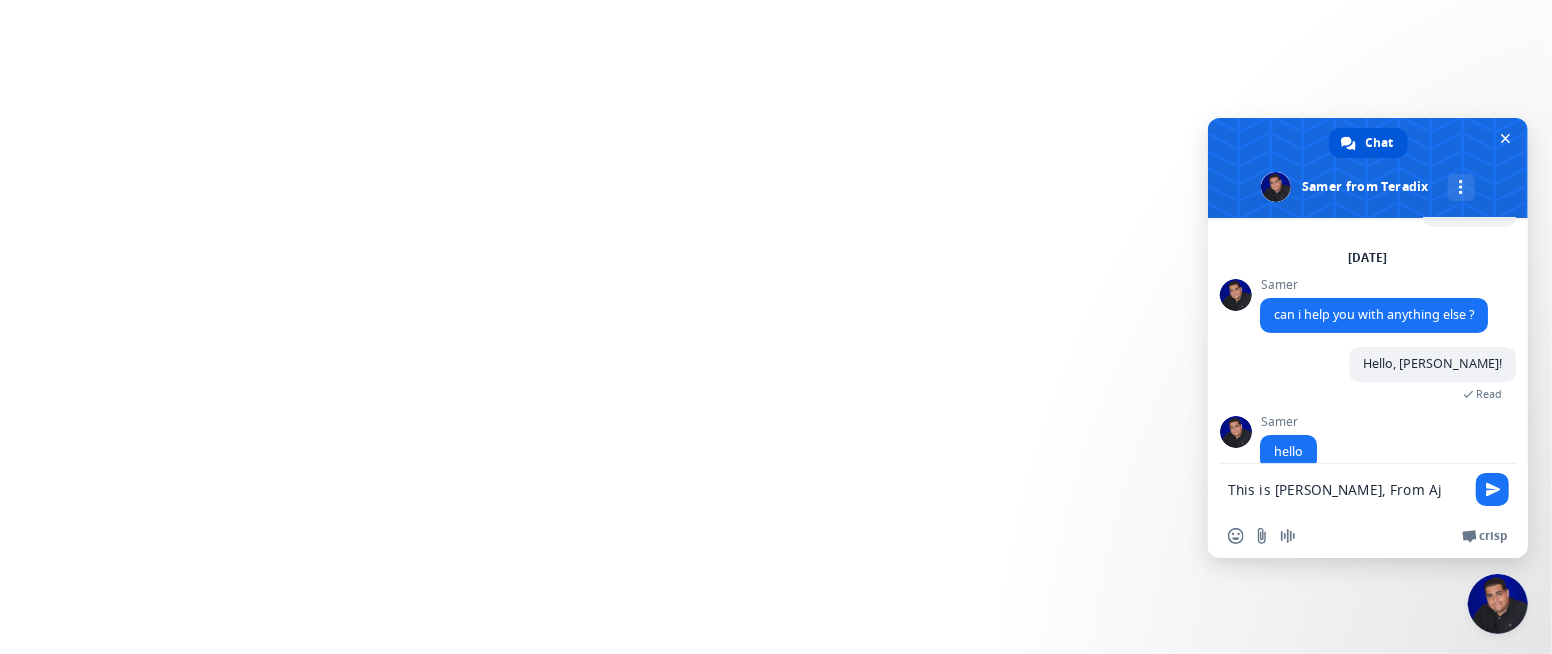 scroll, scrollTop: 276, scrollLeft: 0, axis: vertical 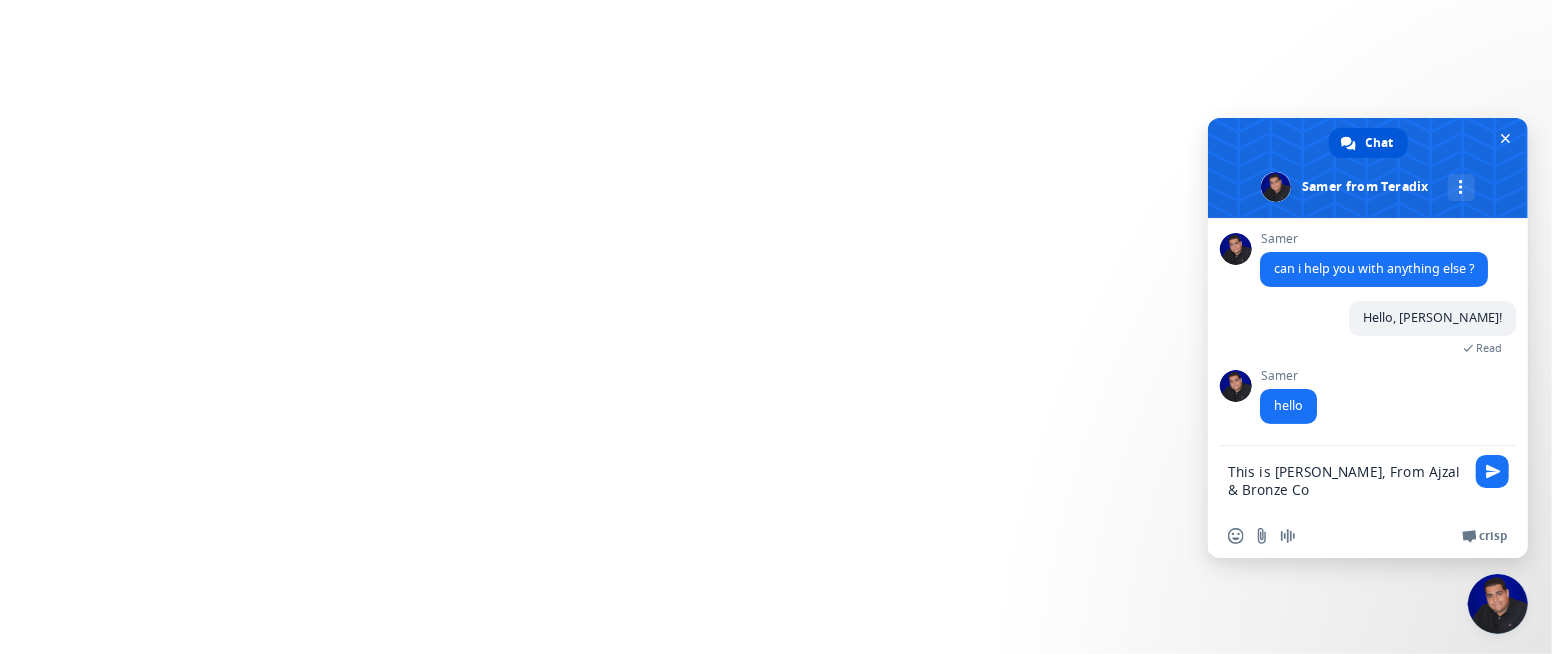 type on "This is Ibrahim, From Ajzal & Bronze Co." 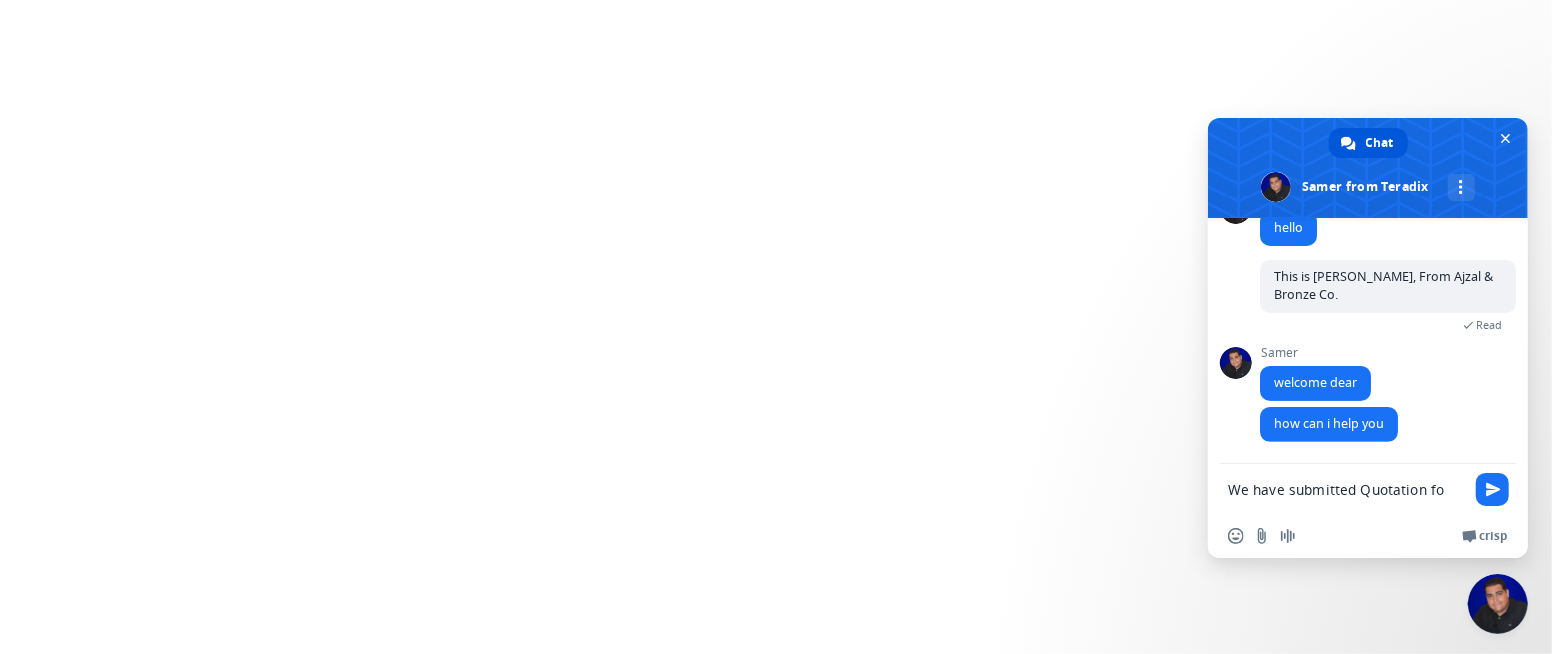 scroll, scrollTop: 455, scrollLeft: 0, axis: vertical 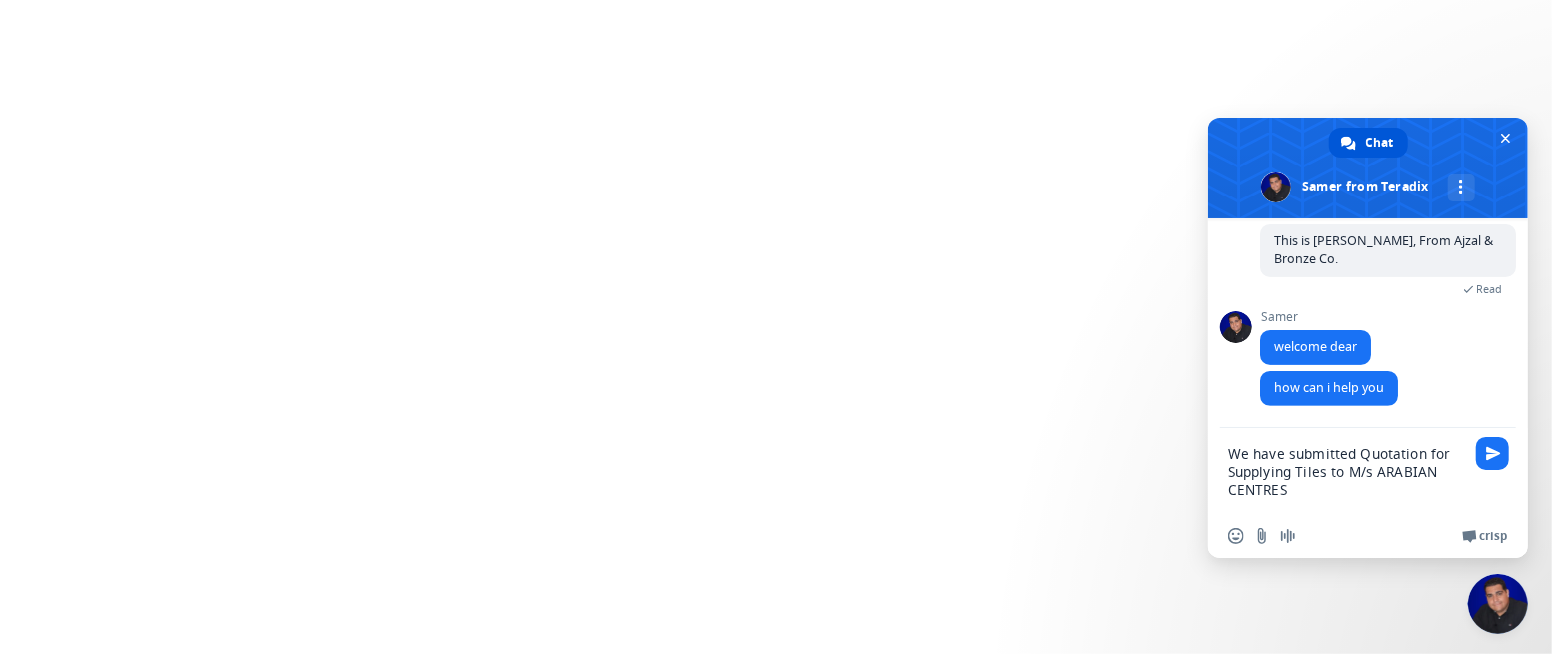 type on "We have submitted Quotation for Supplying Tiles to M/s ARABIAN CENTRES." 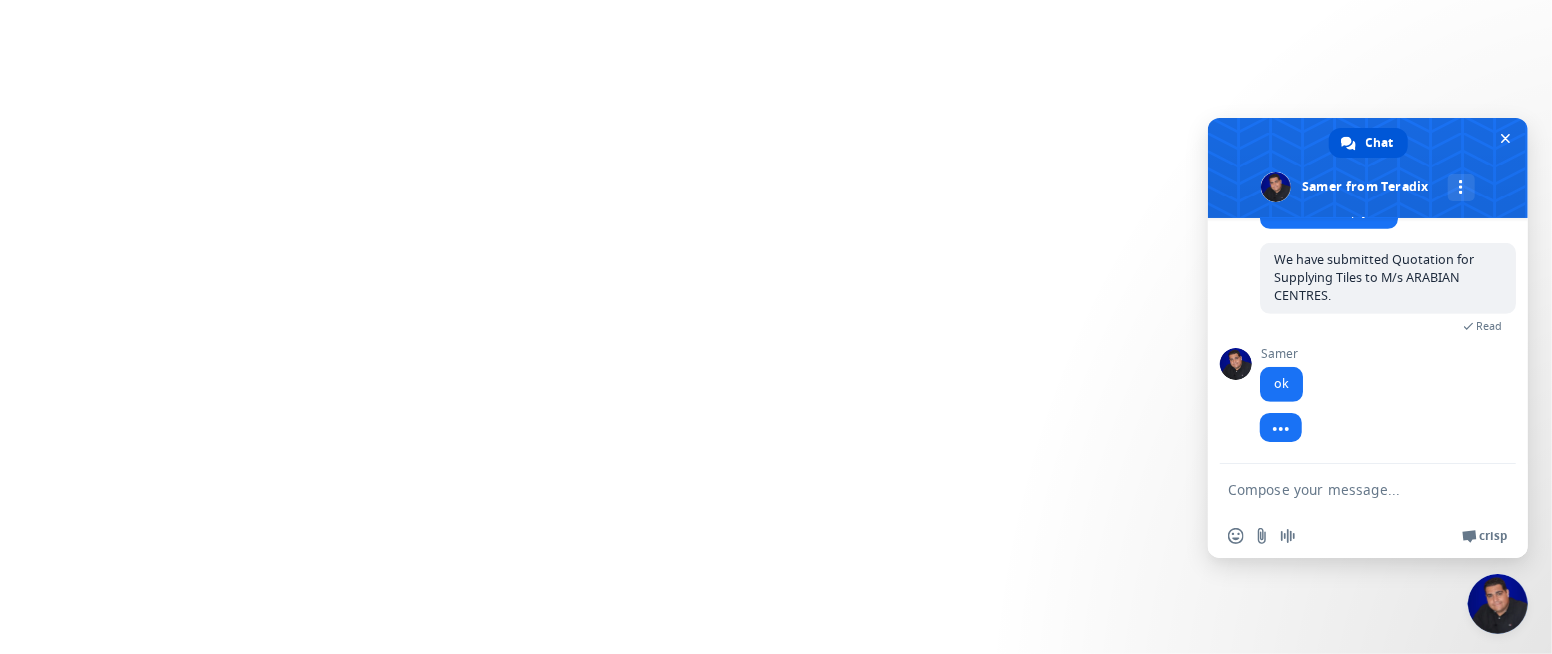 scroll, scrollTop: 606, scrollLeft: 0, axis: vertical 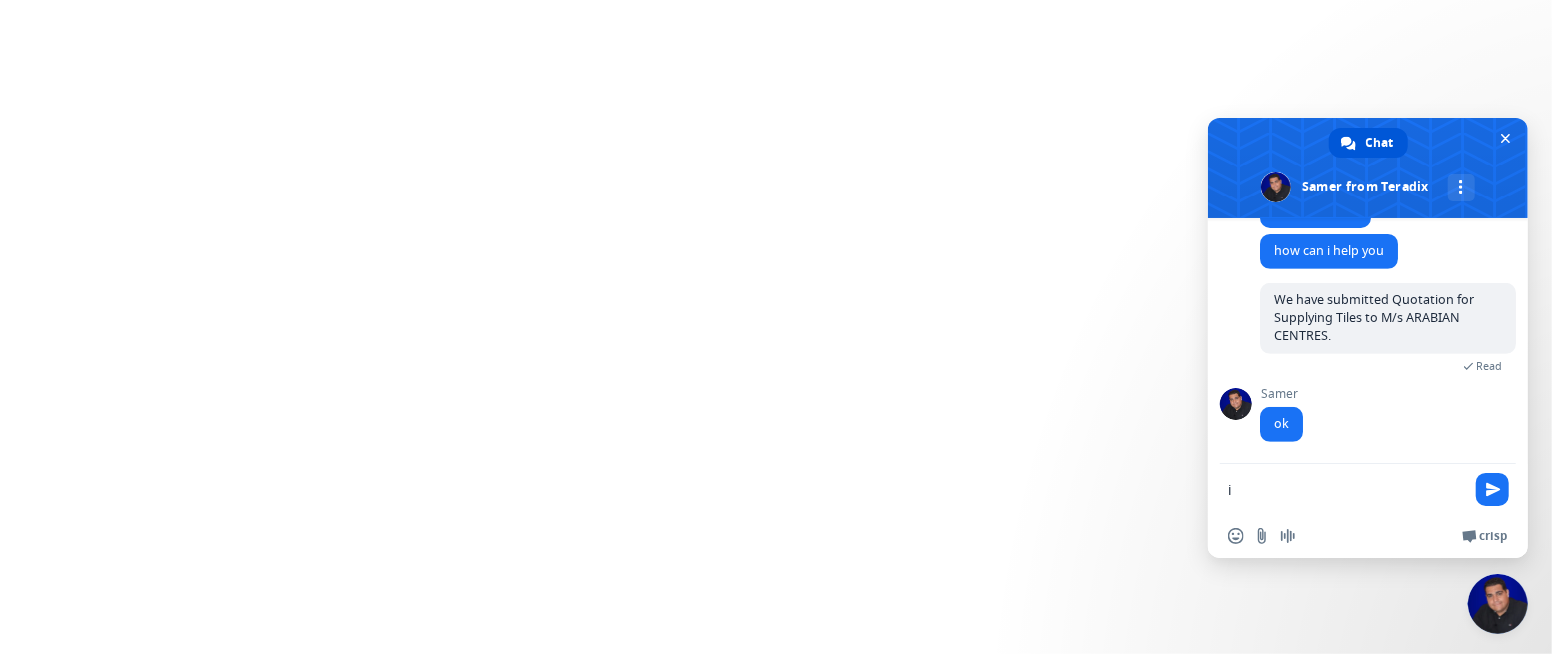 type on "i" 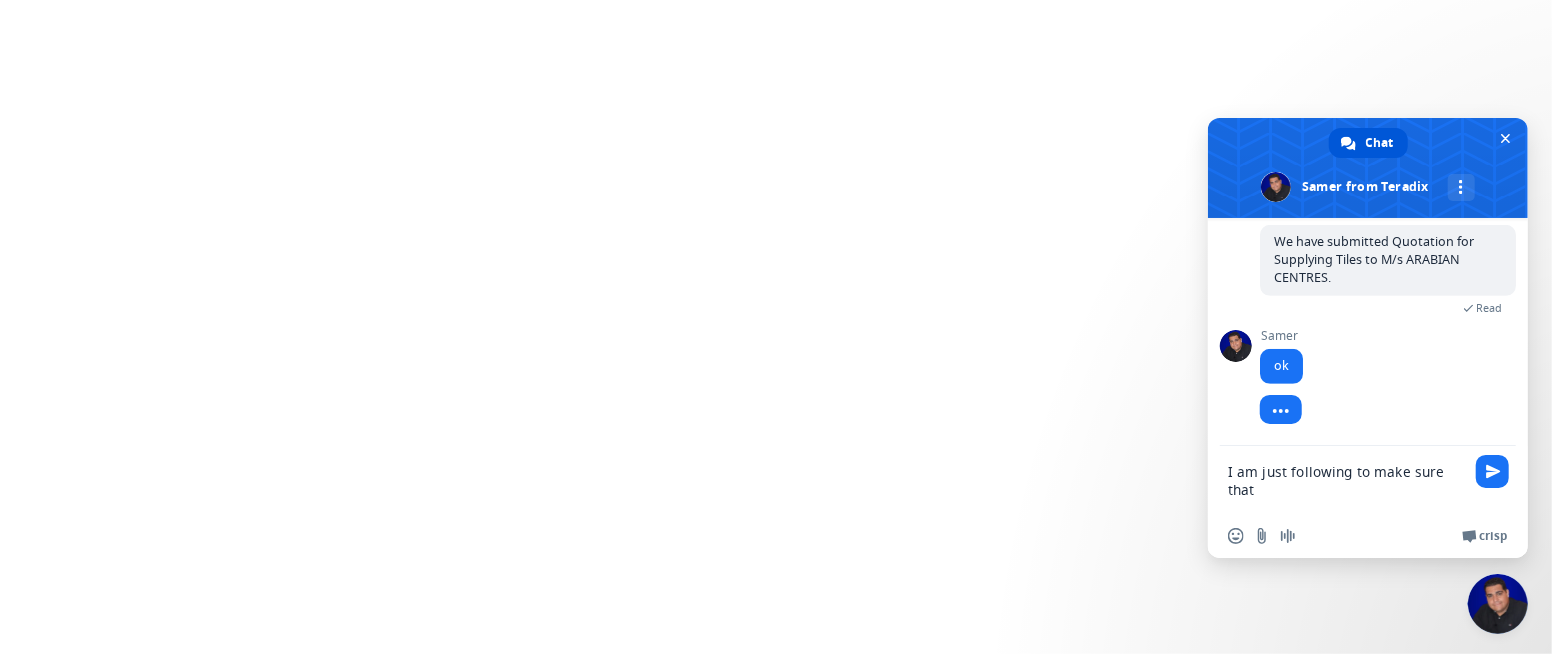 scroll, scrollTop: 669, scrollLeft: 0, axis: vertical 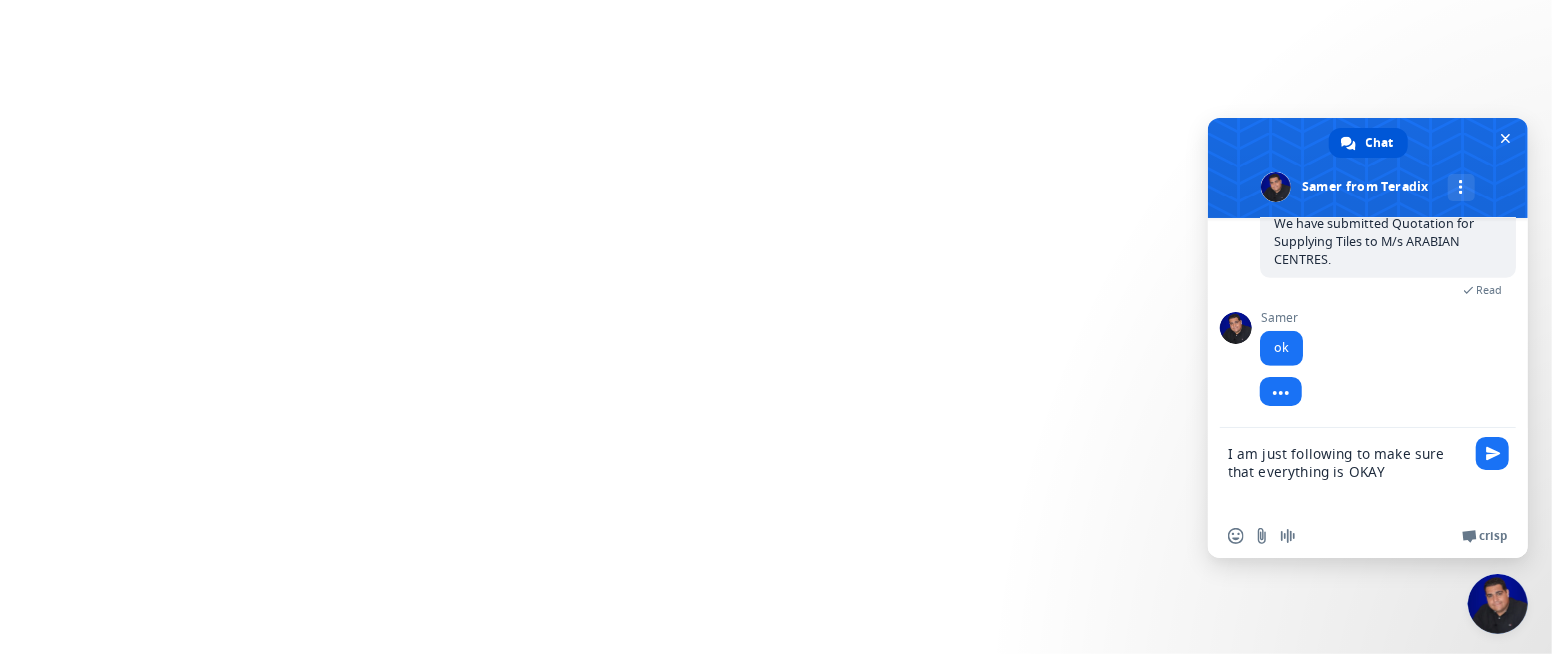 type on "I am just following to make sure that everything is OKAY 1" 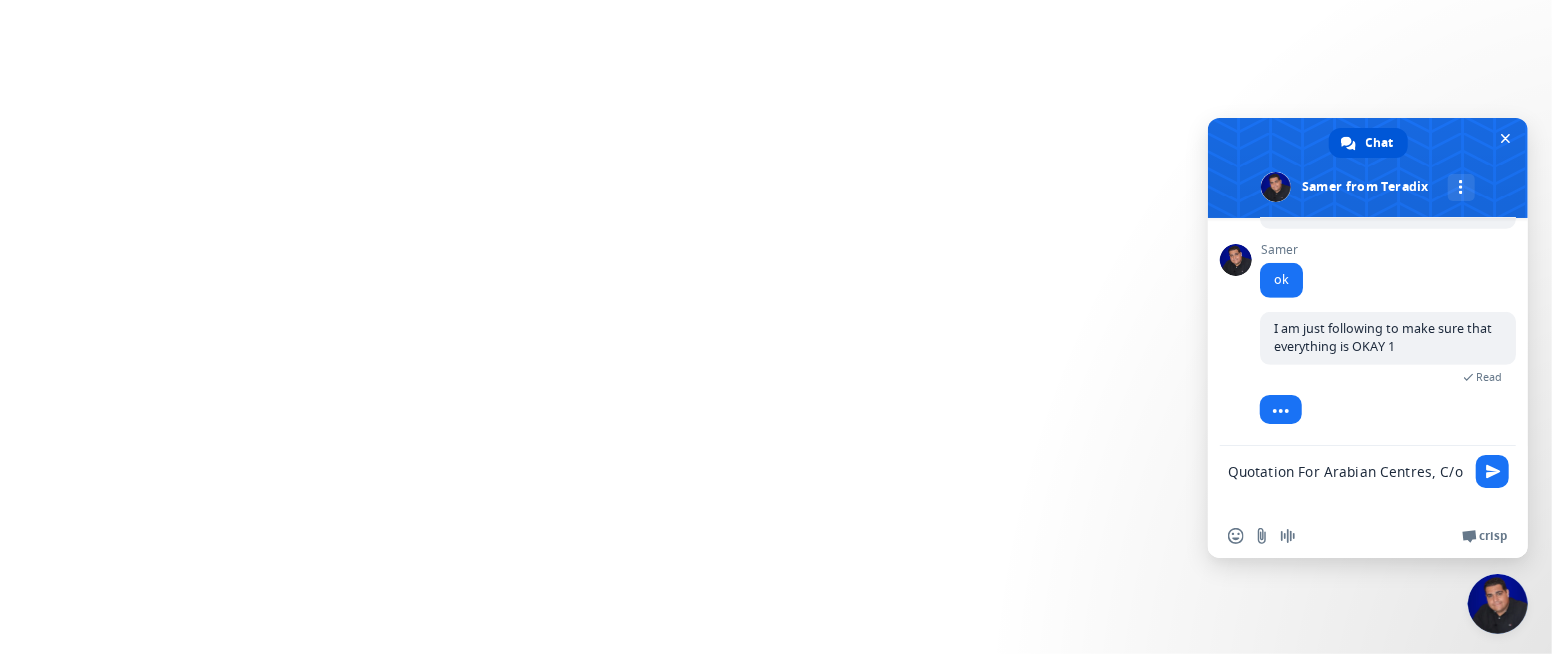 scroll, scrollTop: 814, scrollLeft: 0, axis: vertical 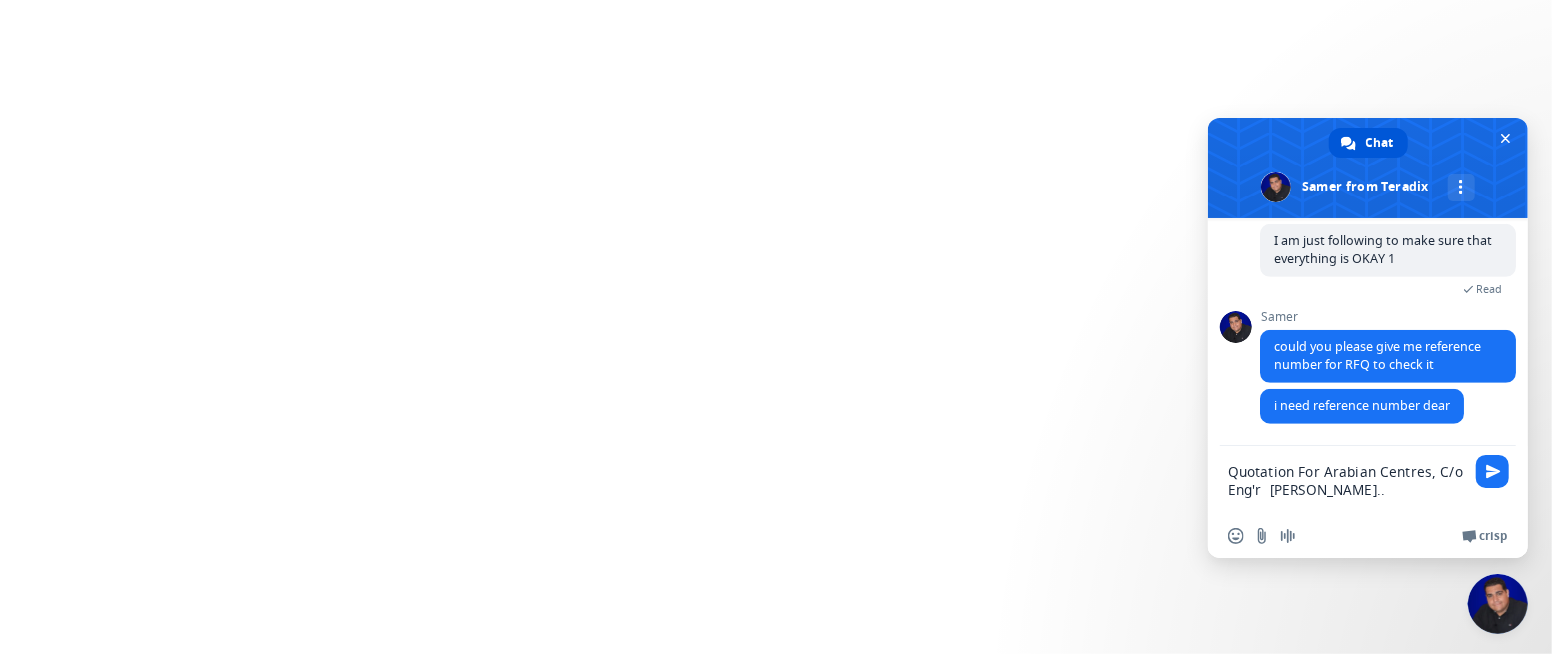 click on "Quotation For Arabian Centres, C/o Eng'r  [PERSON_NAME].." at bounding box center [1348, 480] 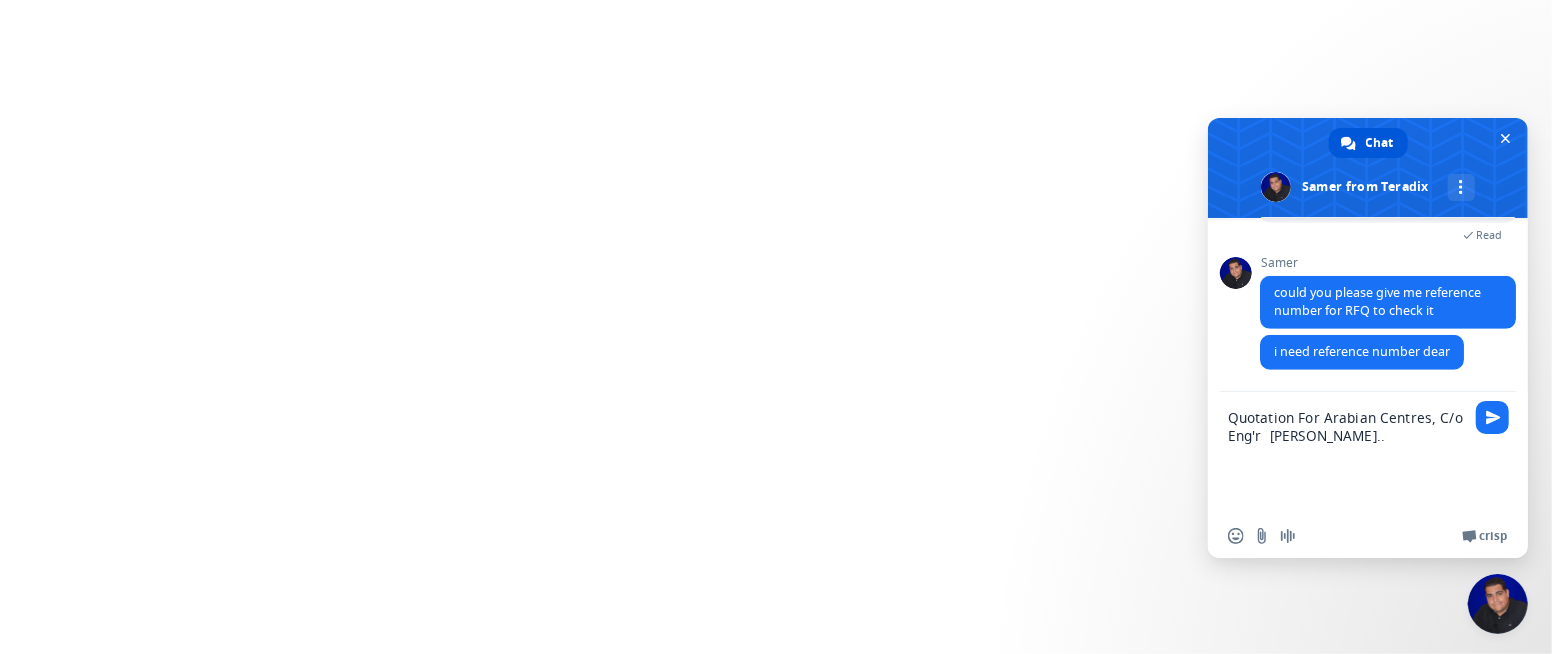 scroll, scrollTop: 0, scrollLeft: 0, axis: both 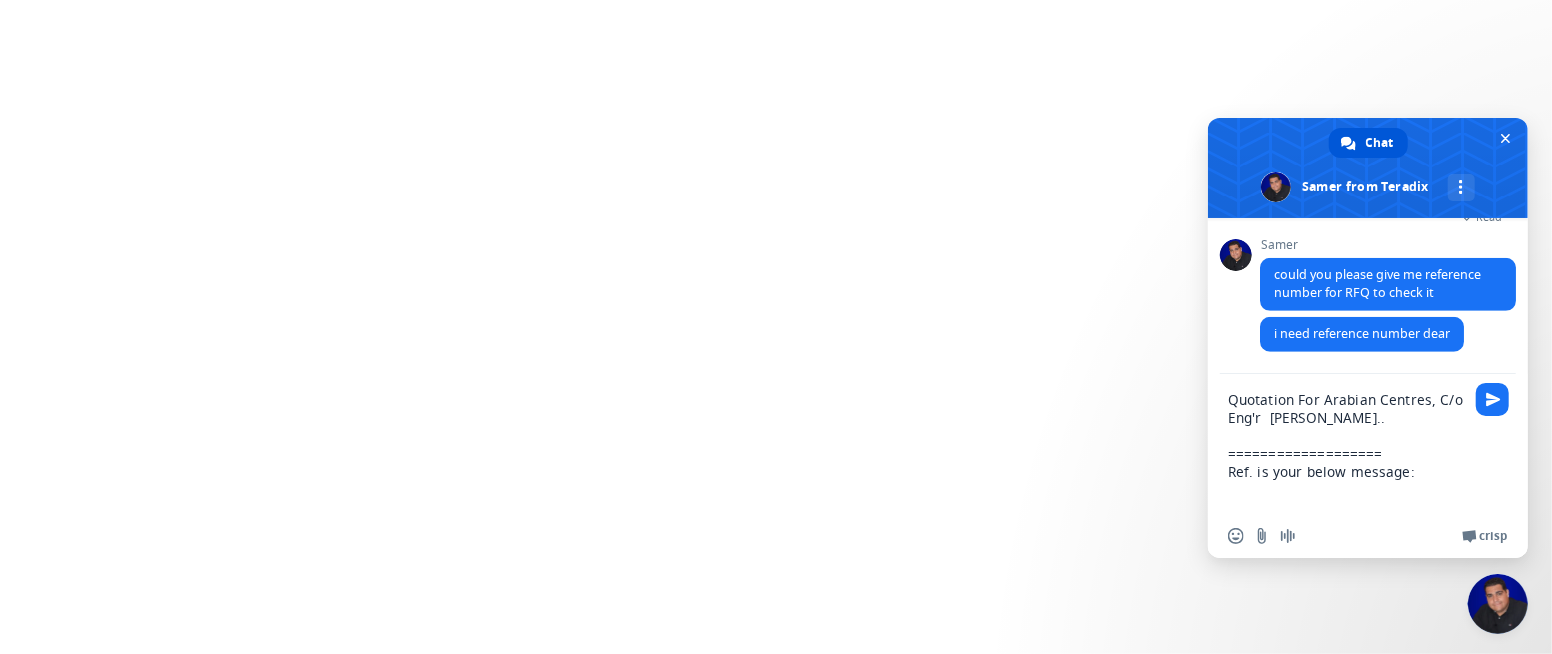 paste on "Request Title: RFQ - Porcelain Tiles ([GEOGRAPHIC_DATA]) Request deadline to submit an offer: [DATE] 03:45PM EET To accept the invitation and see the full request details, click the below button to create [PERSON_NAME]'s supplier account and go to the request details page and click on “Accept Invitation” before the auction starts." 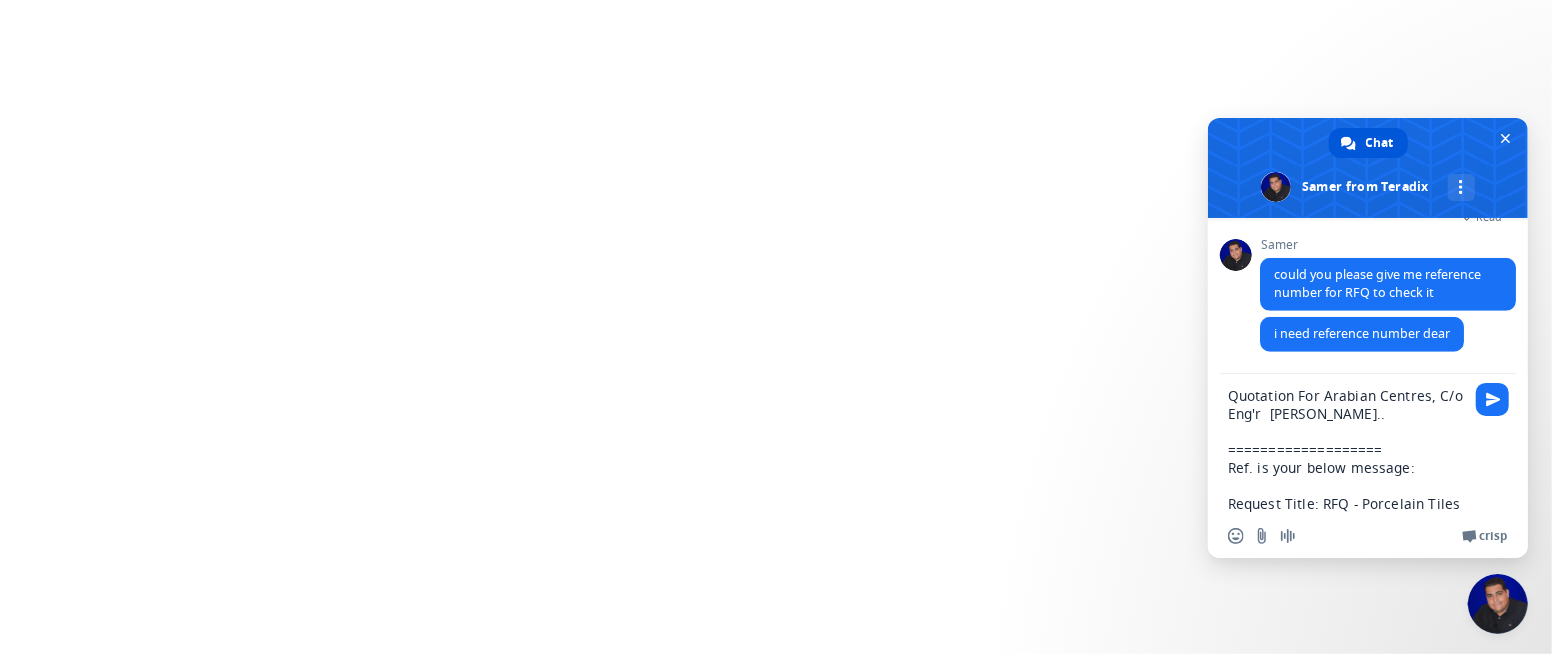 scroll, scrollTop: 184, scrollLeft: 0, axis: vertical 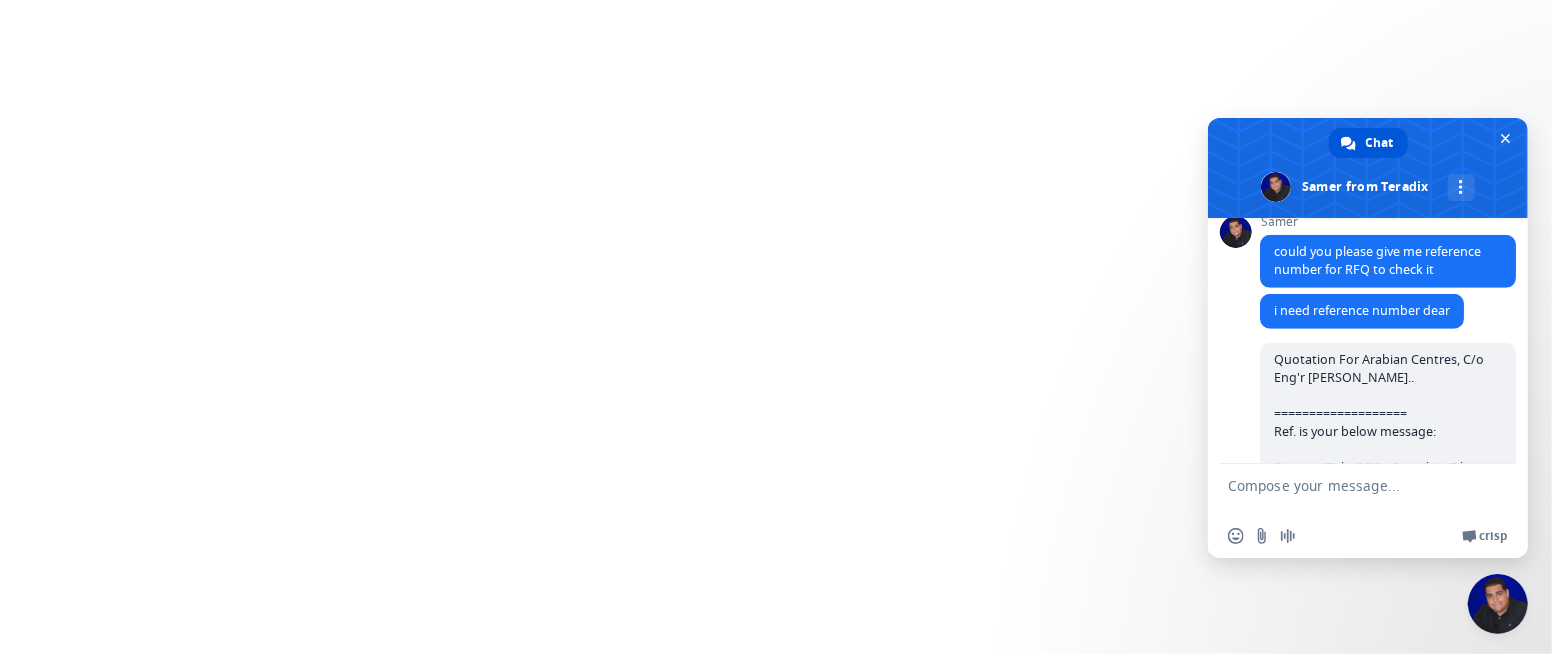 click on "Chat Samer from Teradix More channels Continue on Email Network offline. Reconnecting... No messages can be received or sent for now. Teradix How can we help with Teradix? Monday, 28 July I have completed preparing our offer. 18 hours ago Thank you. 18 hours ago Tuesday, 29 July Samer can i help you with anything else ? 27 minutes ago Hello, Mr. Samer! 5 minutes ago Samer hello 5 minutes ago This is Ibrahim, From Ajzal & Bronze Co. 5 minutes ago Samer welcome dear 4 minutes ago Samer how can i help you 4 minutes ago We have submitted Quotation for Supplying Tiles to M/s ARABIAN CENTRES. 4 minutes ago Samer ok 4 minutes ago I am just following to make sure that everything is OKAY 1 3 minutes ago Read Samer could you please give me reference number for RFQ to check it 3 minutes ago Samer i need reference number dear A minute ago Quotation For Arabian Centres, C/o Eng'r  James Taruk.. =================== Ref. is your below message:  Just now Send a file Insert an emoji Send a file" at bounding box center [776, 29] 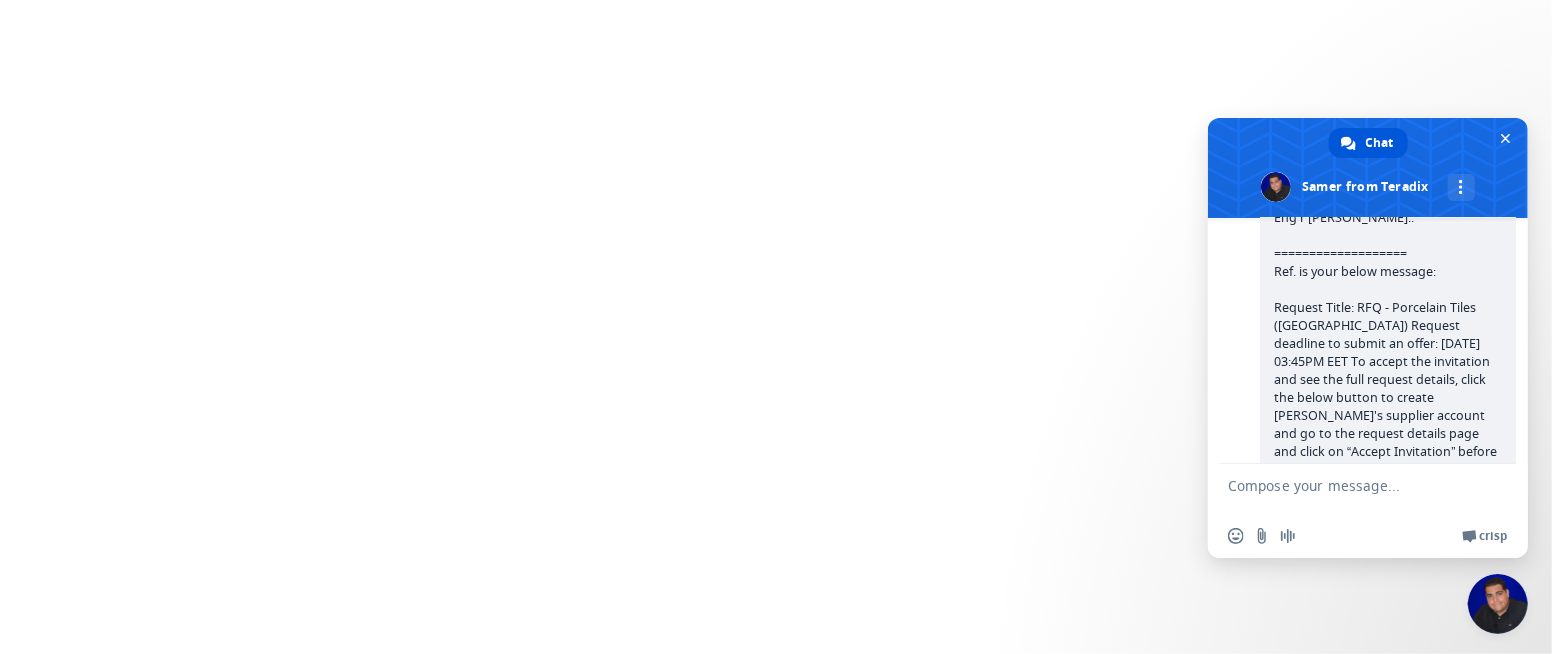 scroll, scrollTop: 1229, scrollLeft: 0, axis: vertical 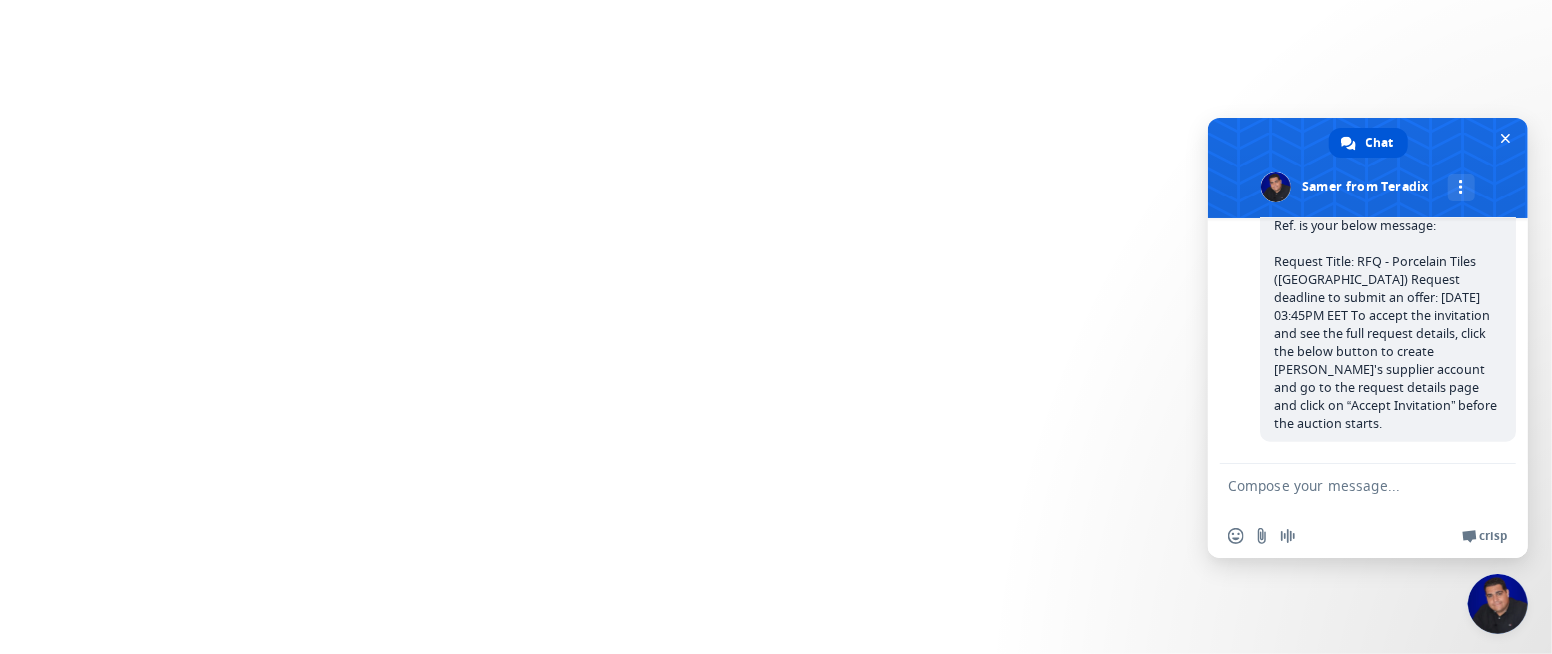 click on "Quotation For Arabian Centres, C/o Eng'r  James Taruk.. =================== Ref. is your below message:  Request Title: RFQ - Porcelain Tiles (Salam Mall Riyadh) Request deadline to submit an offer: 2025-07-28 03:45PM EET To accept the invitation and see the full request details, click the below button to create Teradix's supplier account and go to the request details page and click on “Accept Invitation” before the auction starts." at bounding box center (1385, 288) 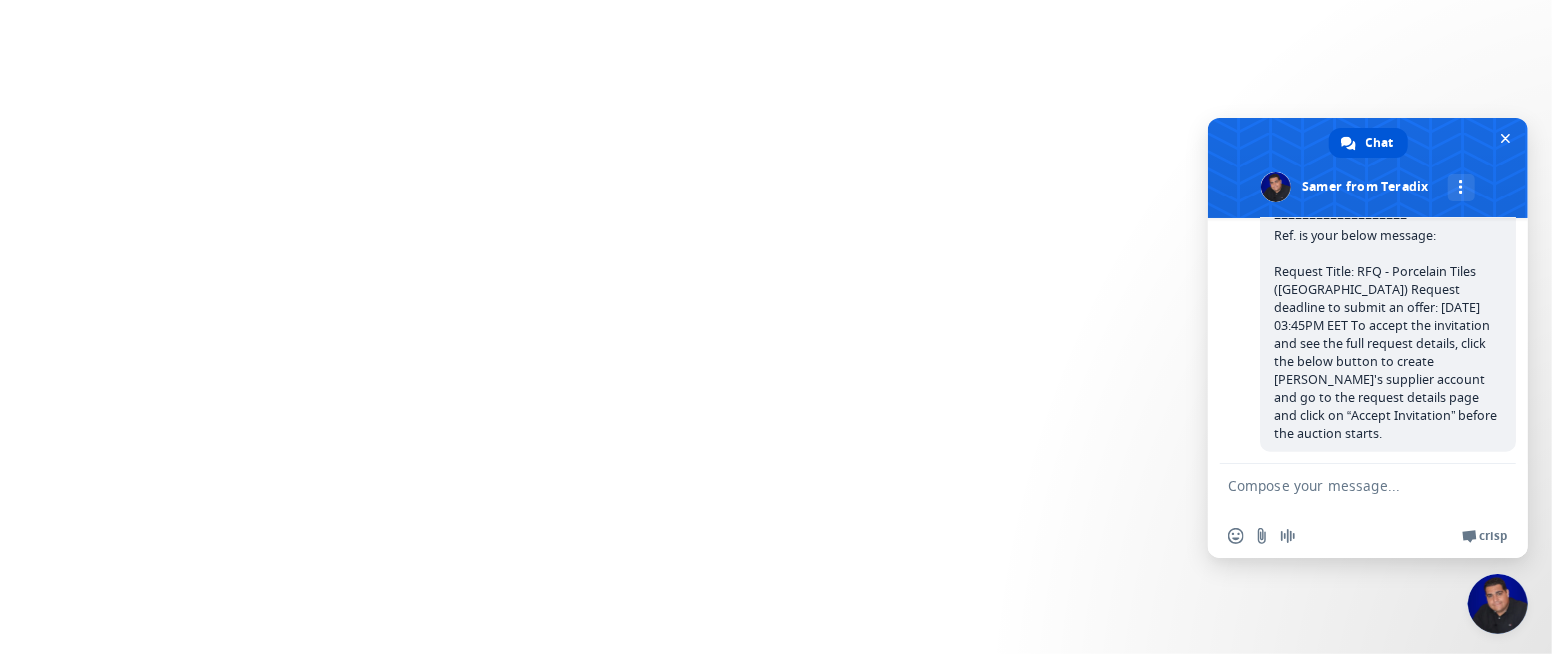 scroll, scrollTop: 749, scrollLeft: 0, axis: vertical 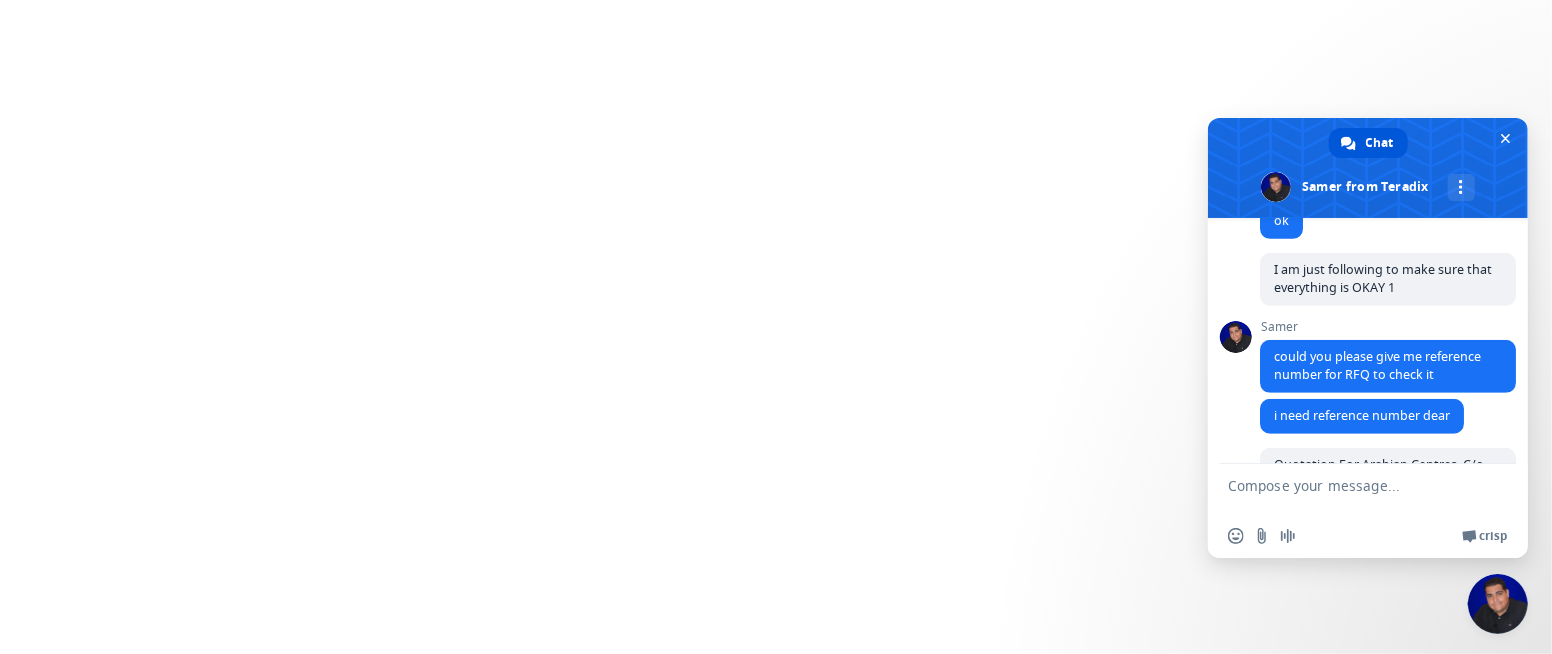 click at bounding box center (1348, 489) 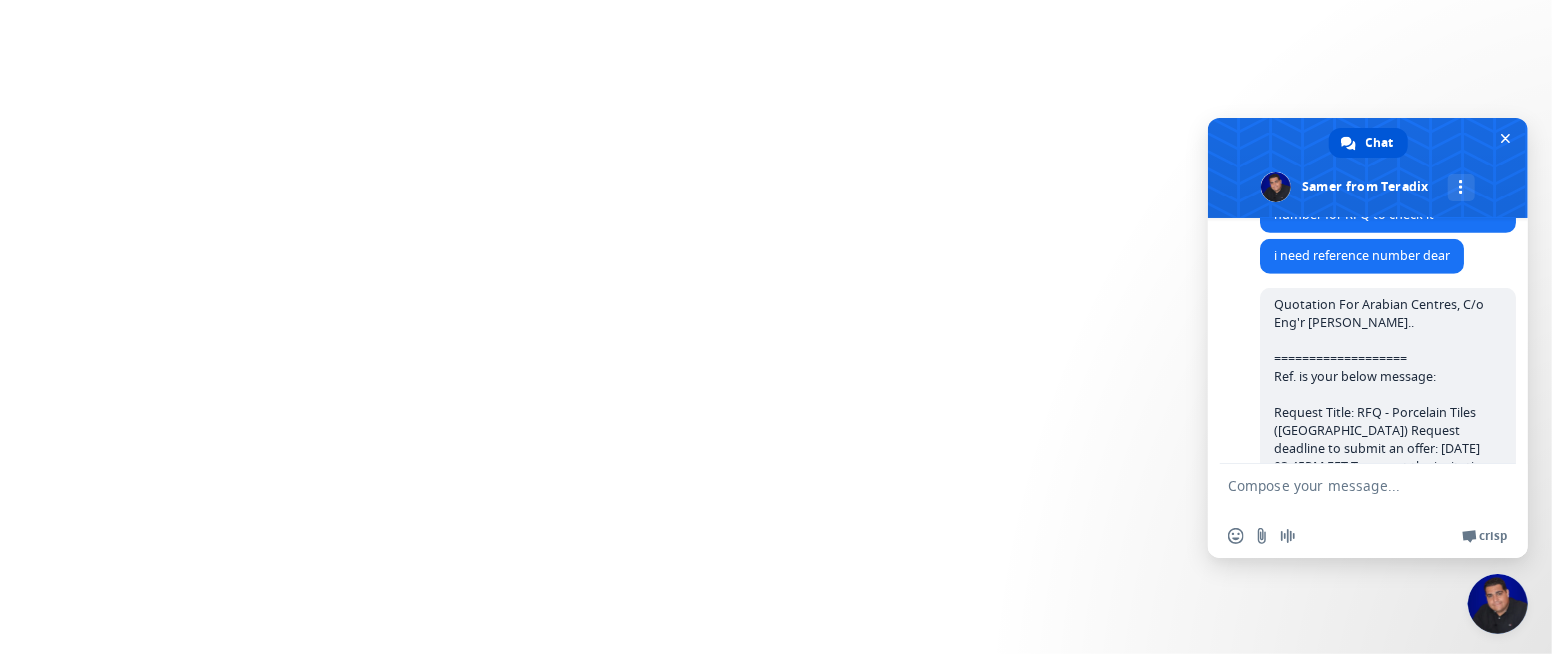 scroll, scrollTop: 1069, scrollLeft: 0, axis: vertical 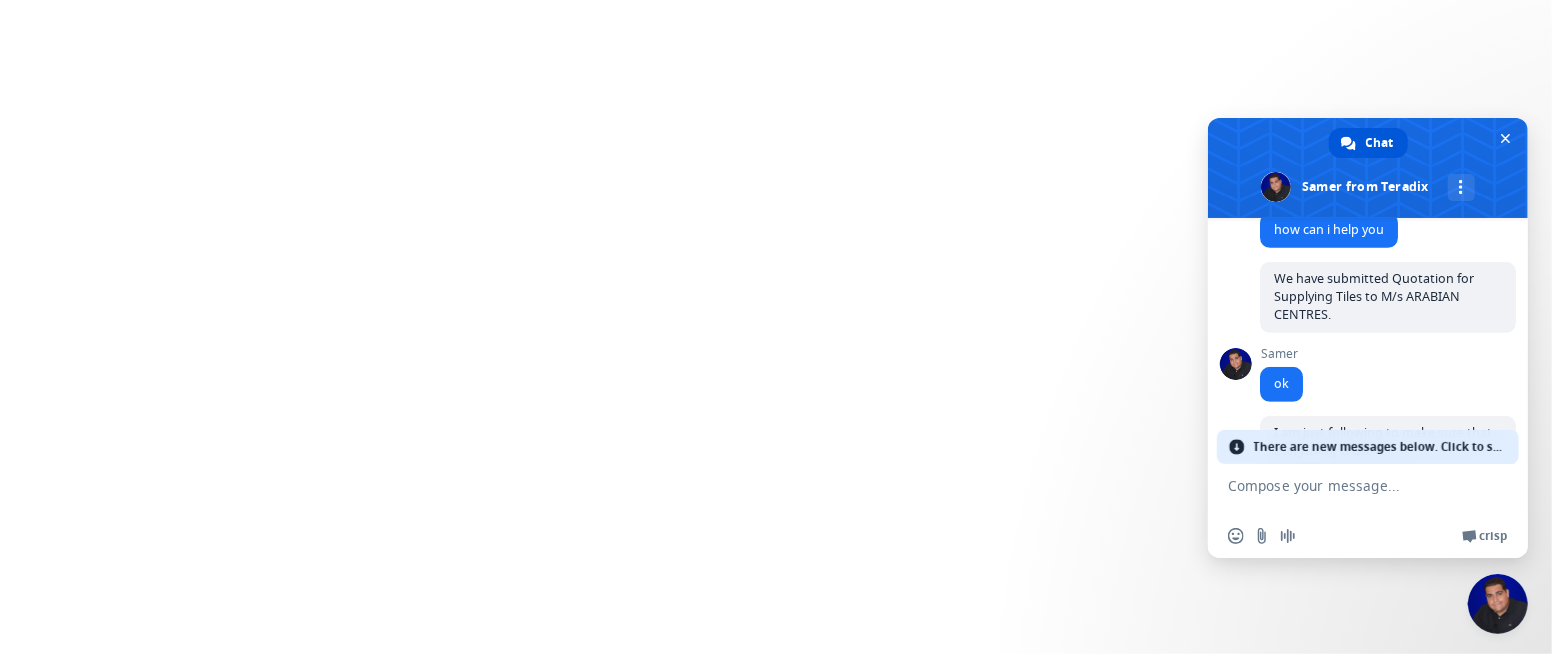 click on "There are new messages below. Click to see." at bounding box center [1368, 447] 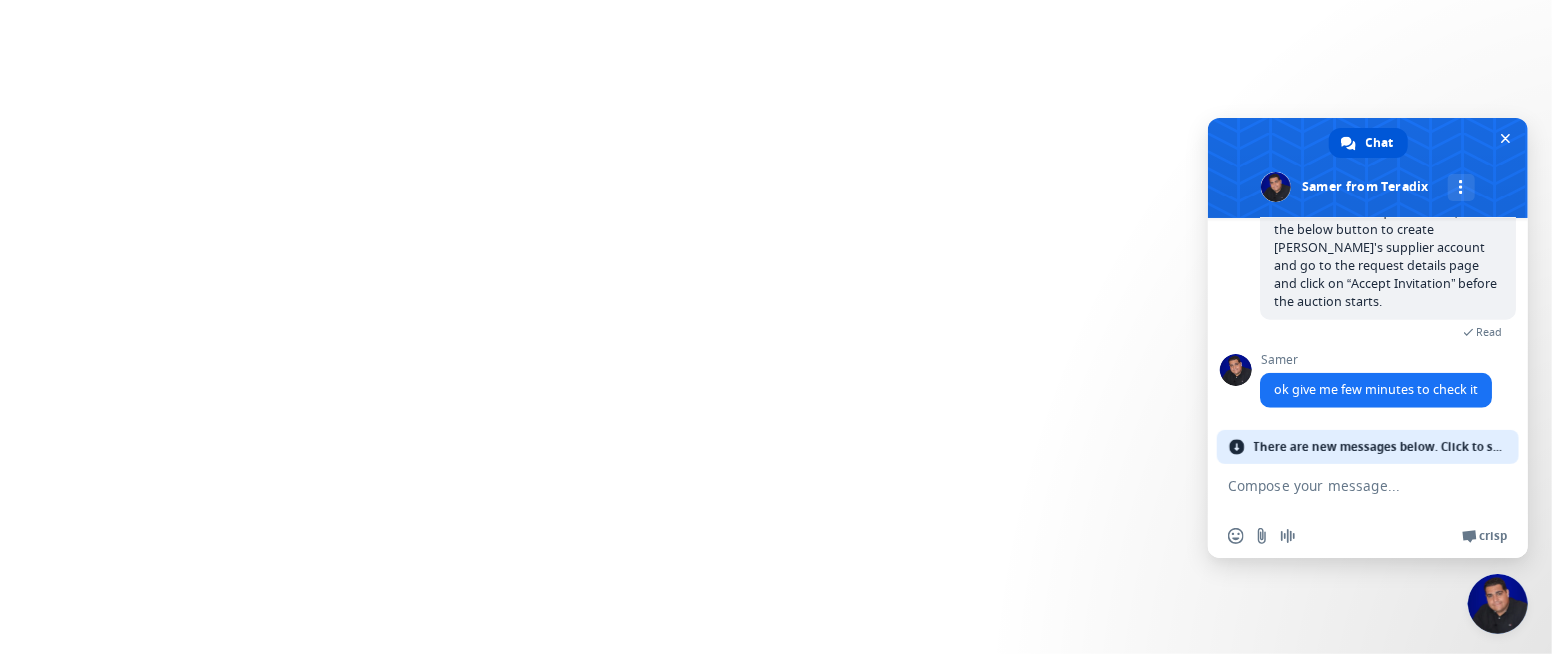 click on "There are new messages below. Click to see." at bounding box center [1368, 447] 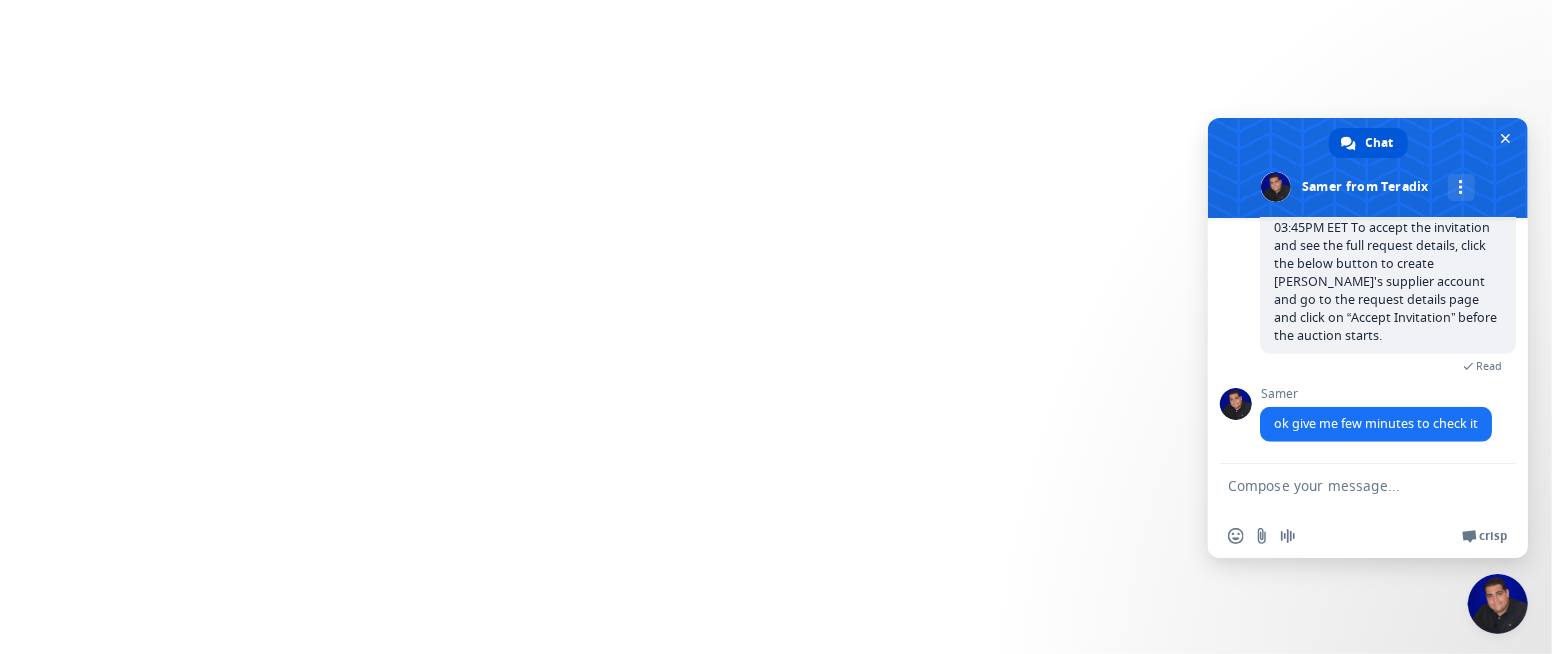 scroll, scrollTop: 1316, scrollLeft: 0, axis: vertical 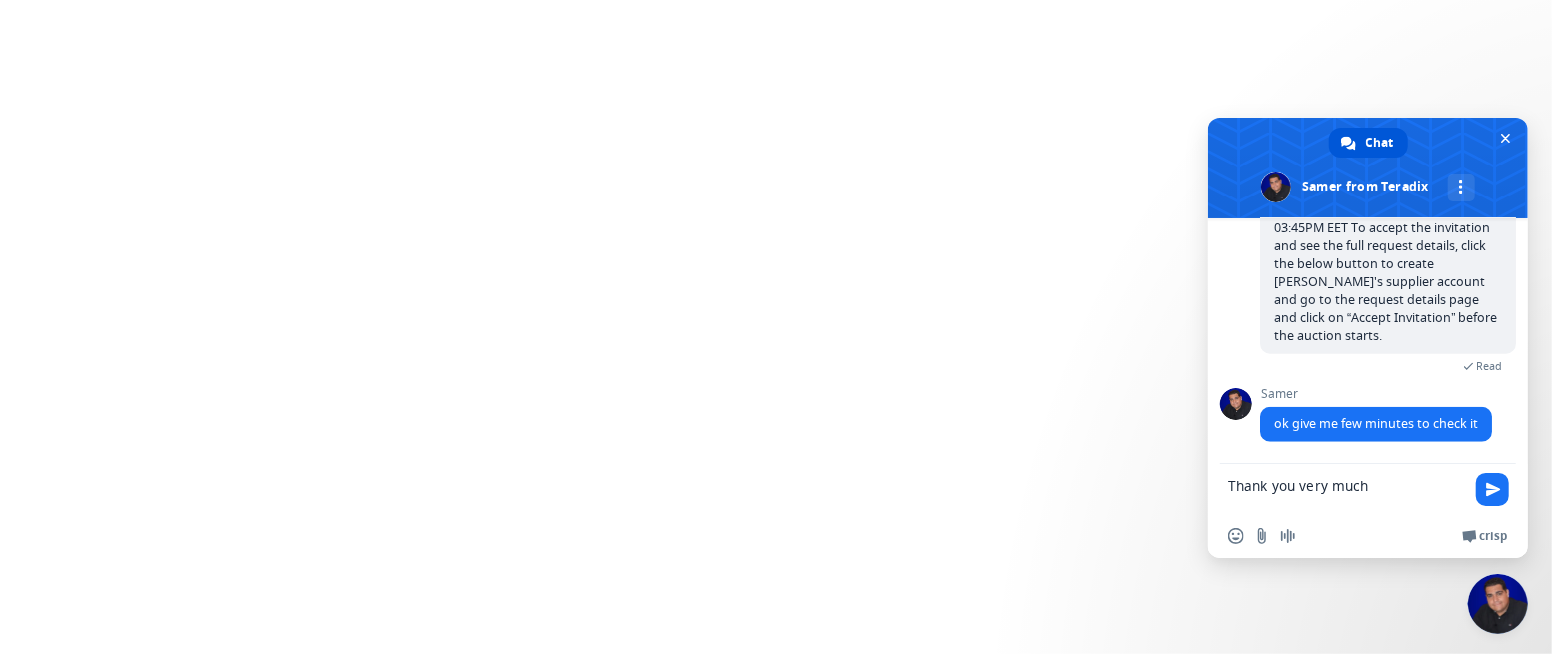 type on "Thank you very much." 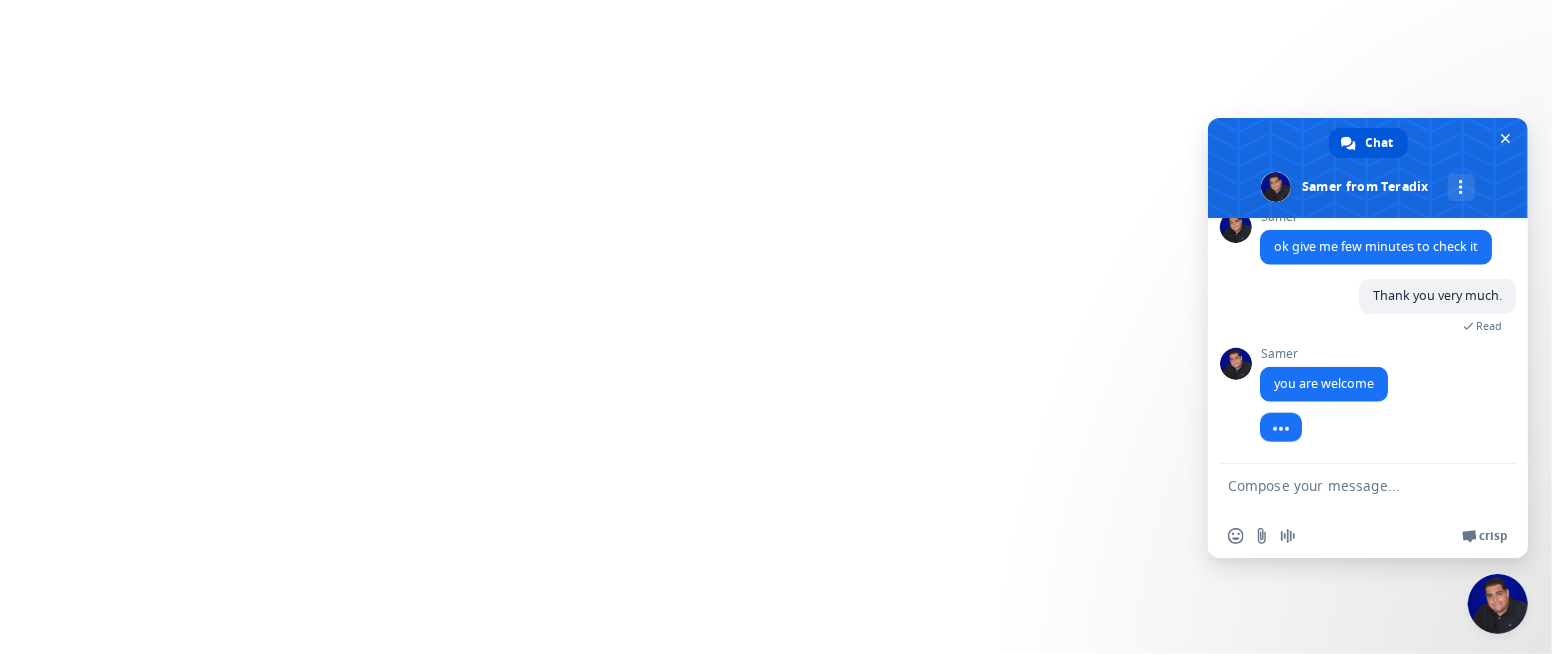 scroll, scrollTop: 1477, scrollLeft: 0, axis: vertical 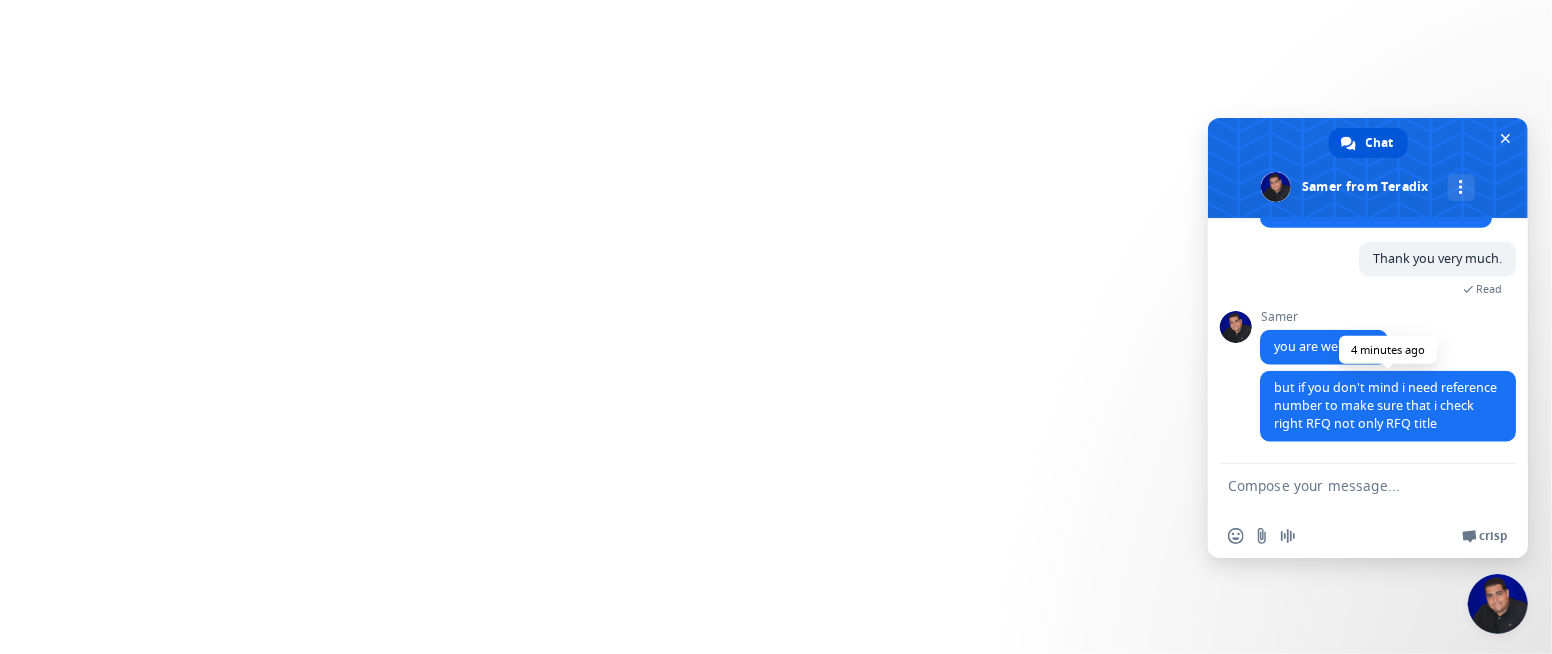 click on "but if you don't mind i need reference number to make sure that i check right RFQ not only RFQ title" at bounding box center [1385, 405] 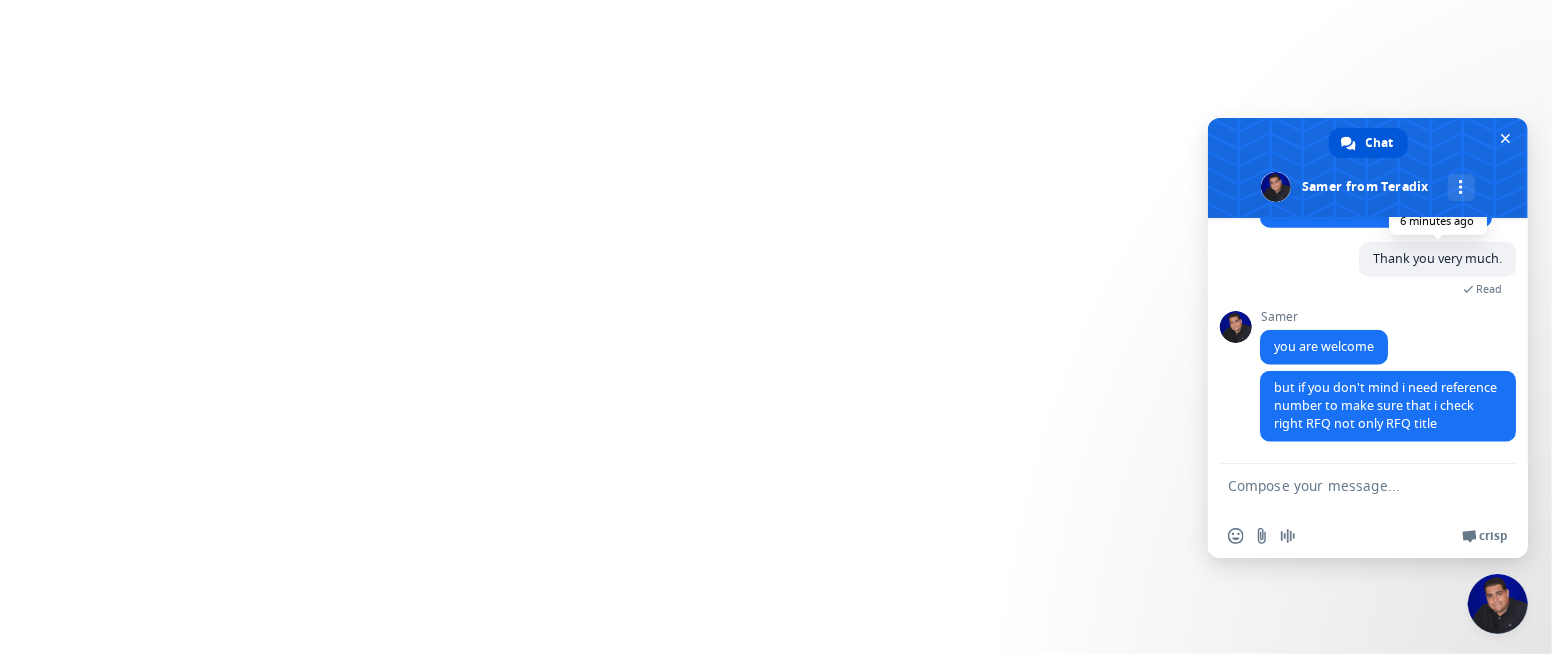 scroll, scrollTop: 1528, scrollLeft: 0, axis: vertical 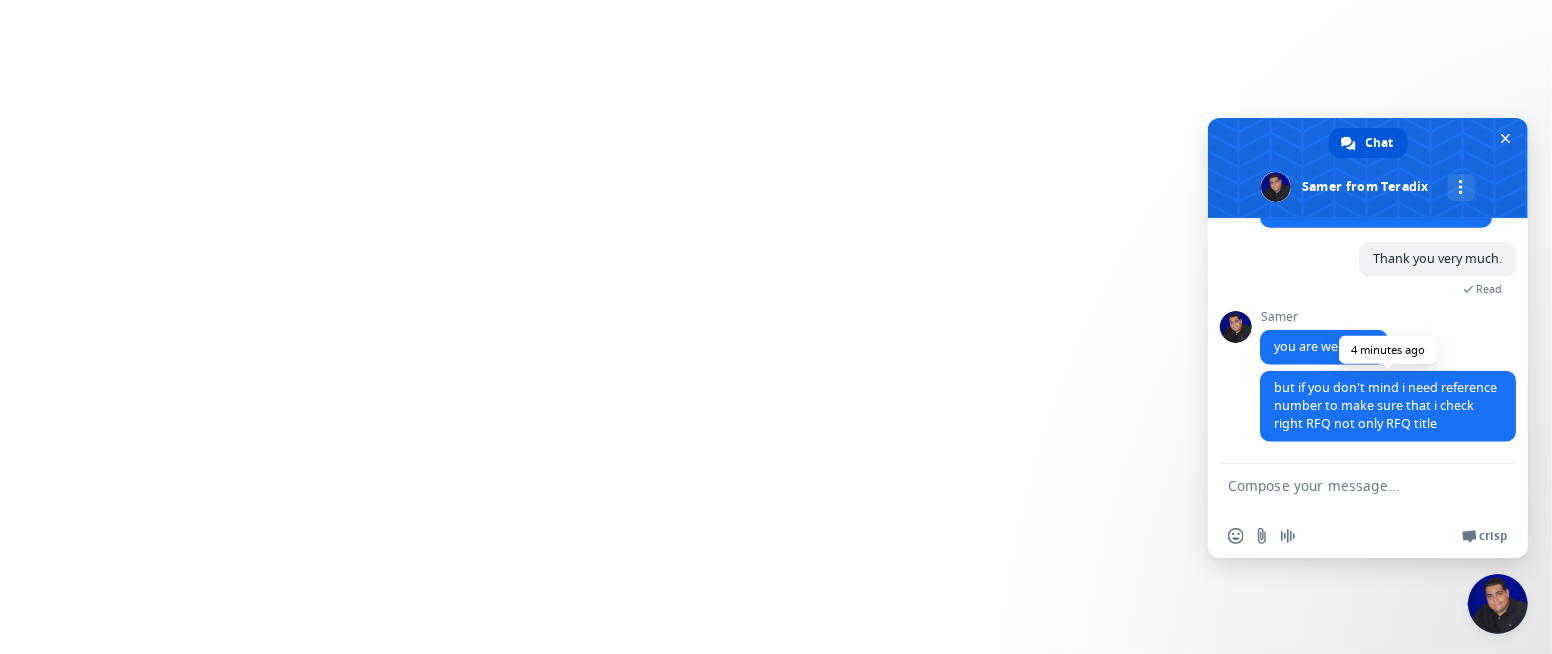 click on "but if you don't mind i need reference number to make sure that i check right RFQ not only RFQ title" at bounding box center (1385, 405) 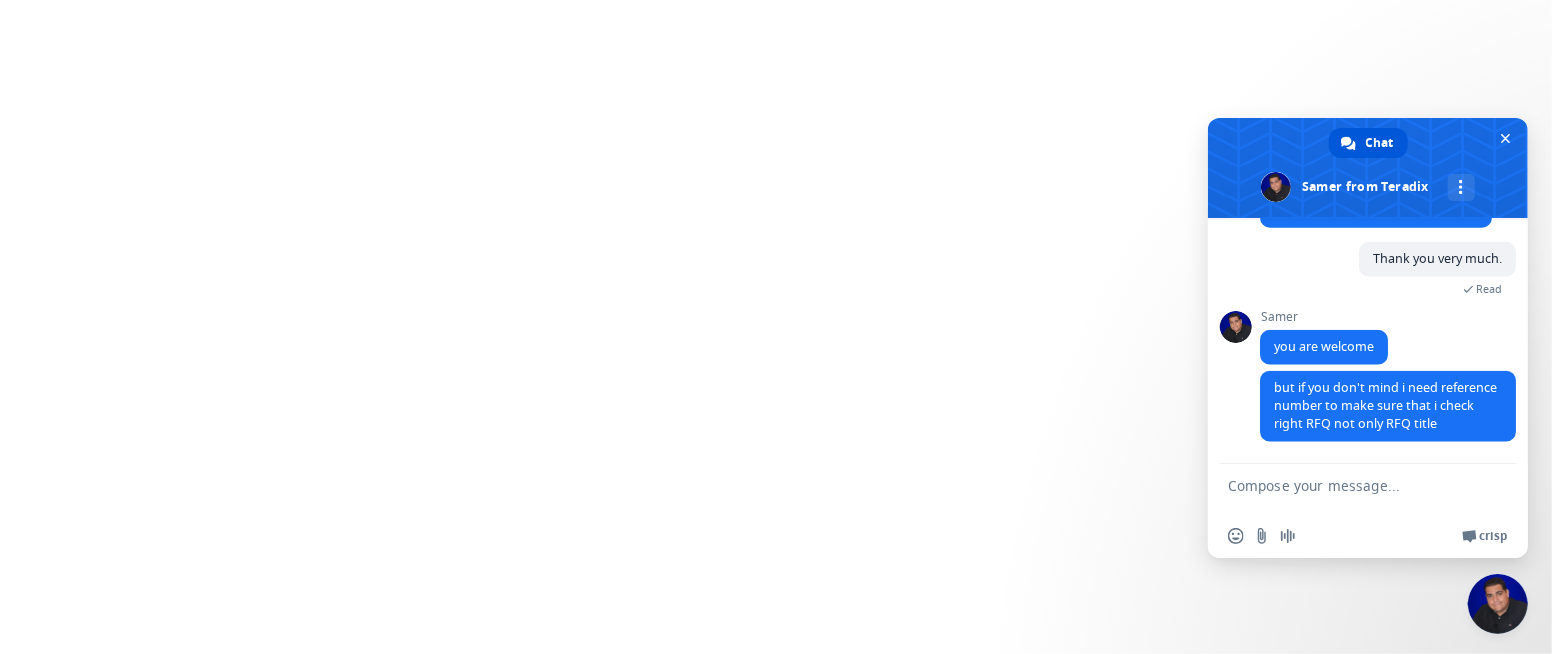 drag, startPoint x: 1301, startPoint y: 481, endPoint x: 1315, endPoint y: 480, distance: 14.035668 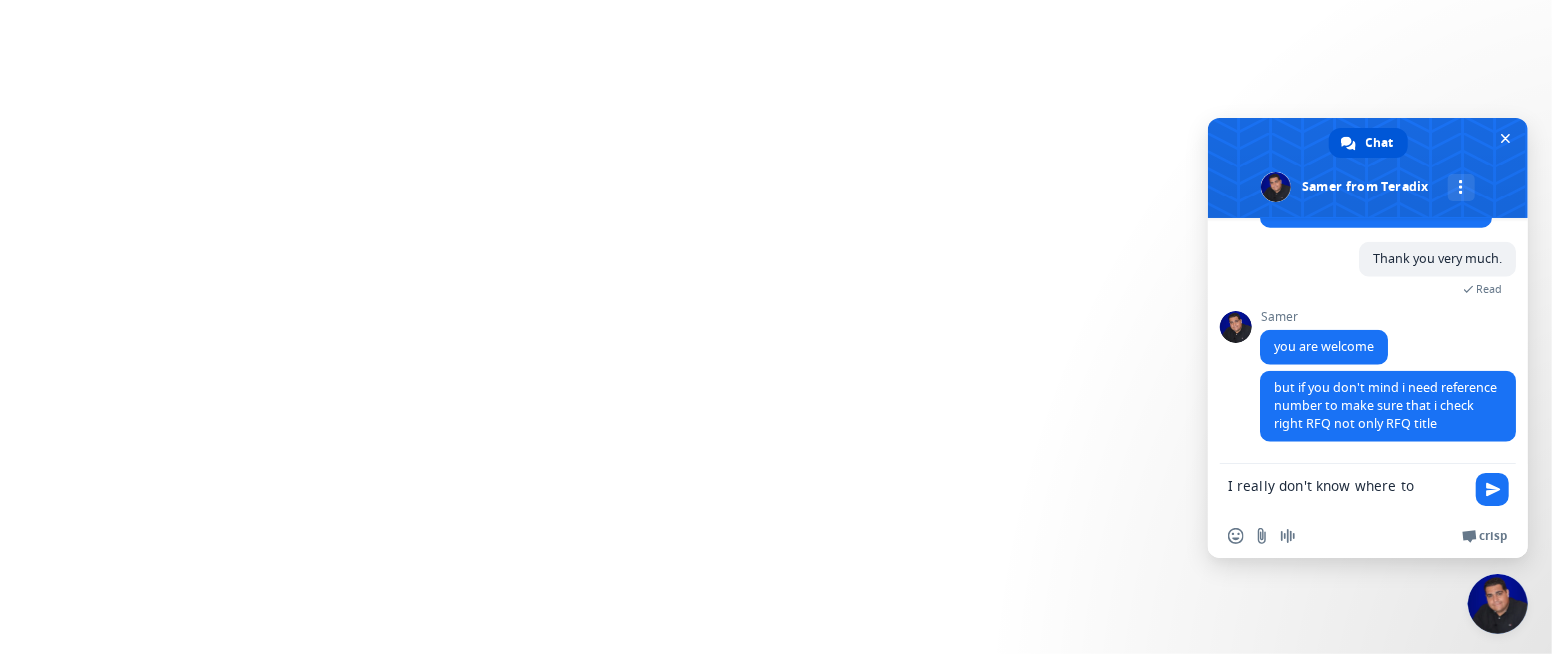 scroll, scrollTop: 0, scrollLeft: 0, axis: both 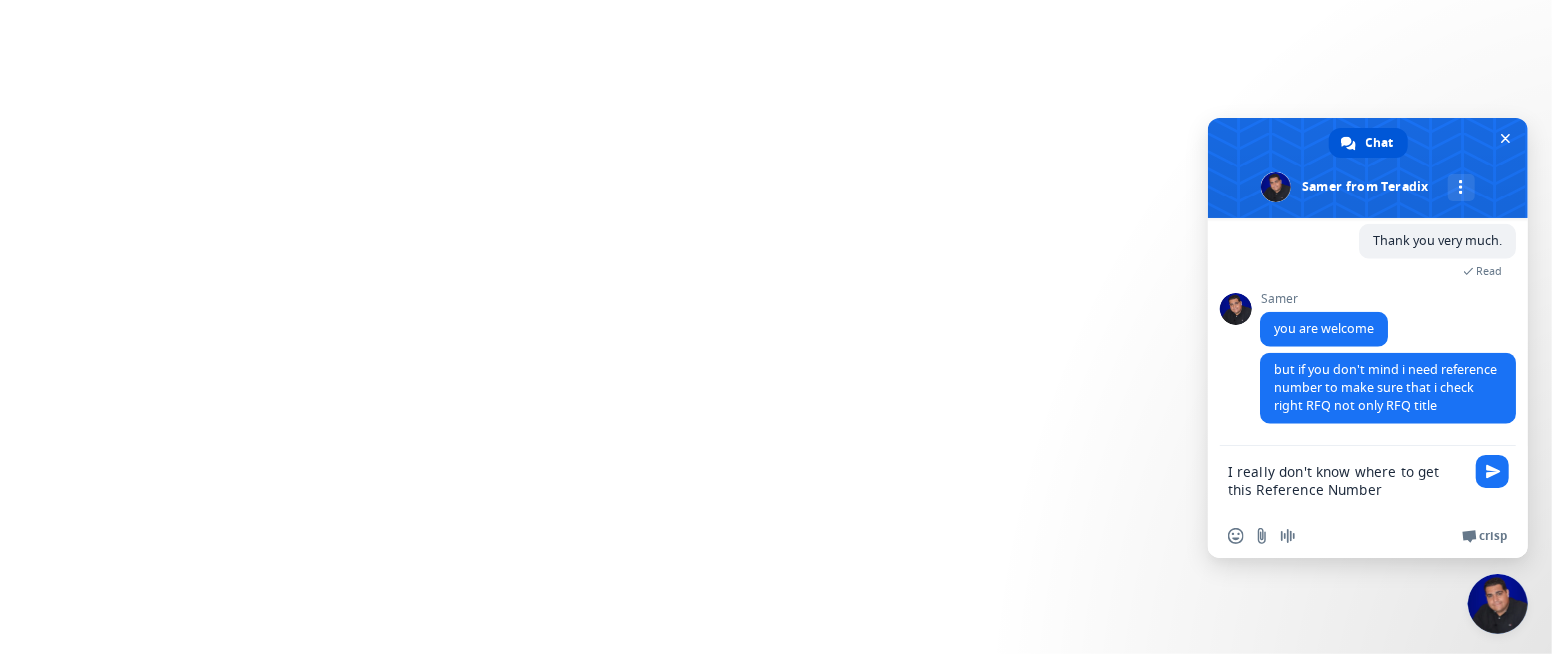 type on "I really don't know where to get this Reference Number!" 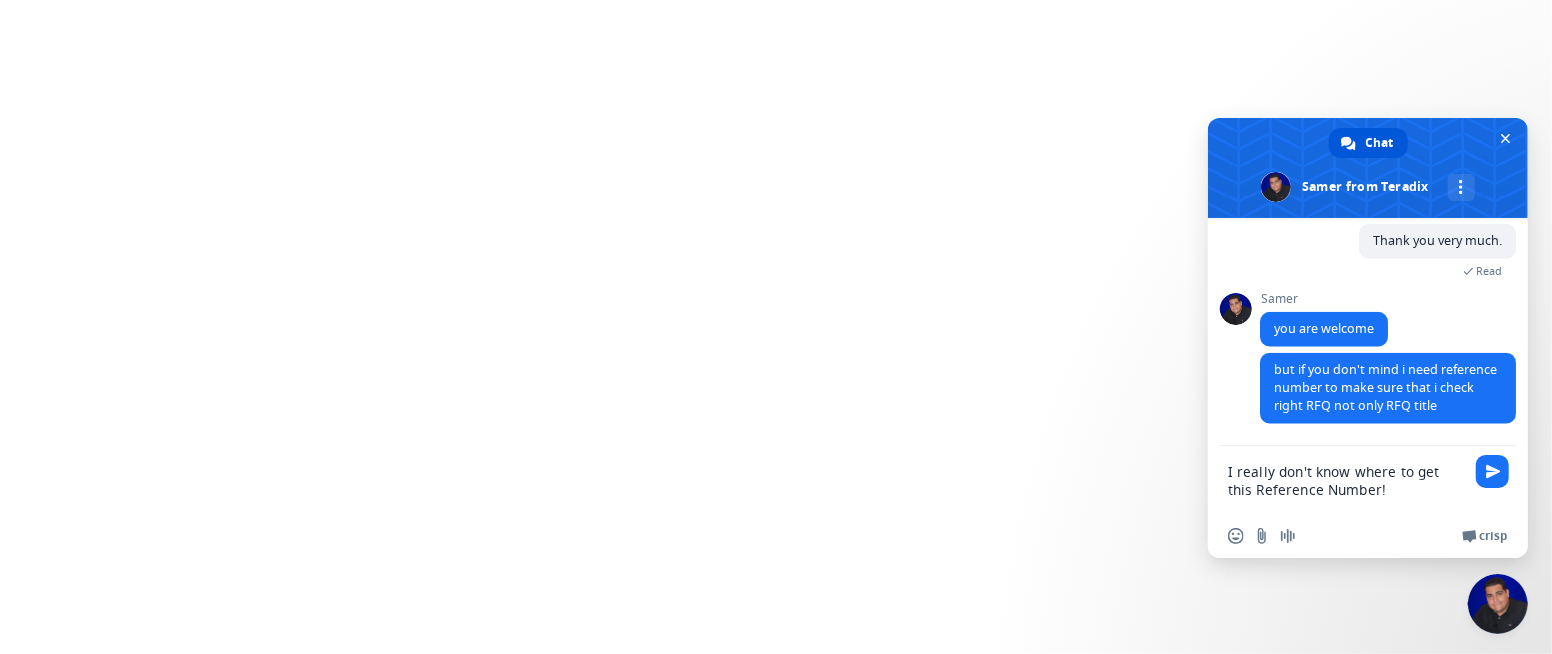 type 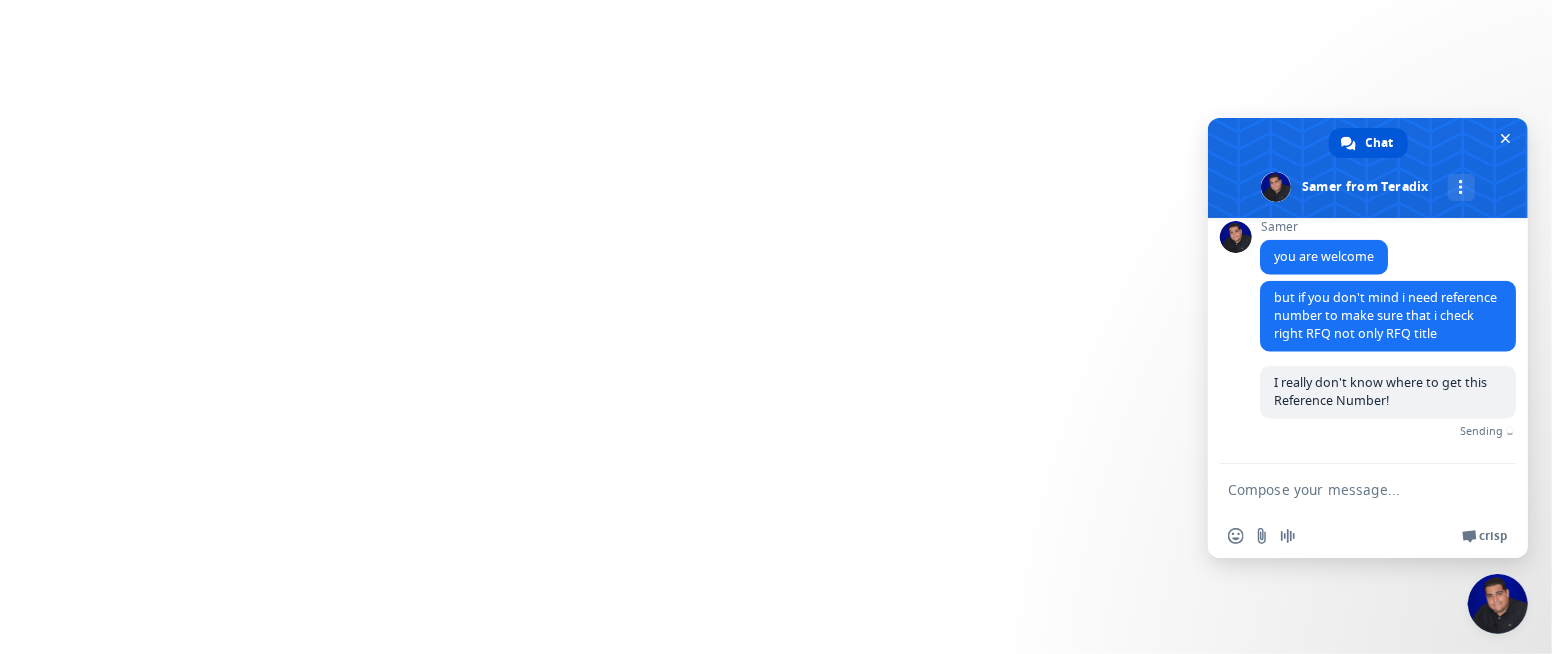 scroll, scrollTop: 1595, scrollLeft: 0, axis: vertical 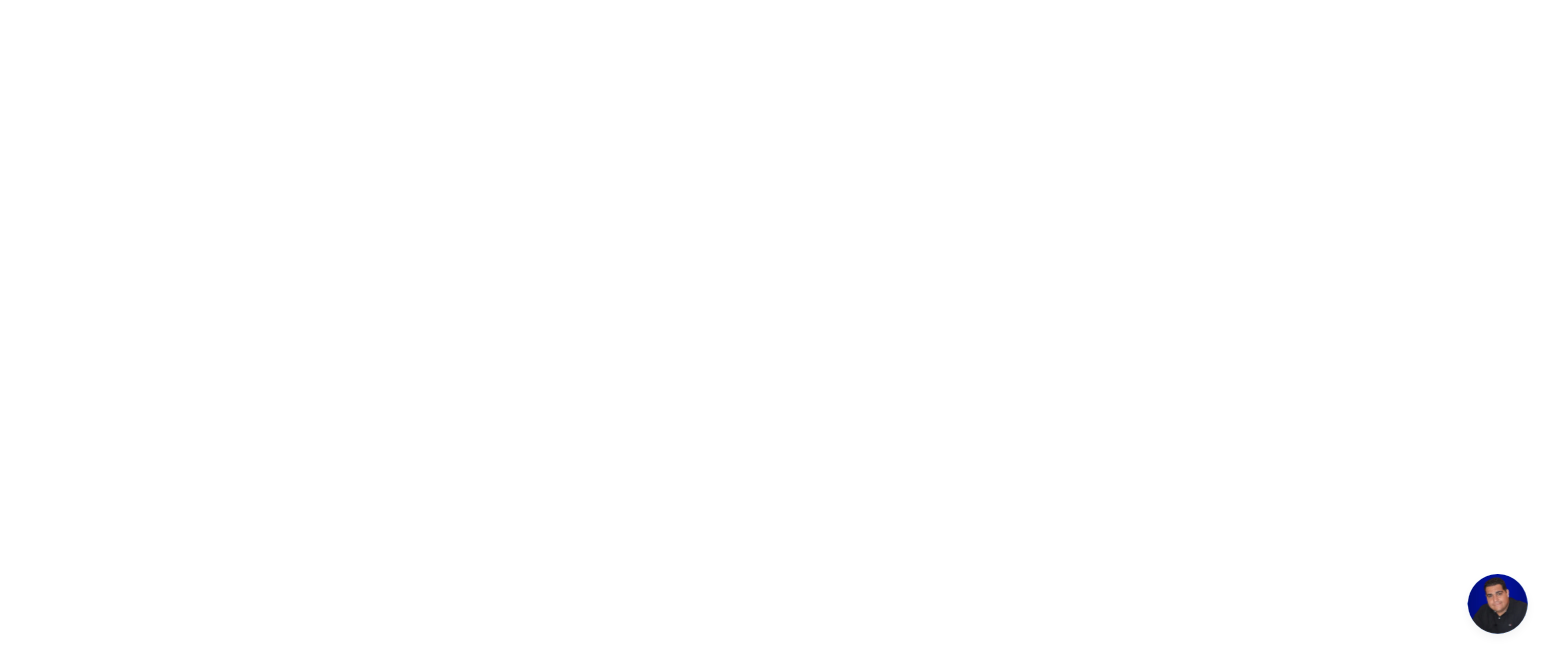 click at bounding box center [1498, 604] 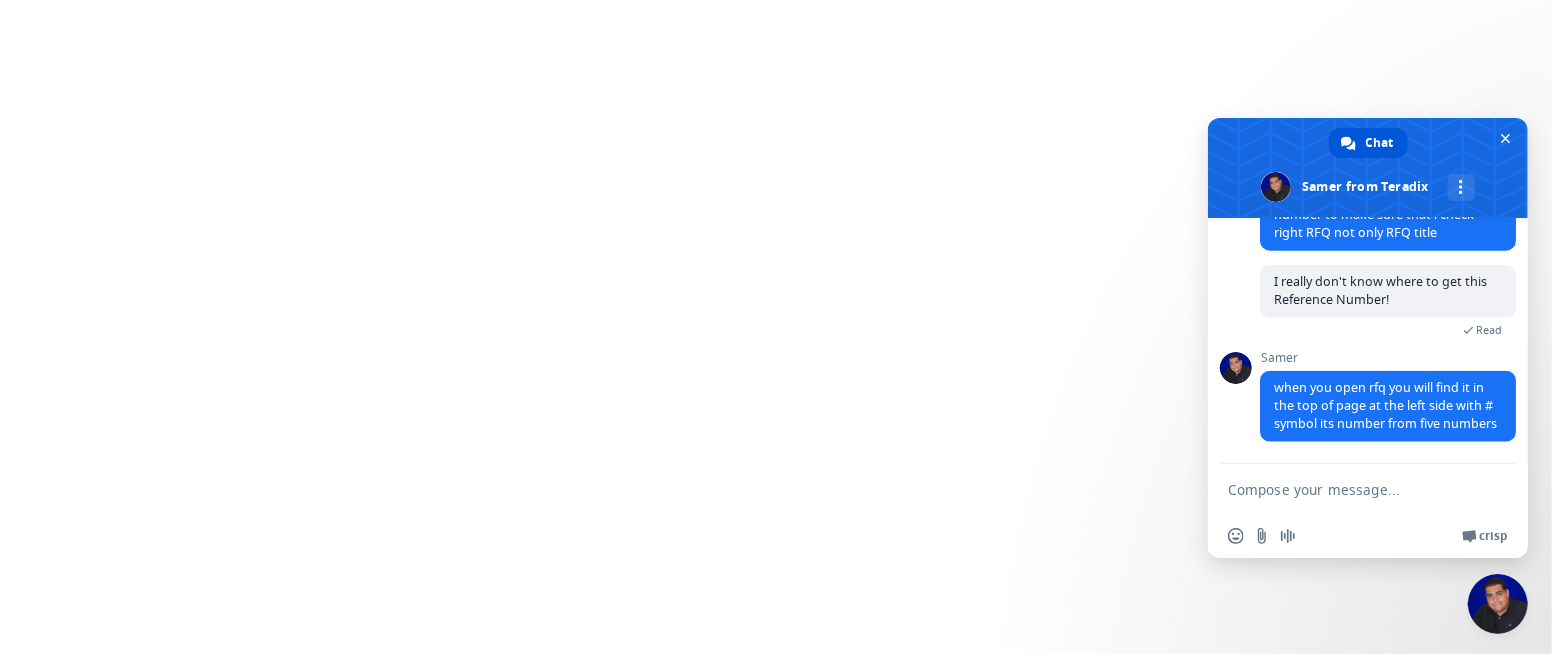 click at bounding box center (1348, 489) 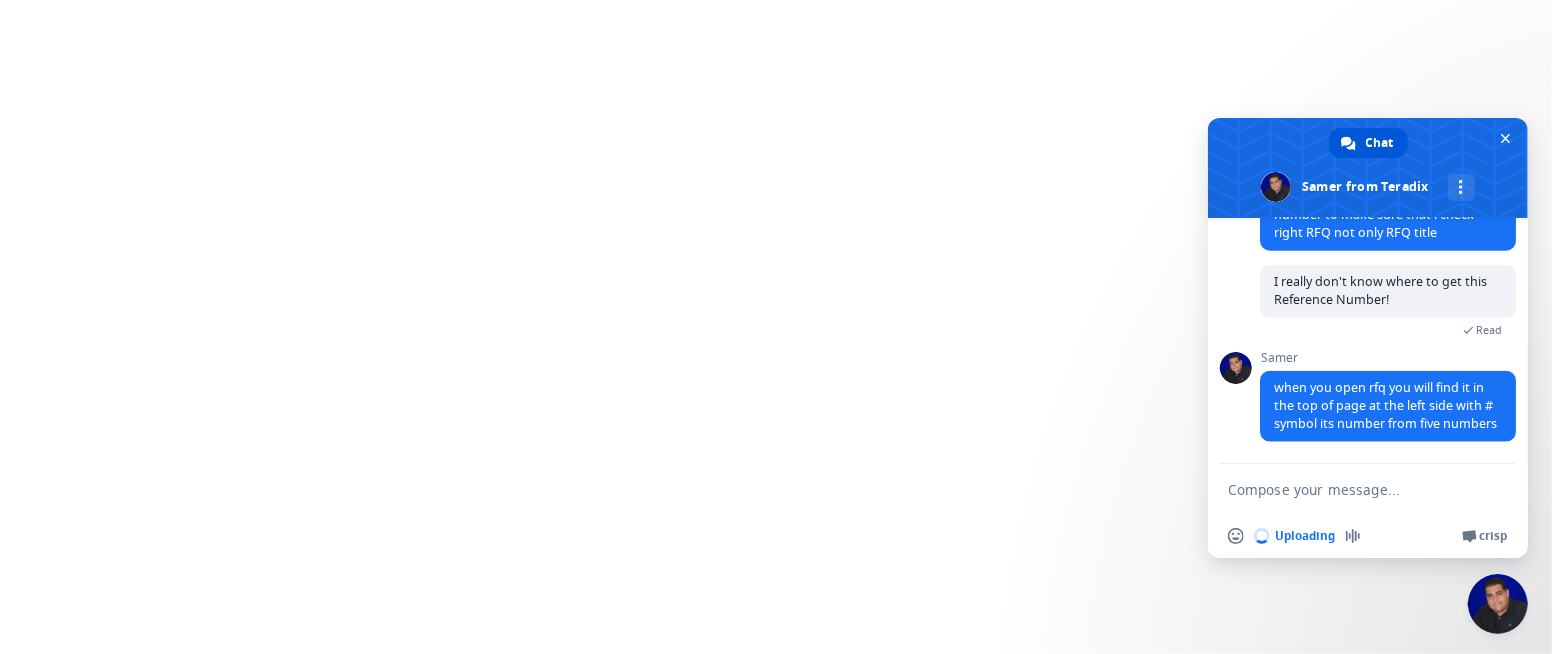 type 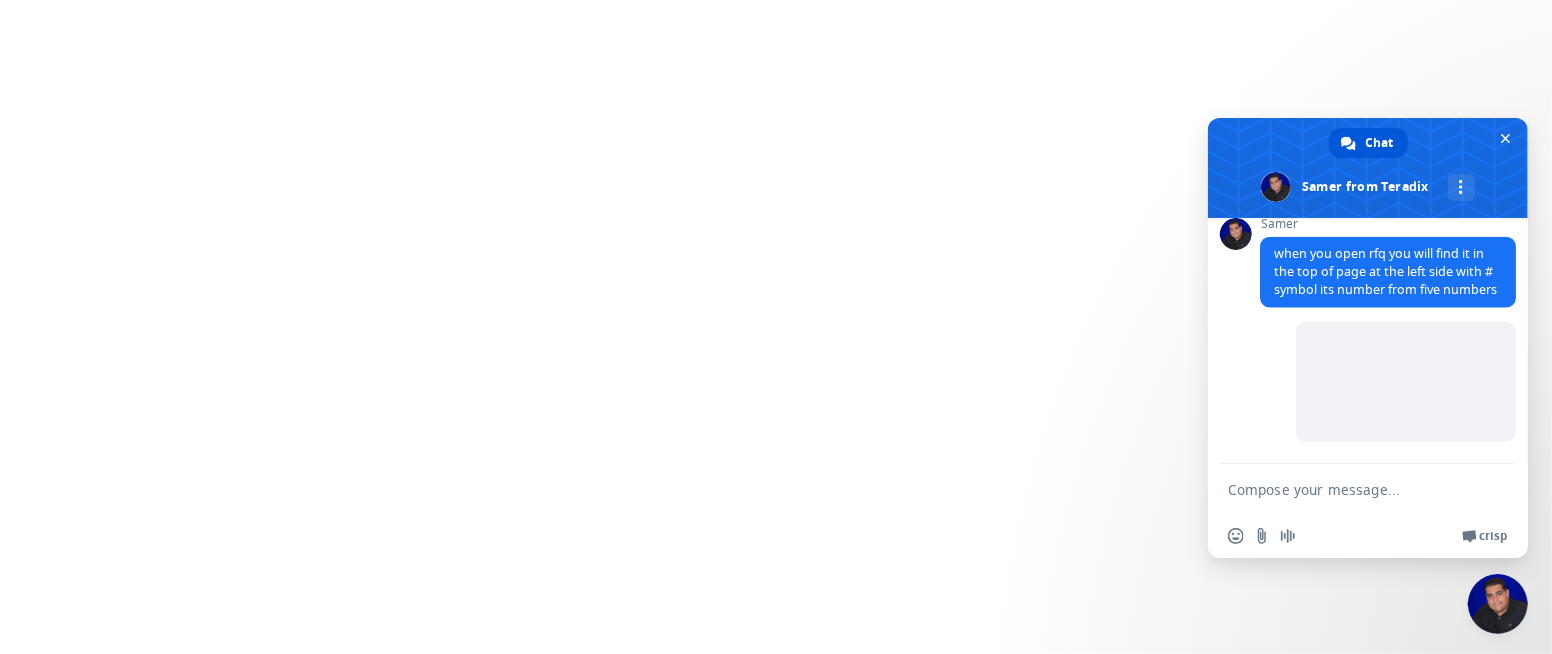 scroll, scrollTop: 1852, scrollLeft: 0, axis: vertical 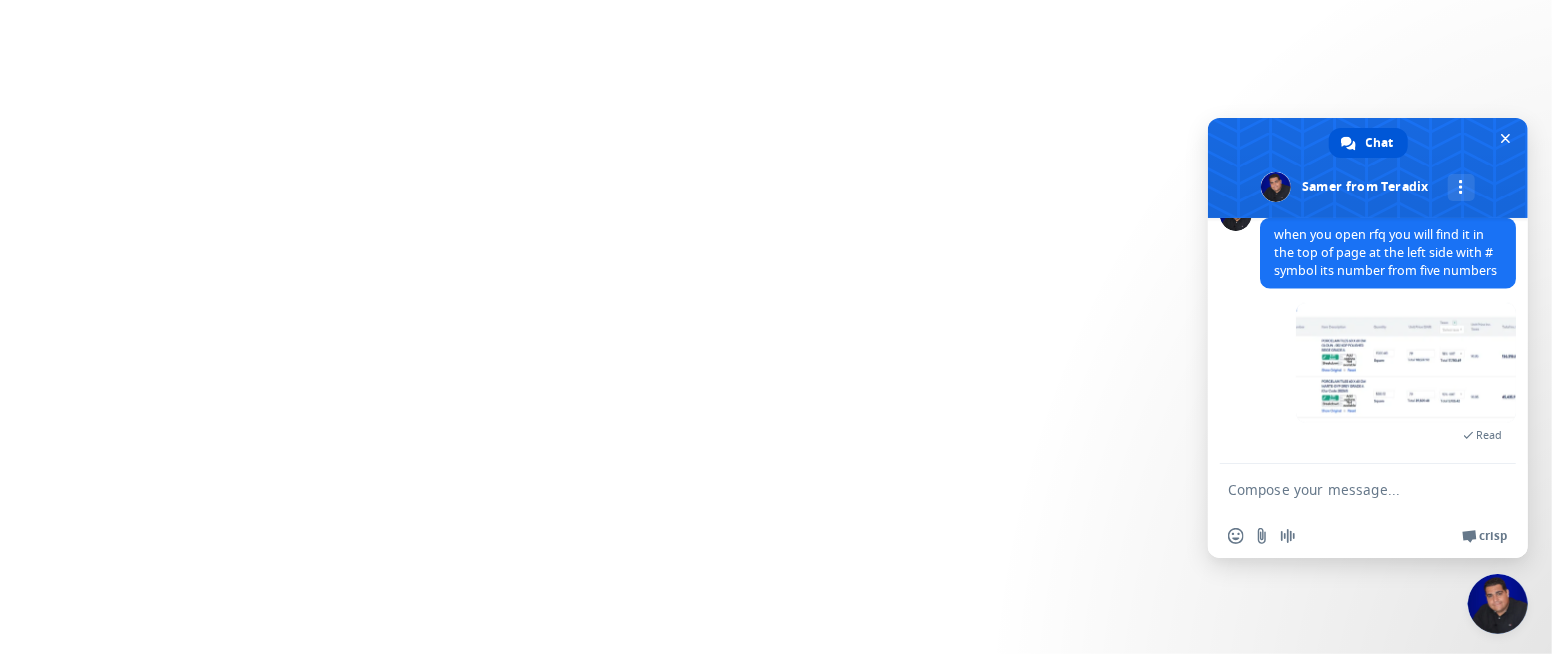 click at bounding box center [1348, 489] 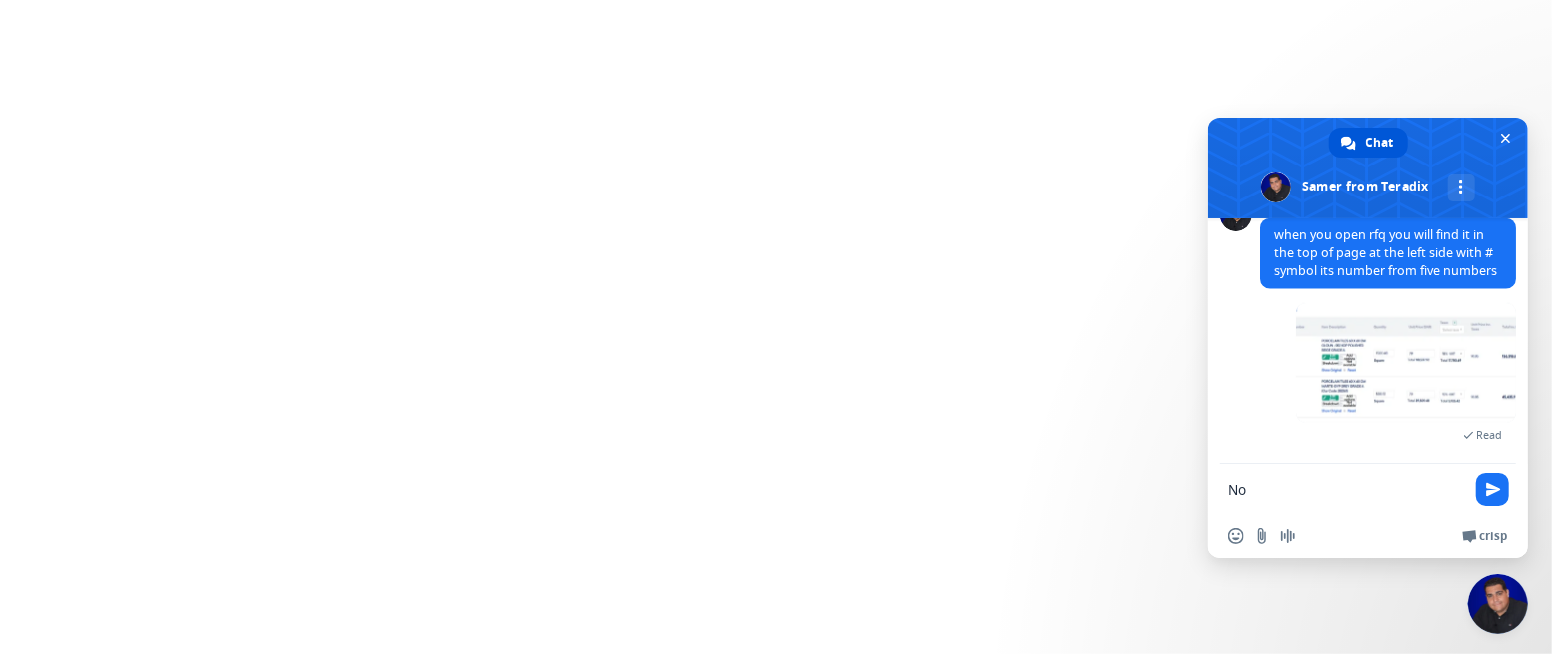 type on "N" 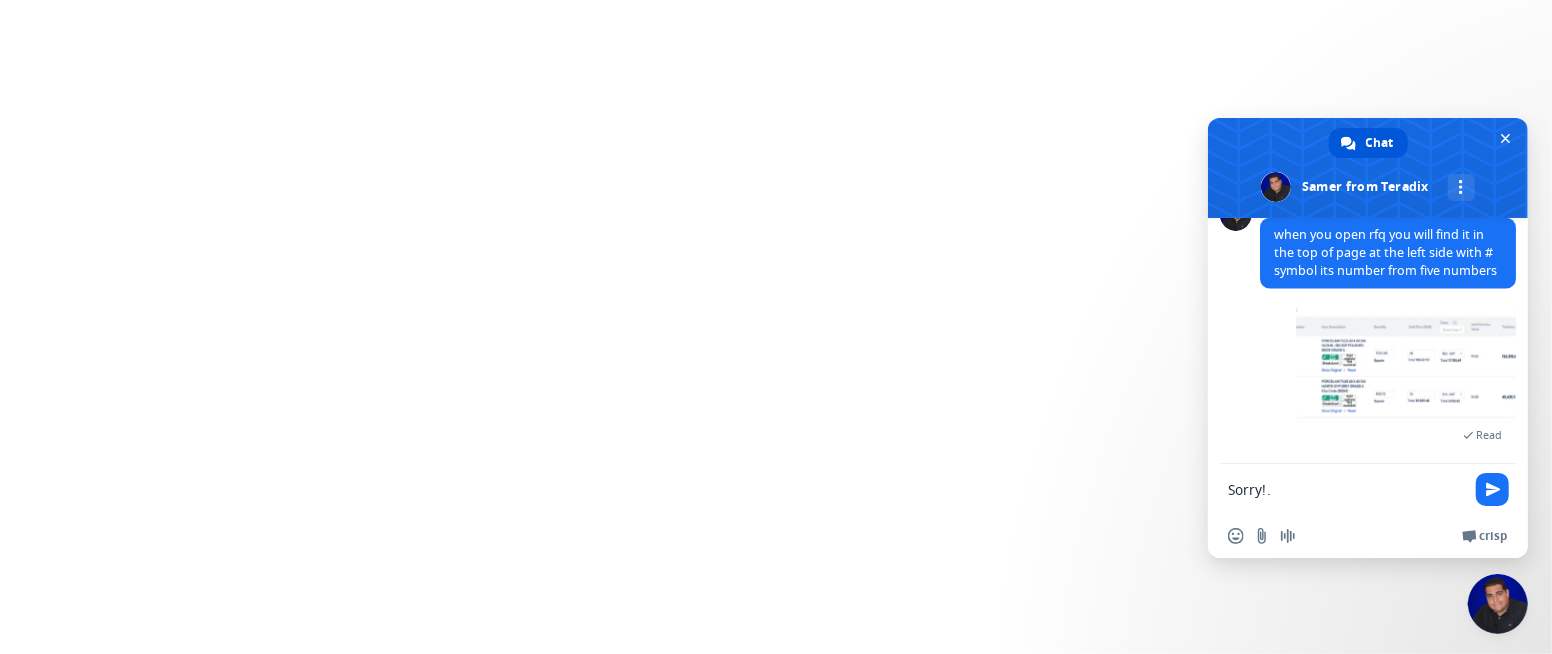 scroll, scrollTop: 4, scrollLeft: 0, axis: vertical 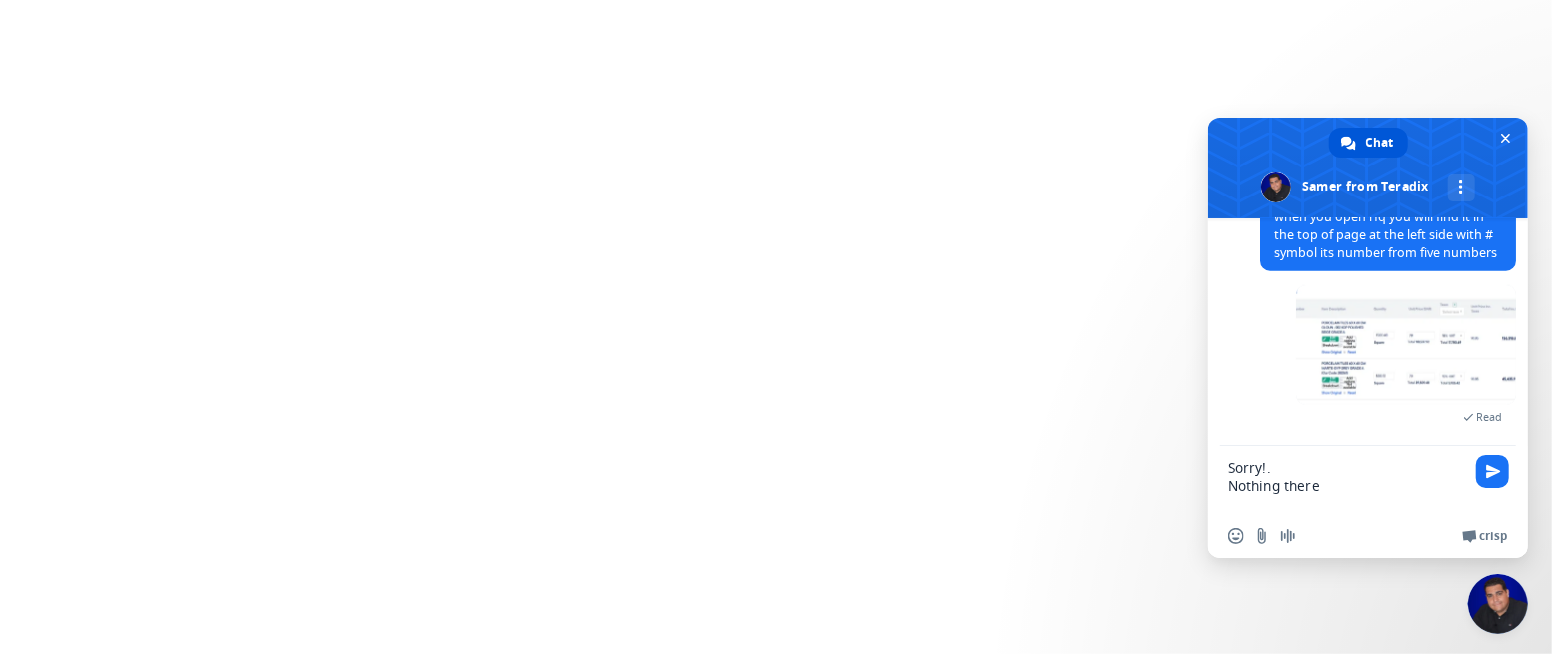 type on "Sorry!.
Nothing there!" 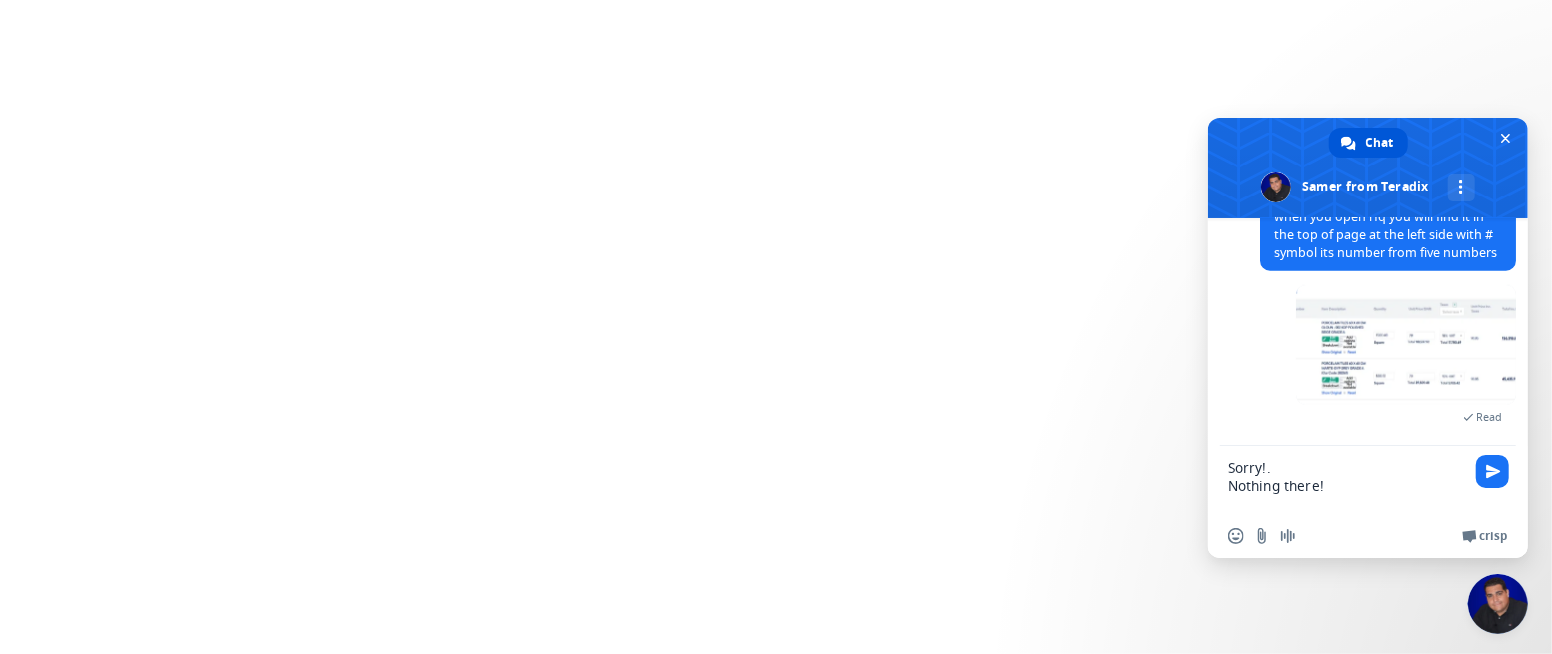 type 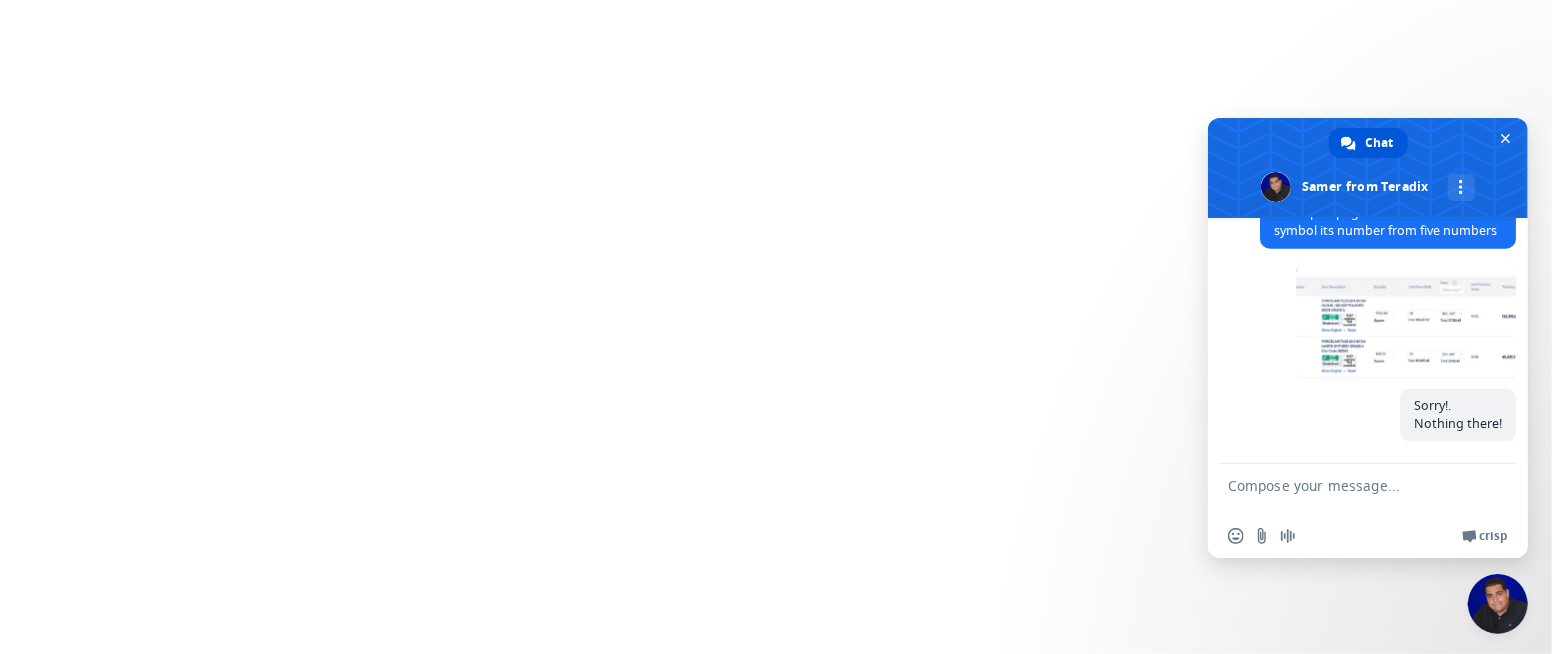 scroll, scrollTop: 1893, scrollLeft: 0, axis: vertical 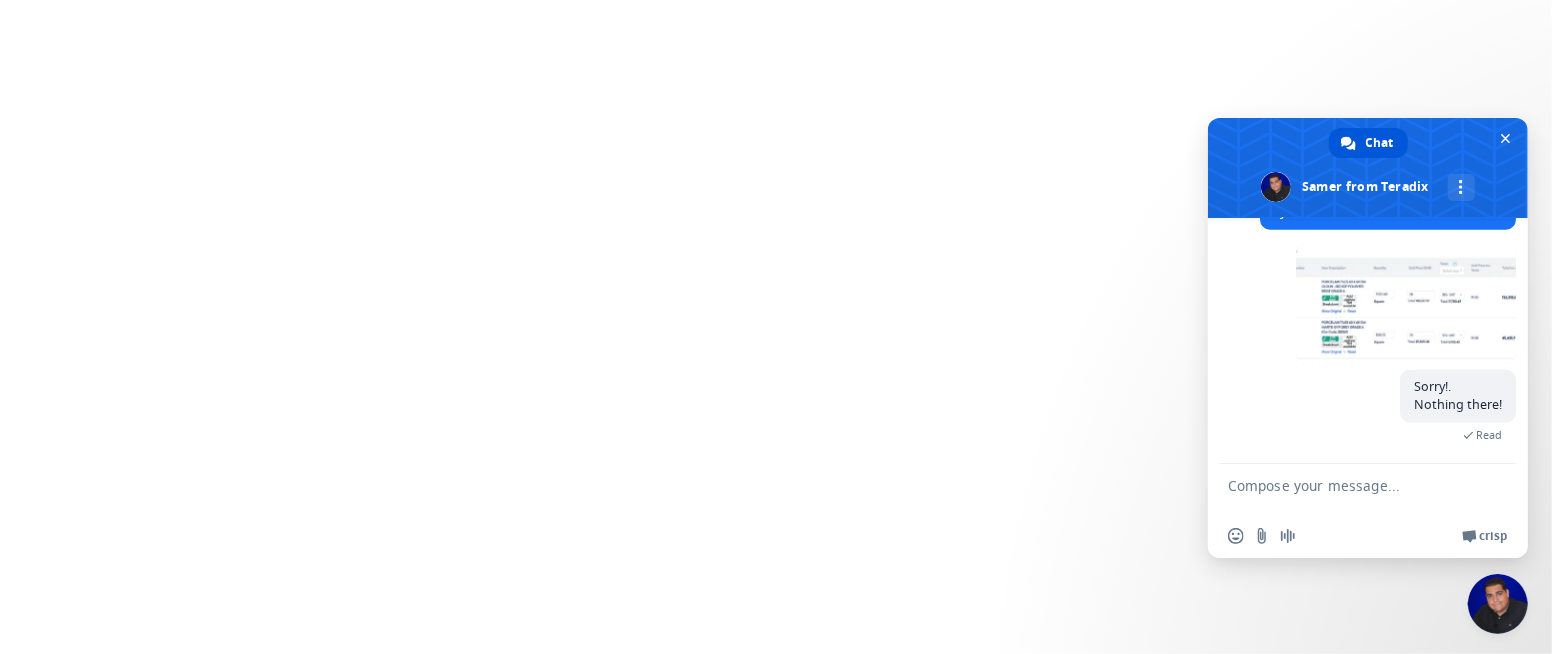 click at bounding box center [1348, 489] 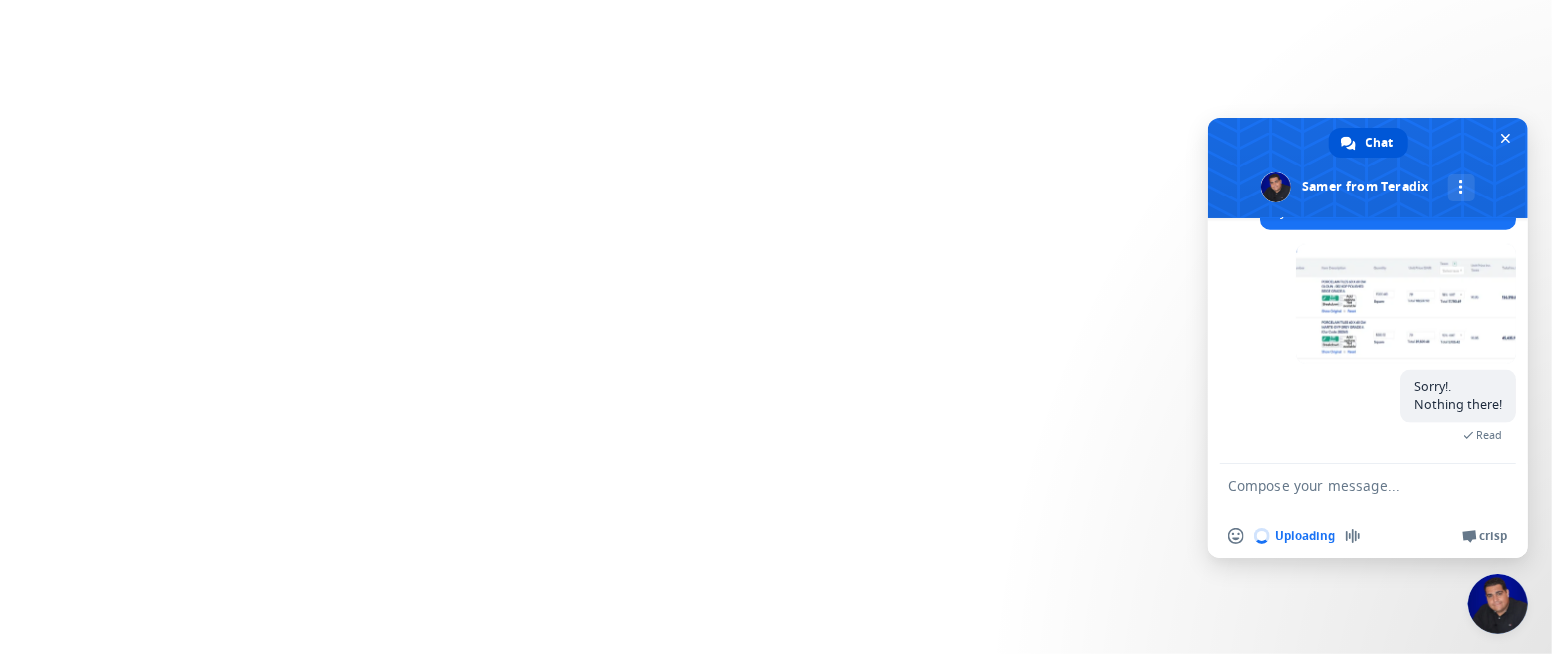 type 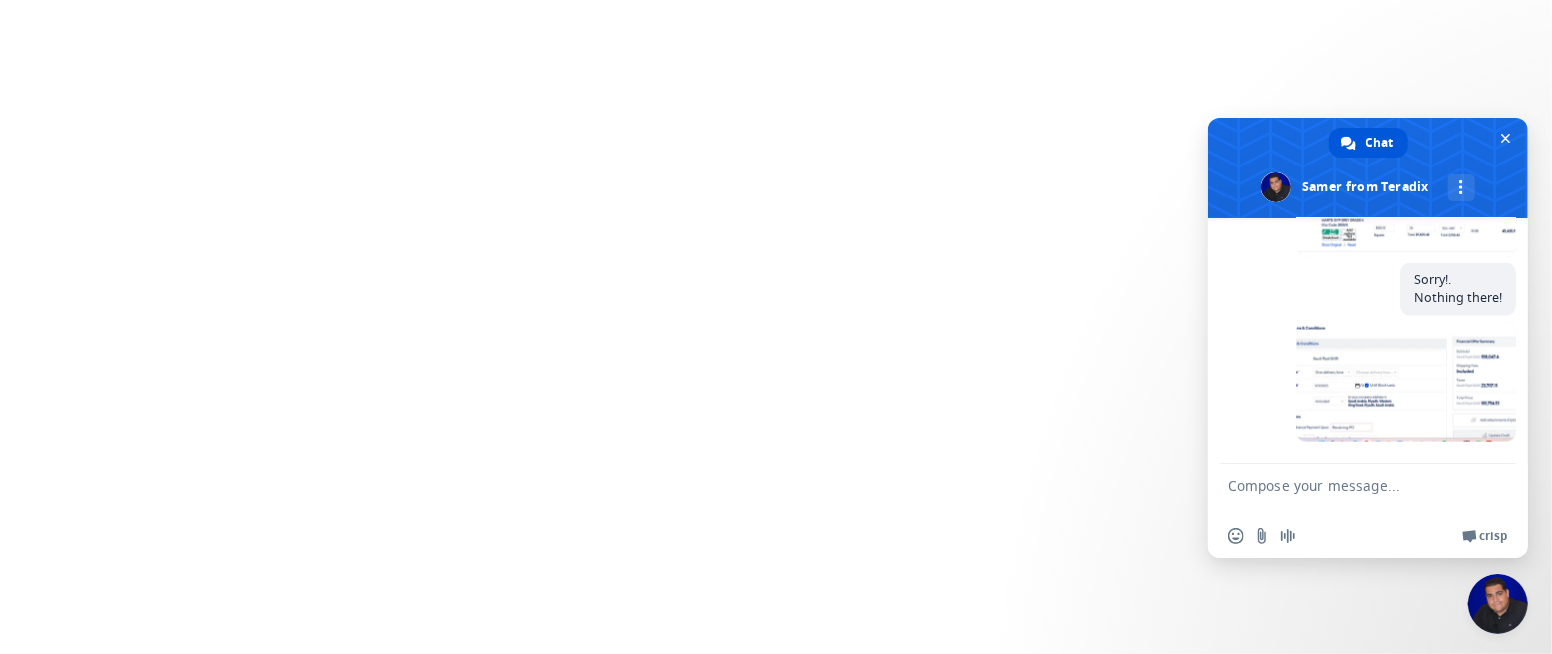 scroll, scrollTop: 2019, scrollLeft: 0, axis: vertical 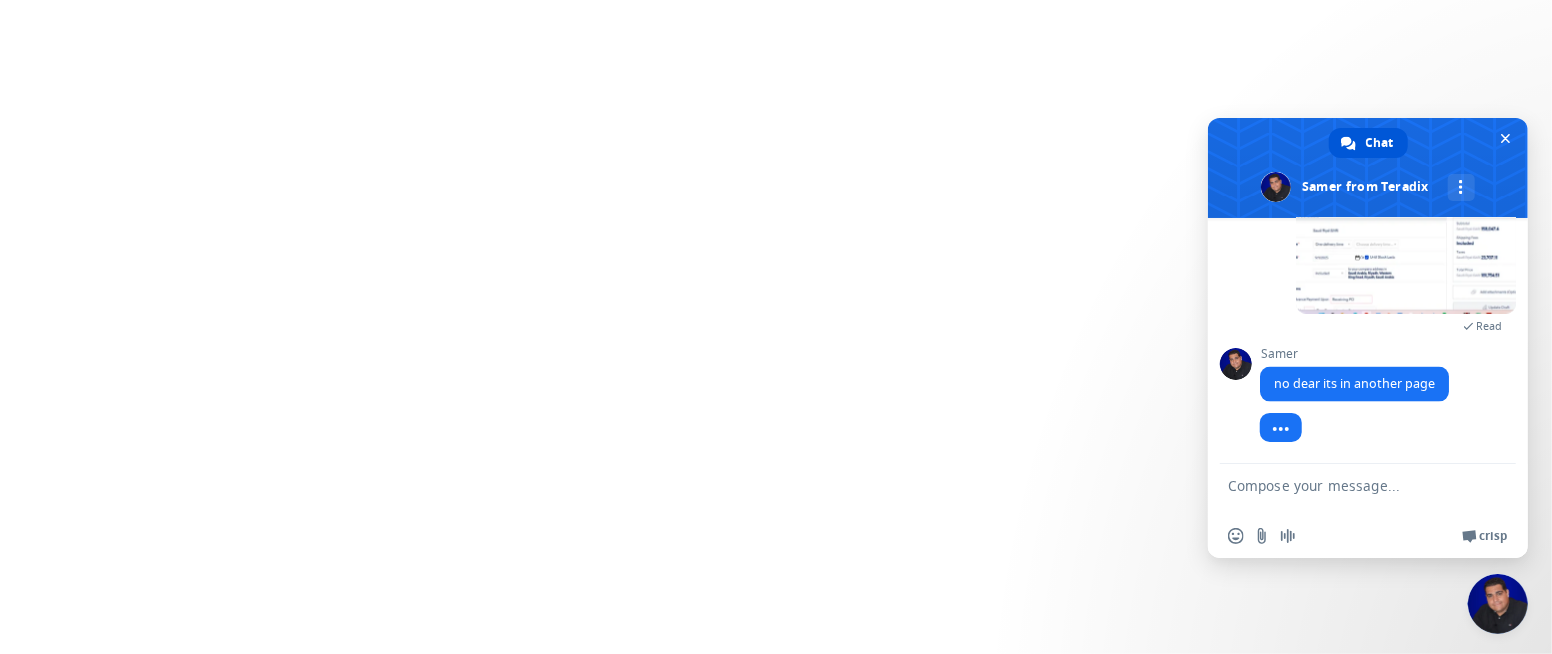 click at bounding box center [1348, 489] 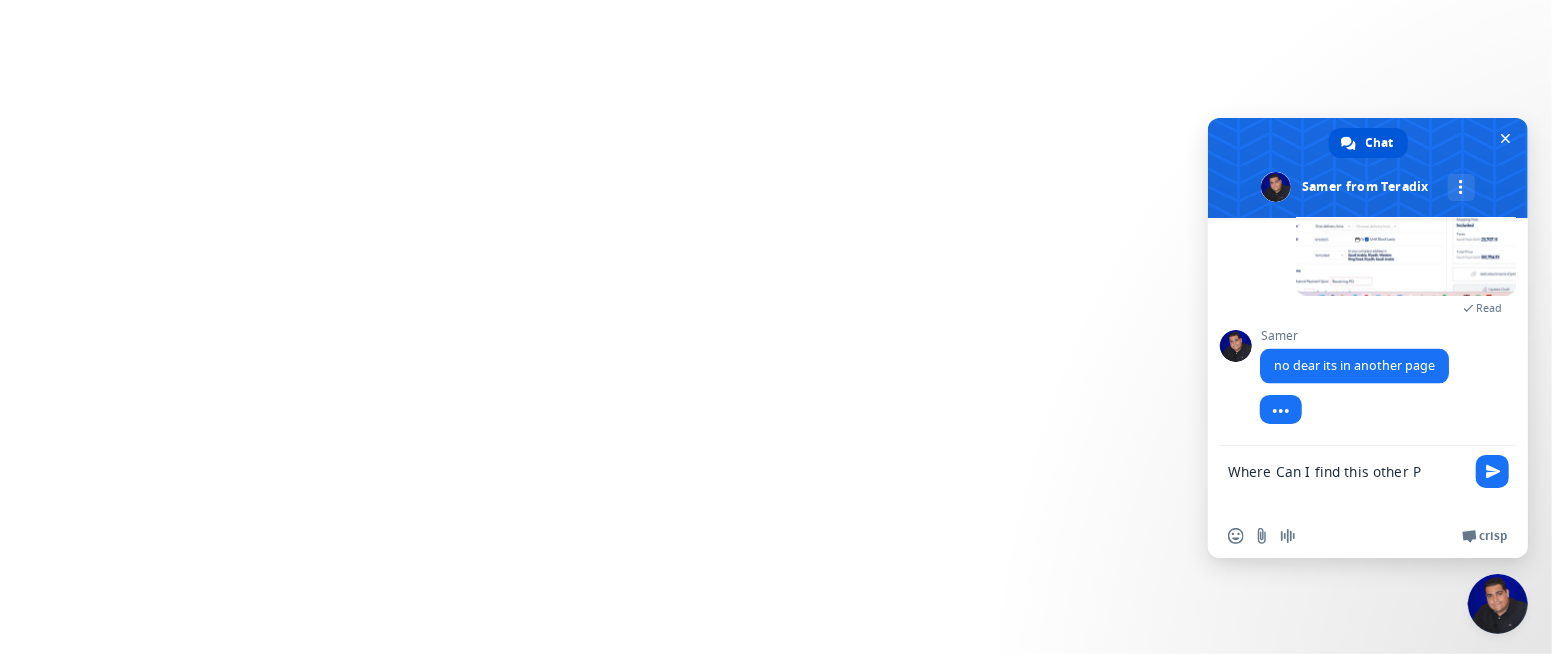 scroll, scrollTop: 0, scrollLeft: 0, axis: both 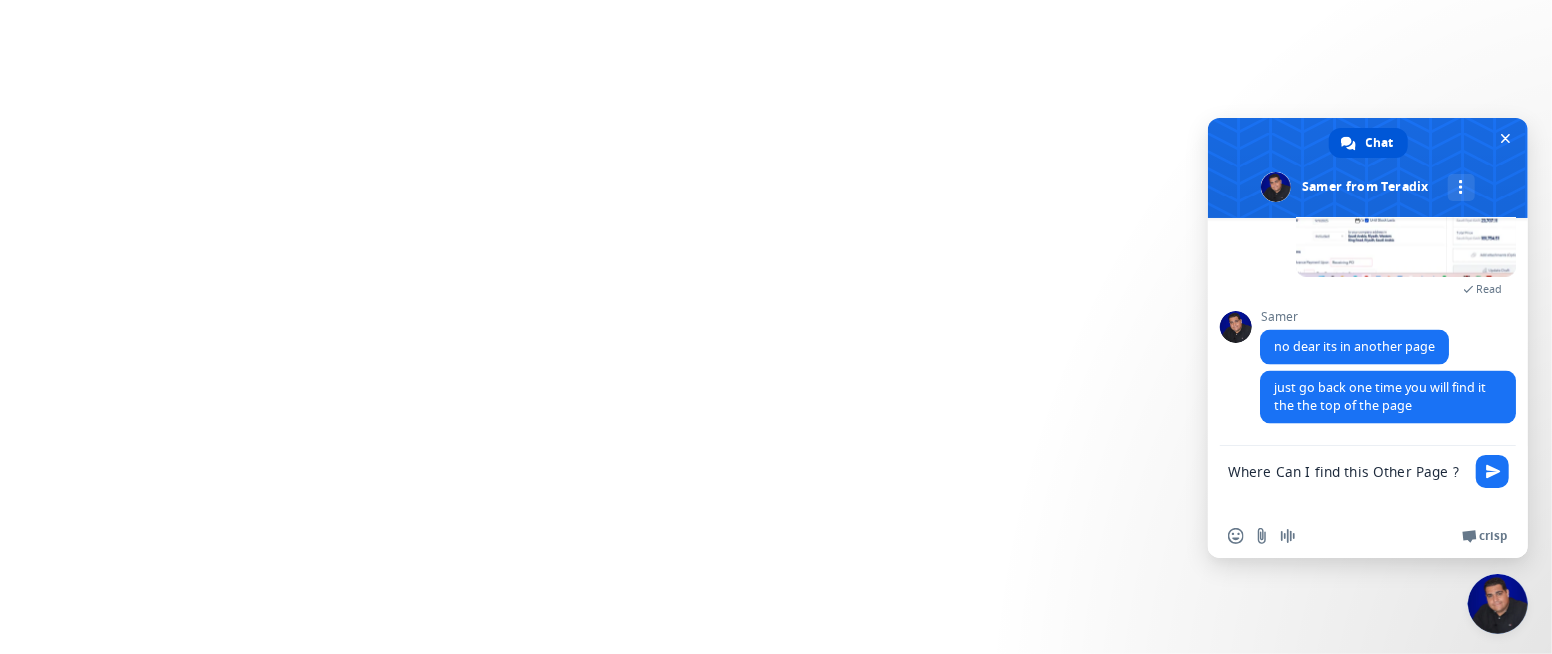 type on "Where Can I find this Other Page?" 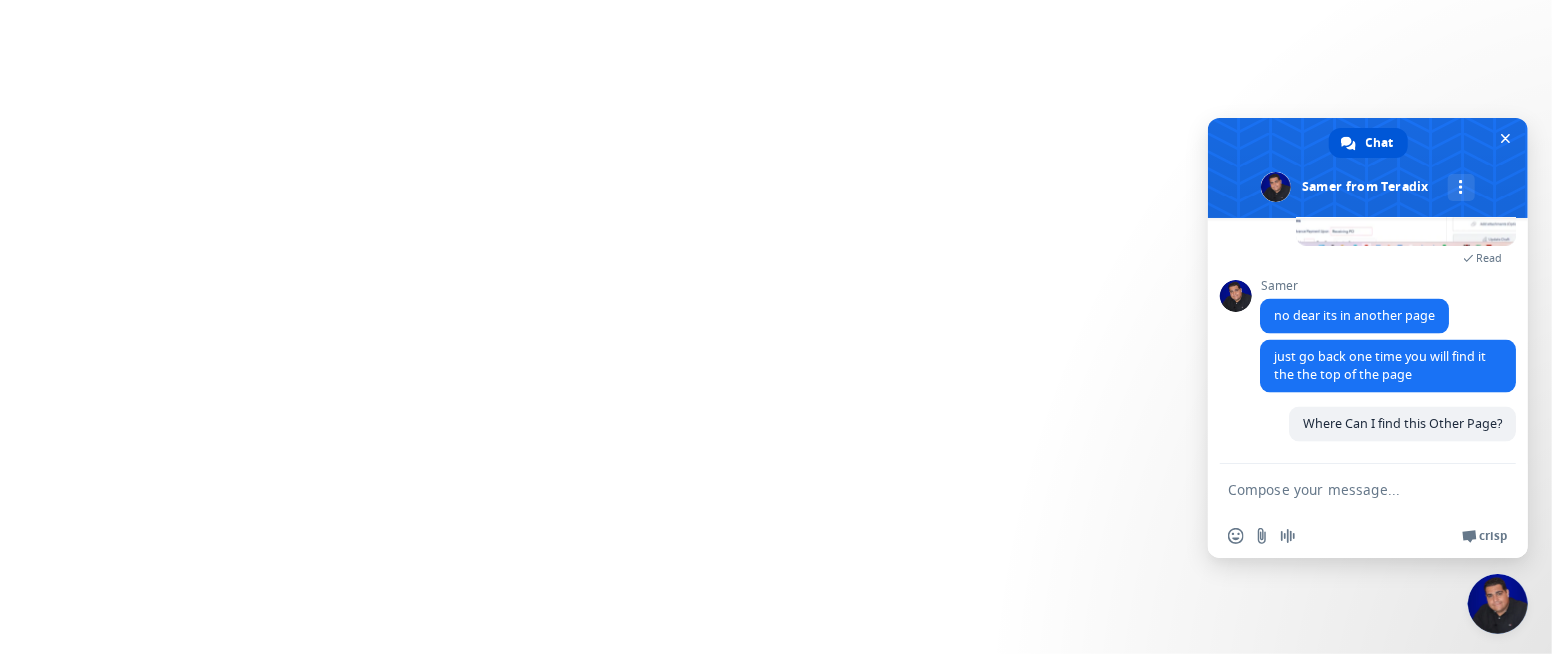 scroll, scrollTop: 2251, scrollLeft: 0, axis: vertical 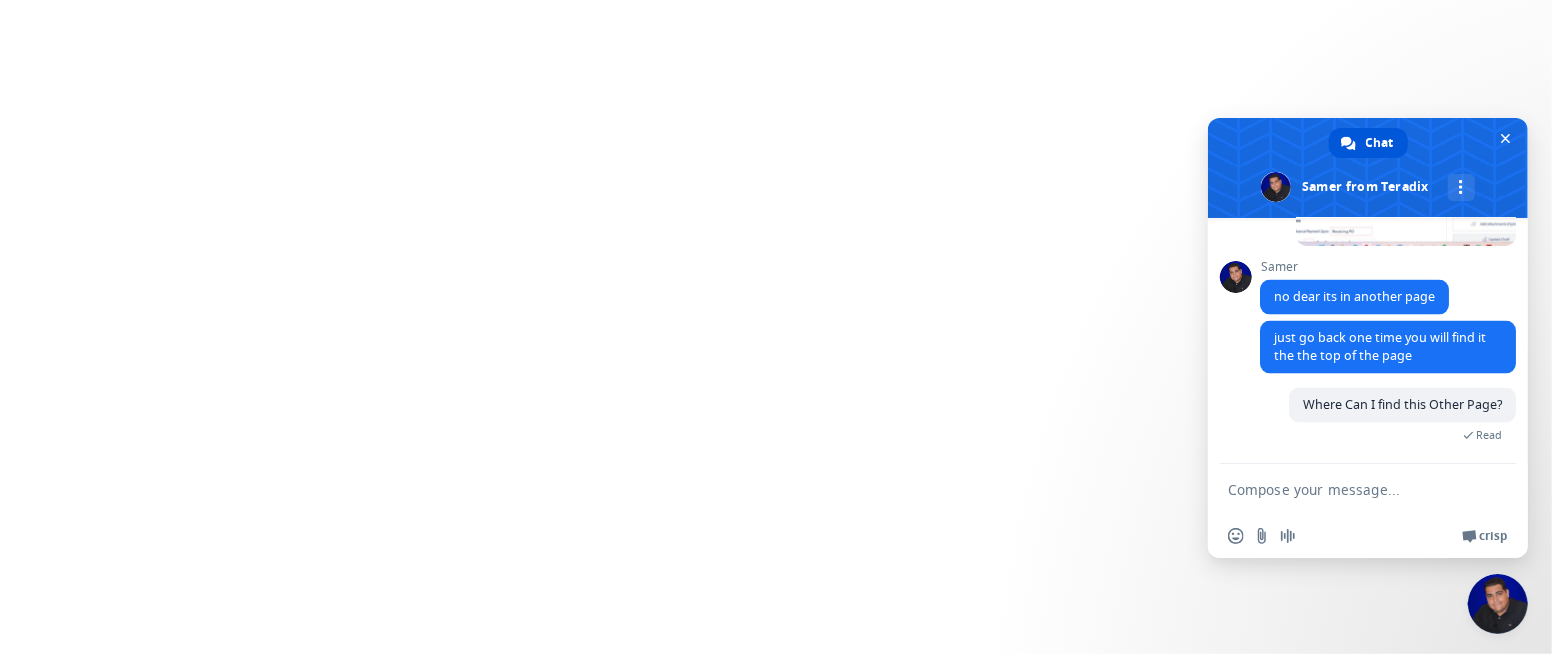 click at bounding box center (1348, 489) 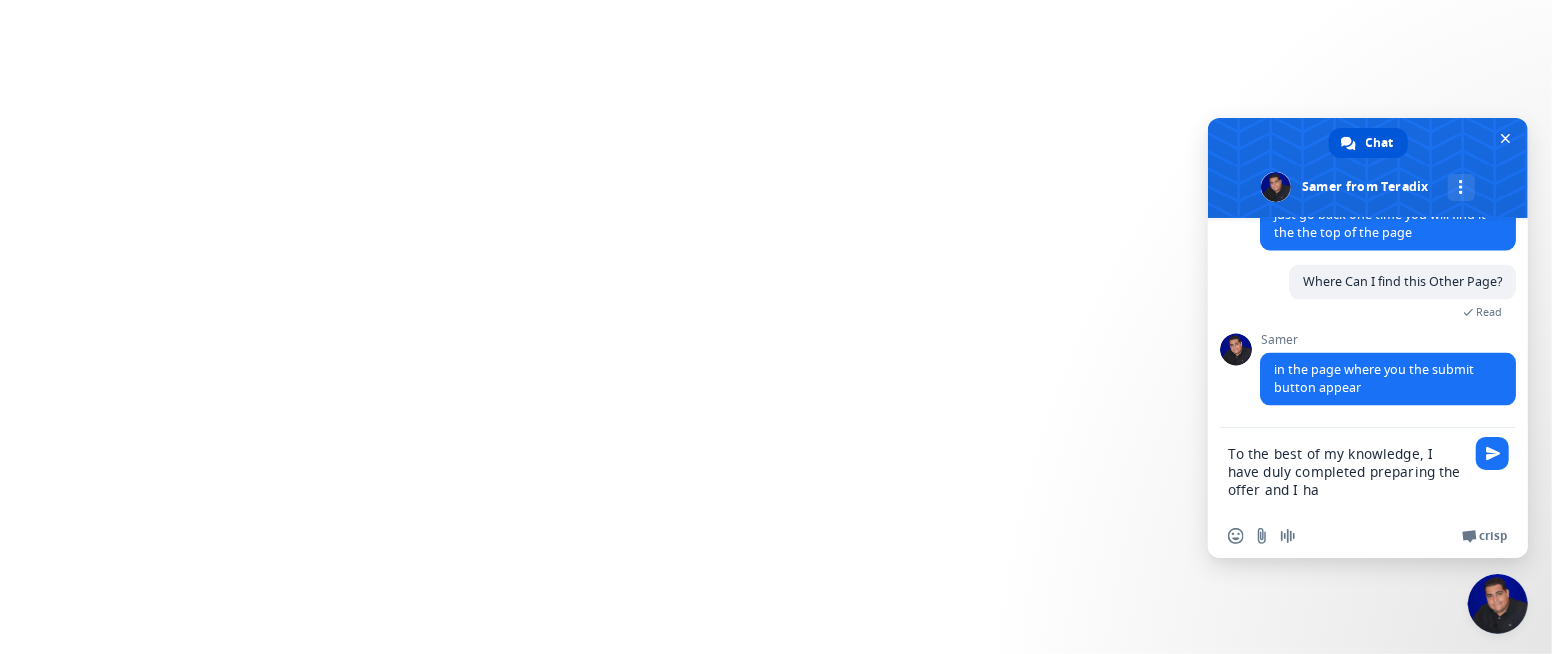 scroll, scrollTop: 2356, scrollLeft: 0, axis: vertical 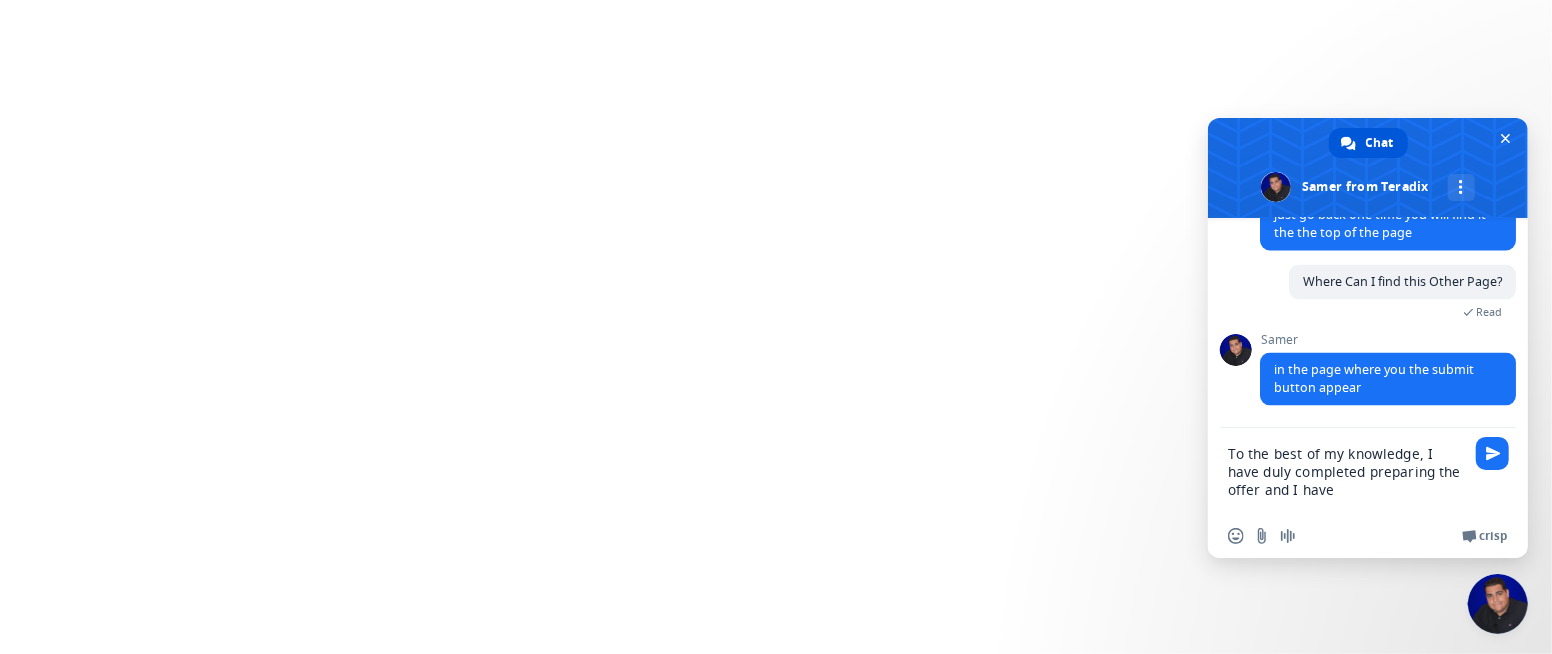 click on "To the best of my knowledge, I have duly completed preparing the offer and I have" at bounding box center (1348, 471) 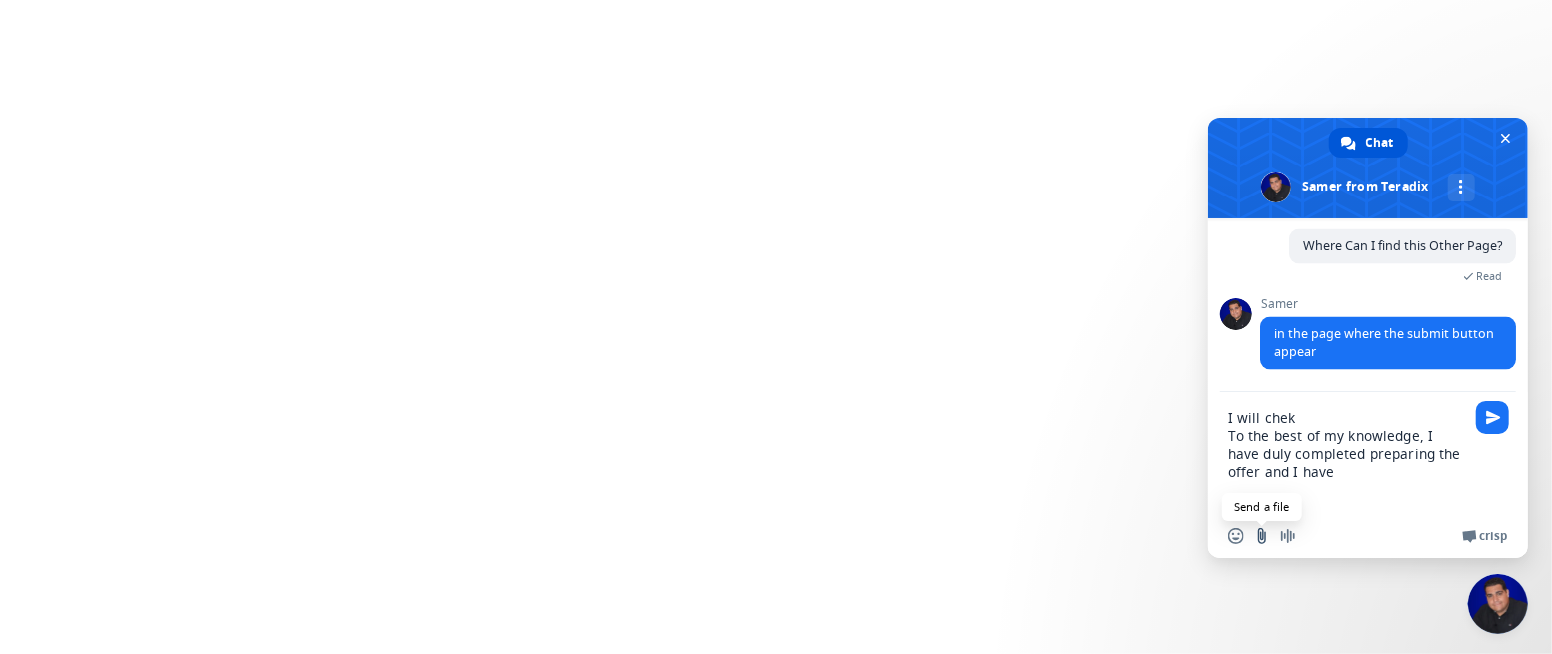 scroll, scrollTop: 2391, scrollLeft: 0, axis: vertical 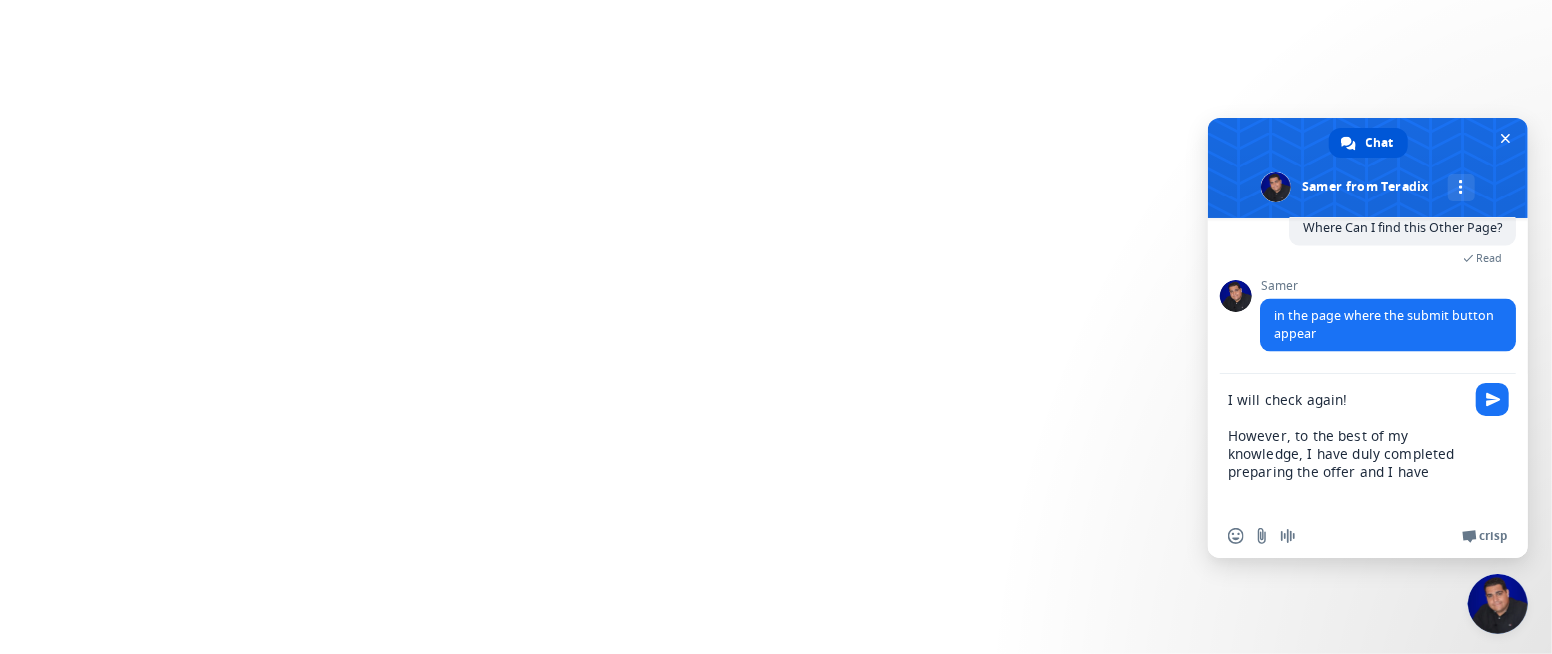click on "I will check again!
However, to the best of my knowledge, I have duly completed preparing the offer and I have" at bounding box center [1348, 444] 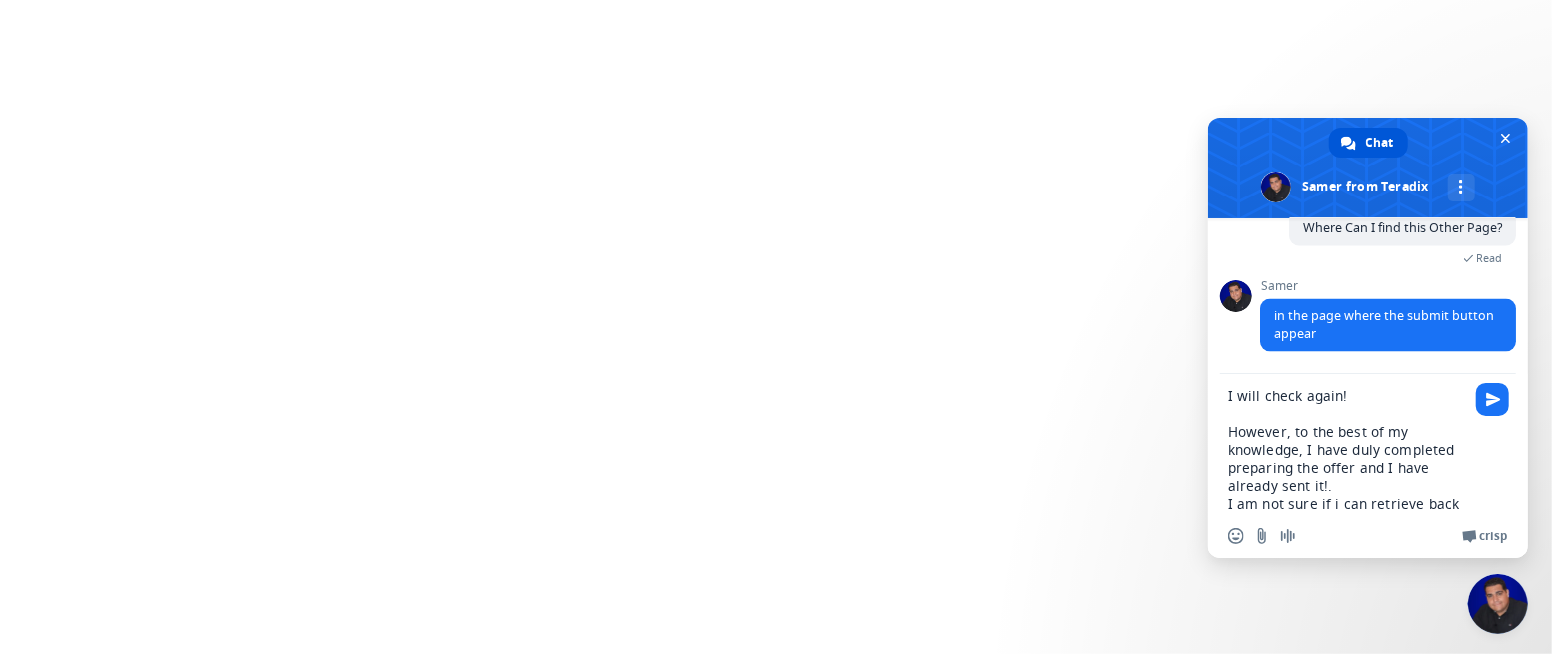 scroll, scrollTop: 21, scrollLeft: 0, axis: vertical 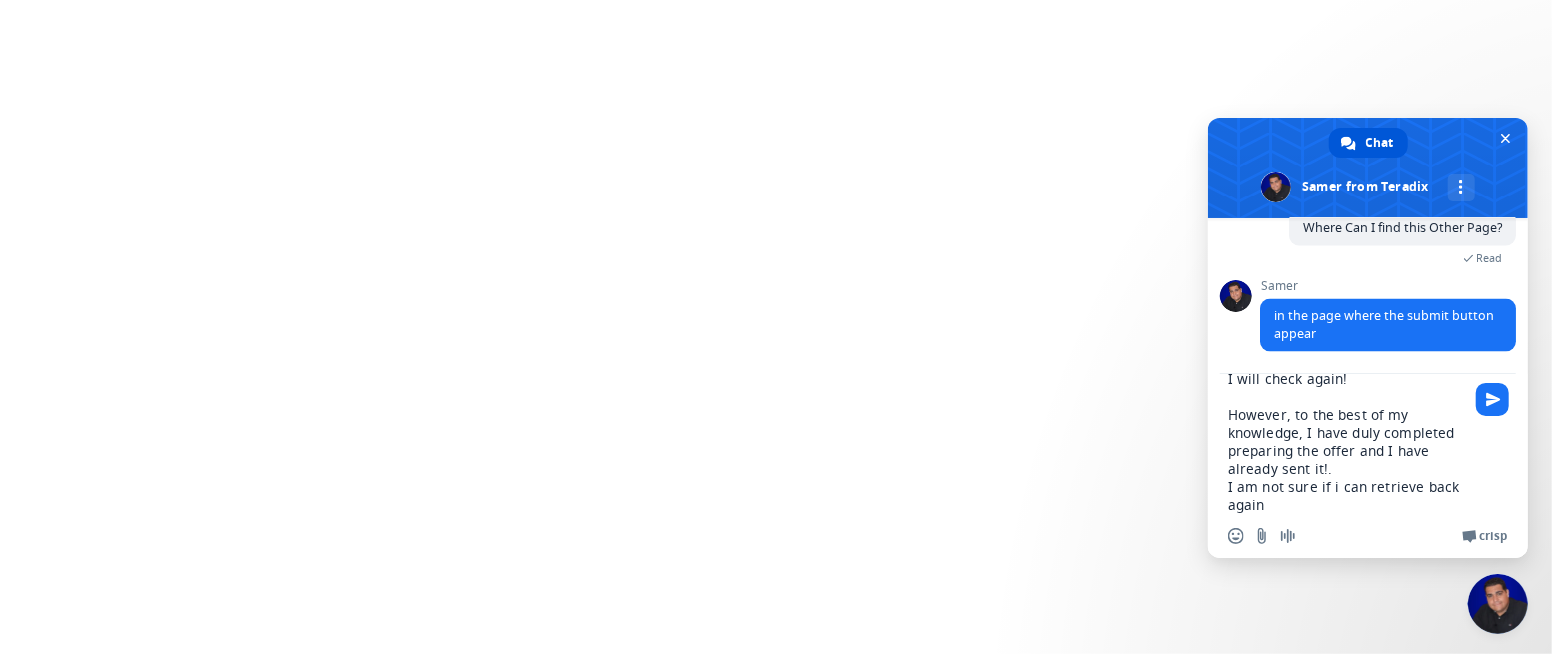 type on "I will check again!
However, to the best of my knowledge, I have duly completed preparing the offer and I have already sent it!.
I am not sure if i can retrieve back again!" 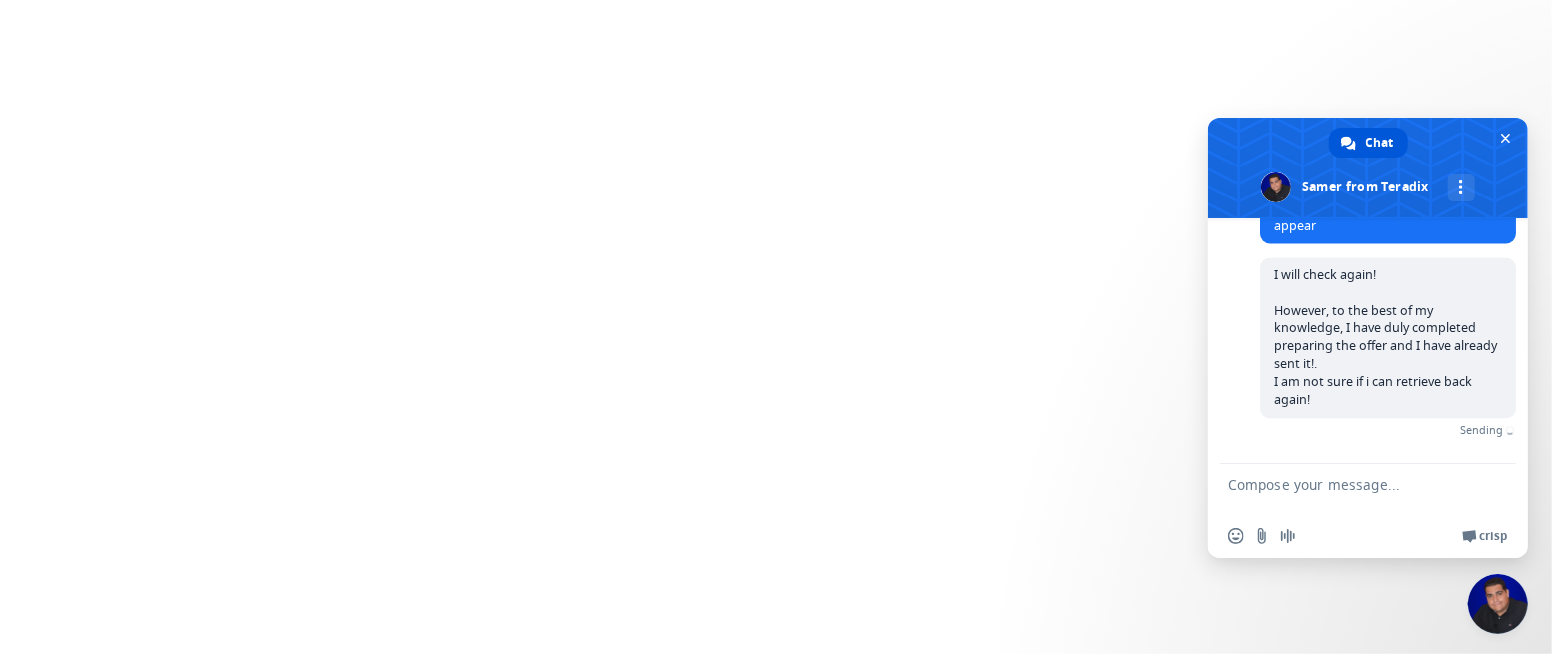 scroll, scrollTop: 2535, scrollLeft: 0, axis: vertical 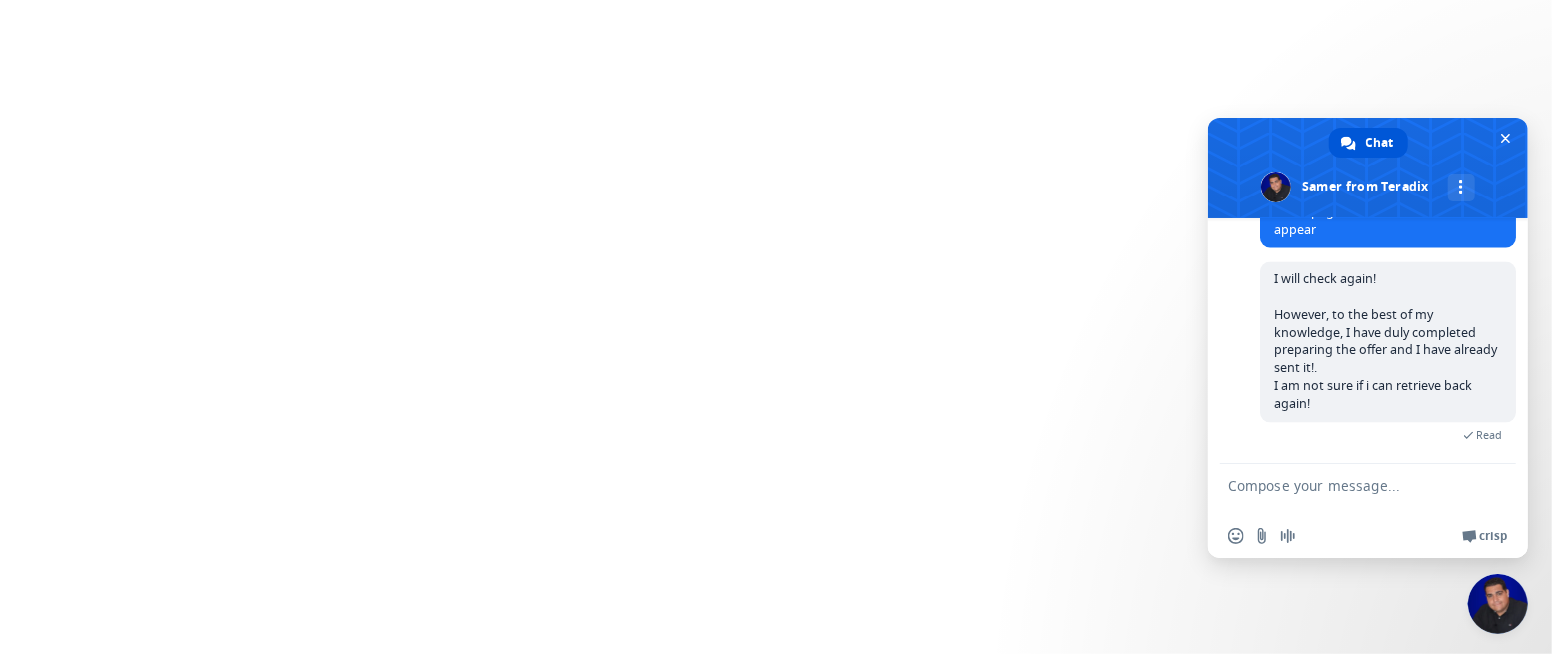 click at bounding box center (1348, 489) 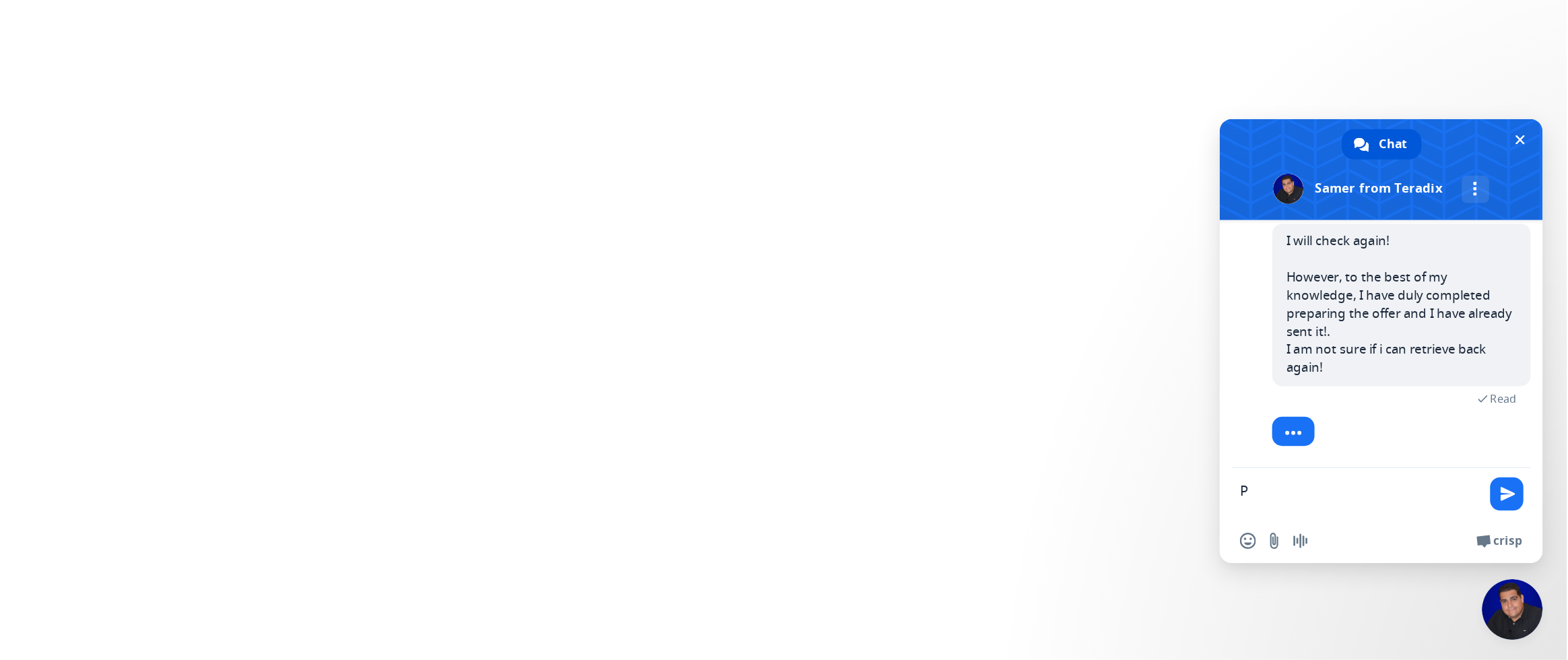 scroll, scrollTop: 1787, scrollLeft: 0, axis: vertical 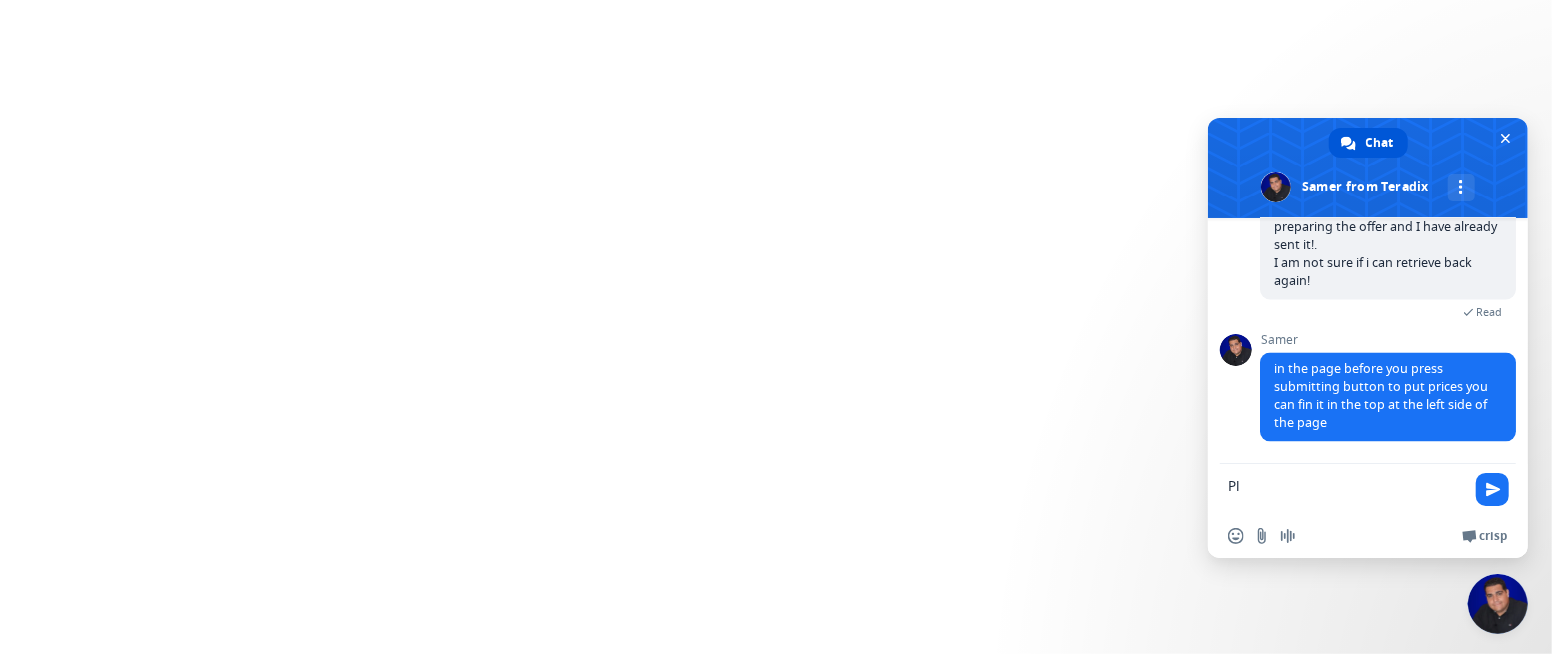 type on "Pl" 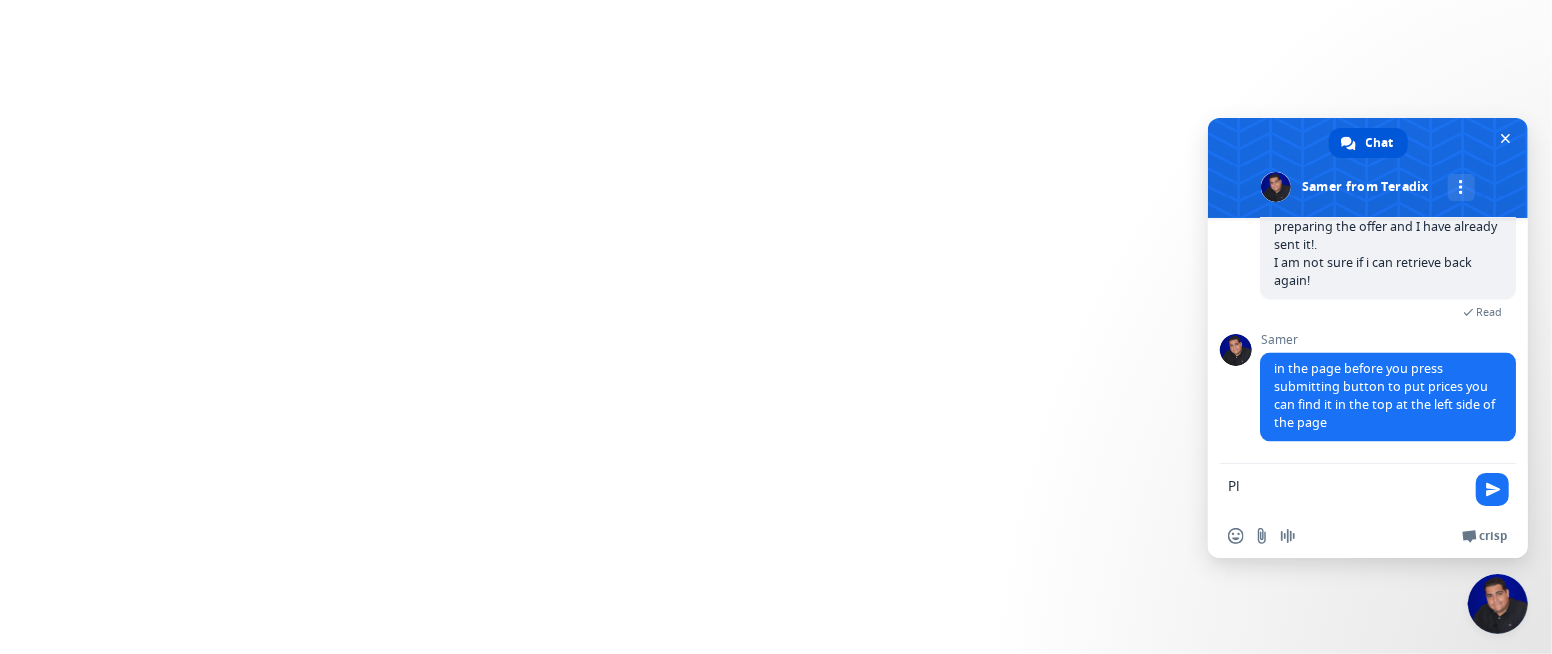 click on "Chat Samer from Teradix More channels Continue on Email Network offline. Reconnecting... No messages can be received or sent for now. Teradix How can we help with Teradix? Monday, 28 July I have completed preparing our offer. 19 hours ago Thank you. 19 hours ago Tuesday, 29 July Samer can i help you with anything else ? 51 minutes ago Hello, Mr. Samer! 29 minutes ago Samer hello 28 minutes ago This is Ibrahim, From Ajzal & Bronze Co. 28 minutes ago Samer welcome dear 28 minutes ago Samer how can i help you 28 minutes ago We have submitted Quotation for Supplying Tiles to M/s ARABIAN CENTRES. 28 minutes ago Samer ok 27 minutes ago I am just following to make sure that everything is OKAY 1 27 minutes ago Samer could you please give me reference number for RFQ to check it 26 minutes ago Samer i need reference number dear 25 minutes ago Quotation For Arabian Centres, C/o Eng'r  James Taruk.. =================== Ref. is your below message:  23 minutes ago Samer 21 minutes ago Samer (" at bounding box center (776, 29) 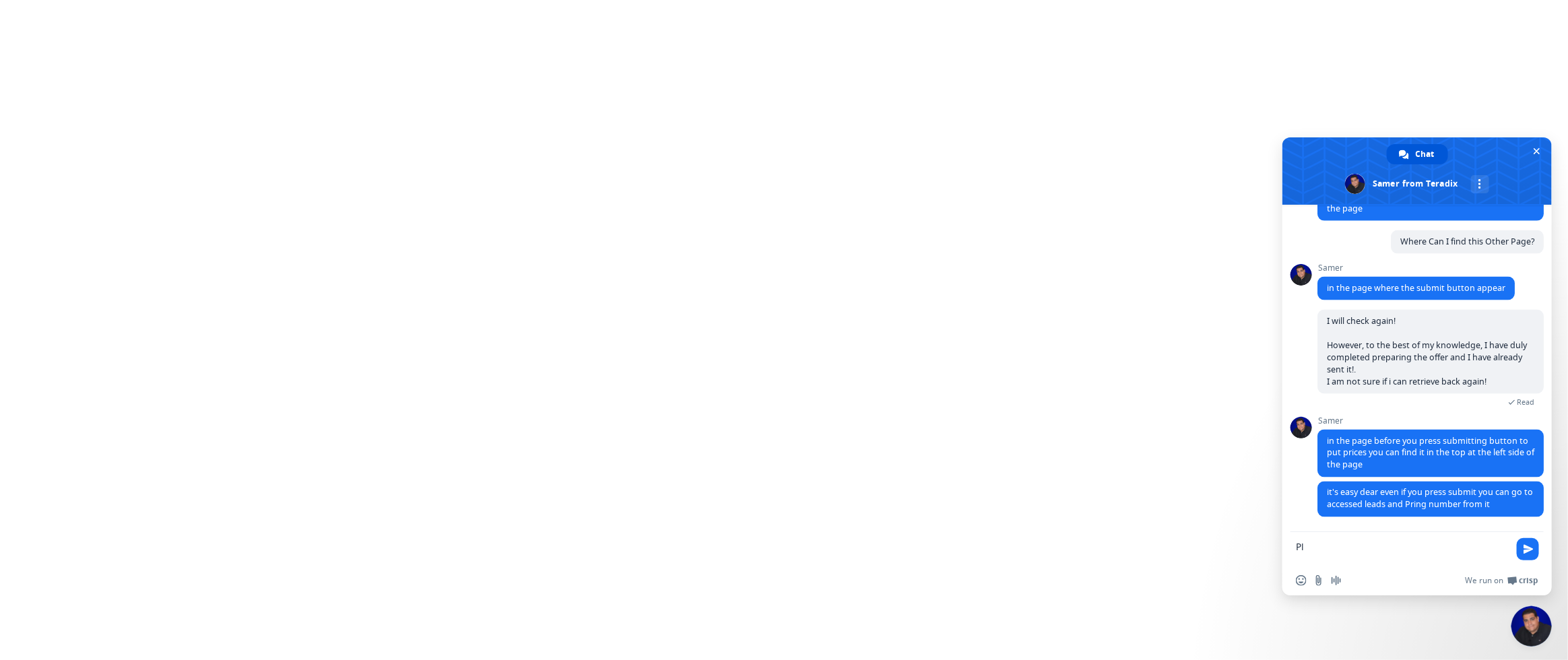 scroll, scrollTop: 1302, scrollLeft: 0, axis: vertical 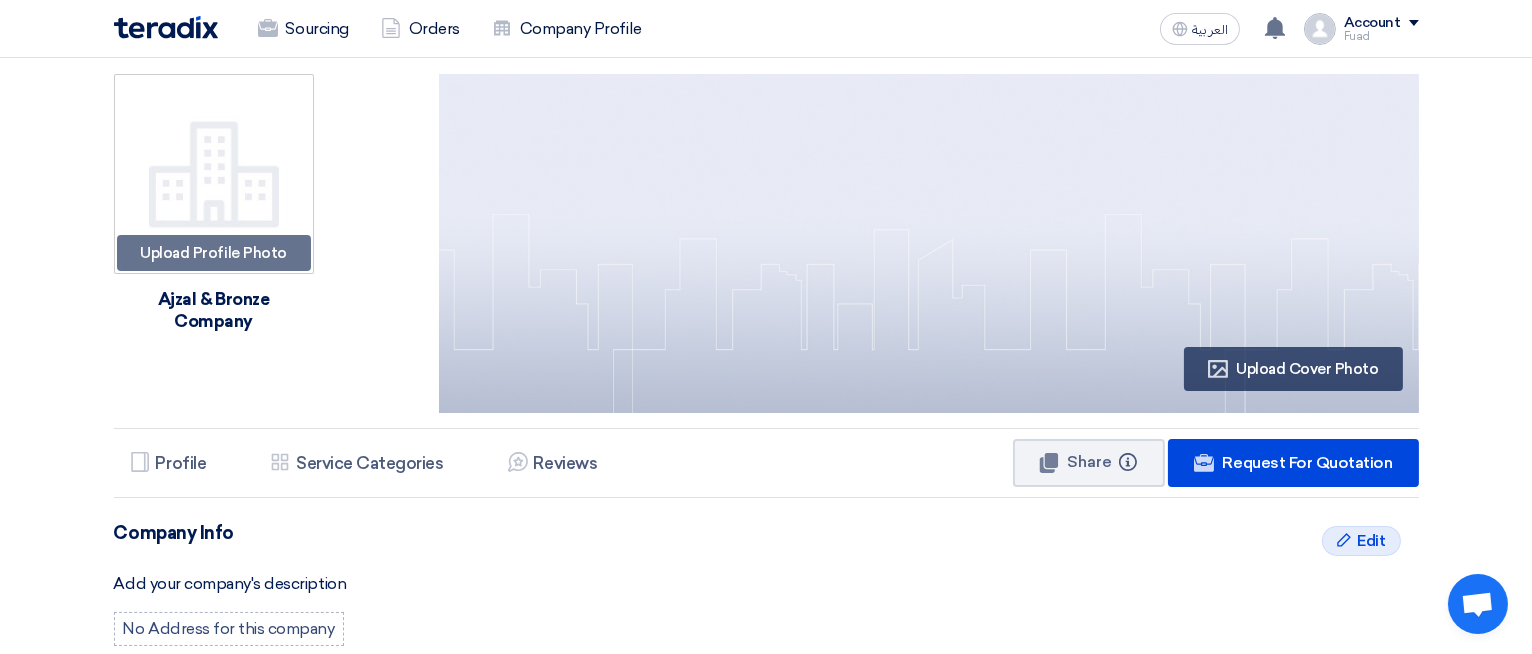 click on "Profile
Upload Cover Photo" 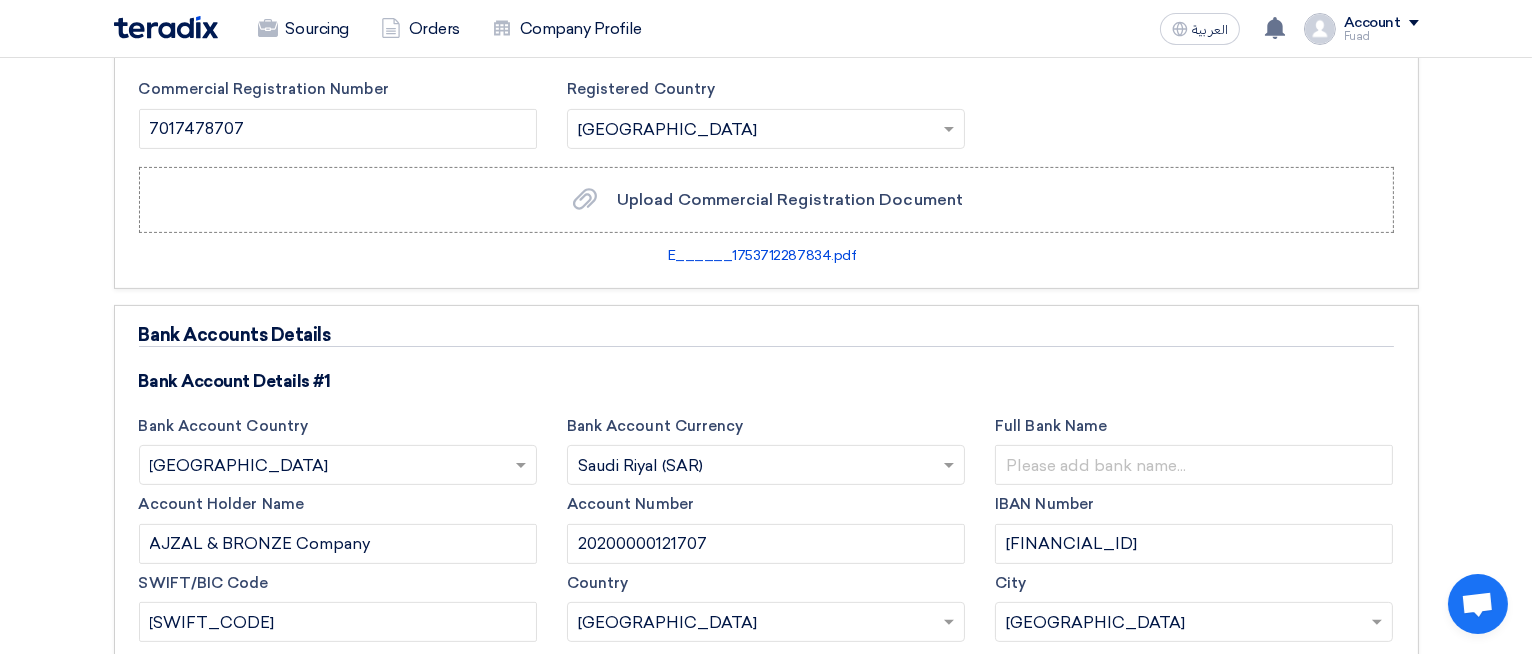 scroll, scrollTop: 1066, scrollLeft: 0, axis: vertical 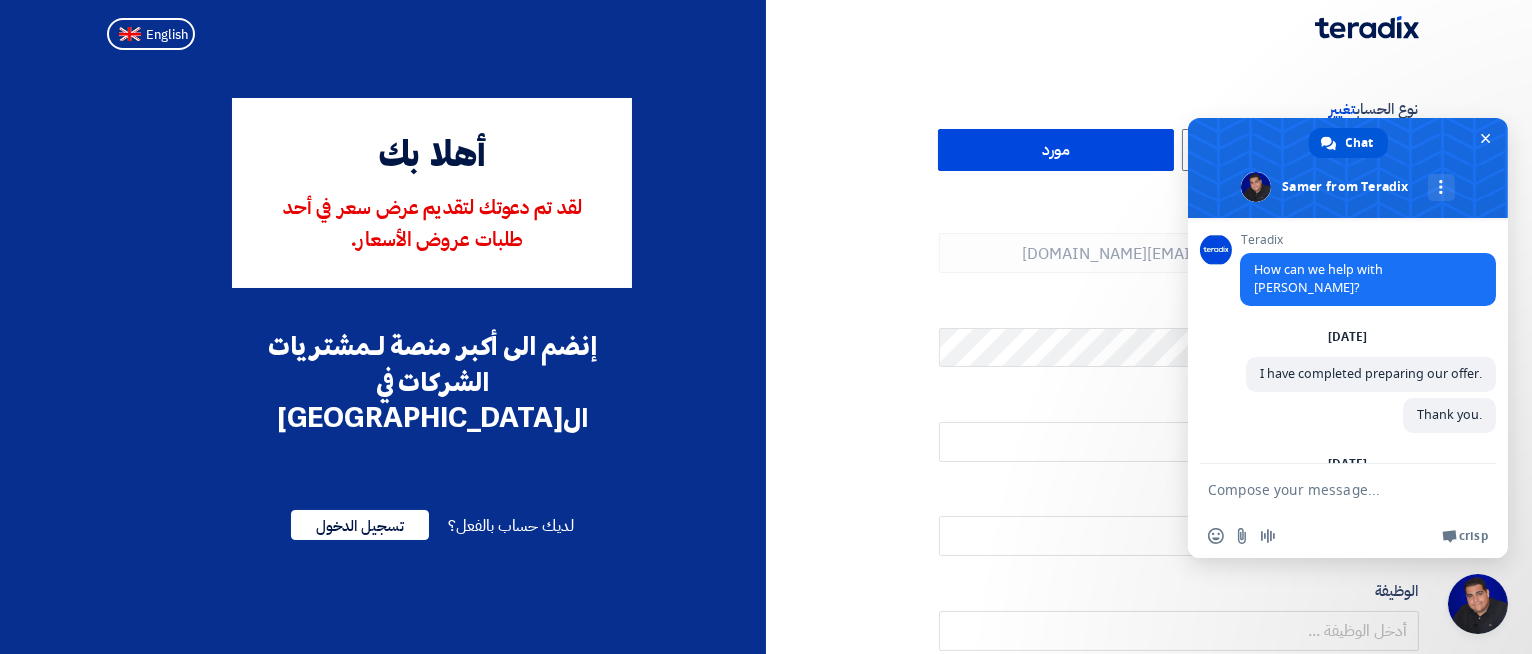 type on "+966 508908865" 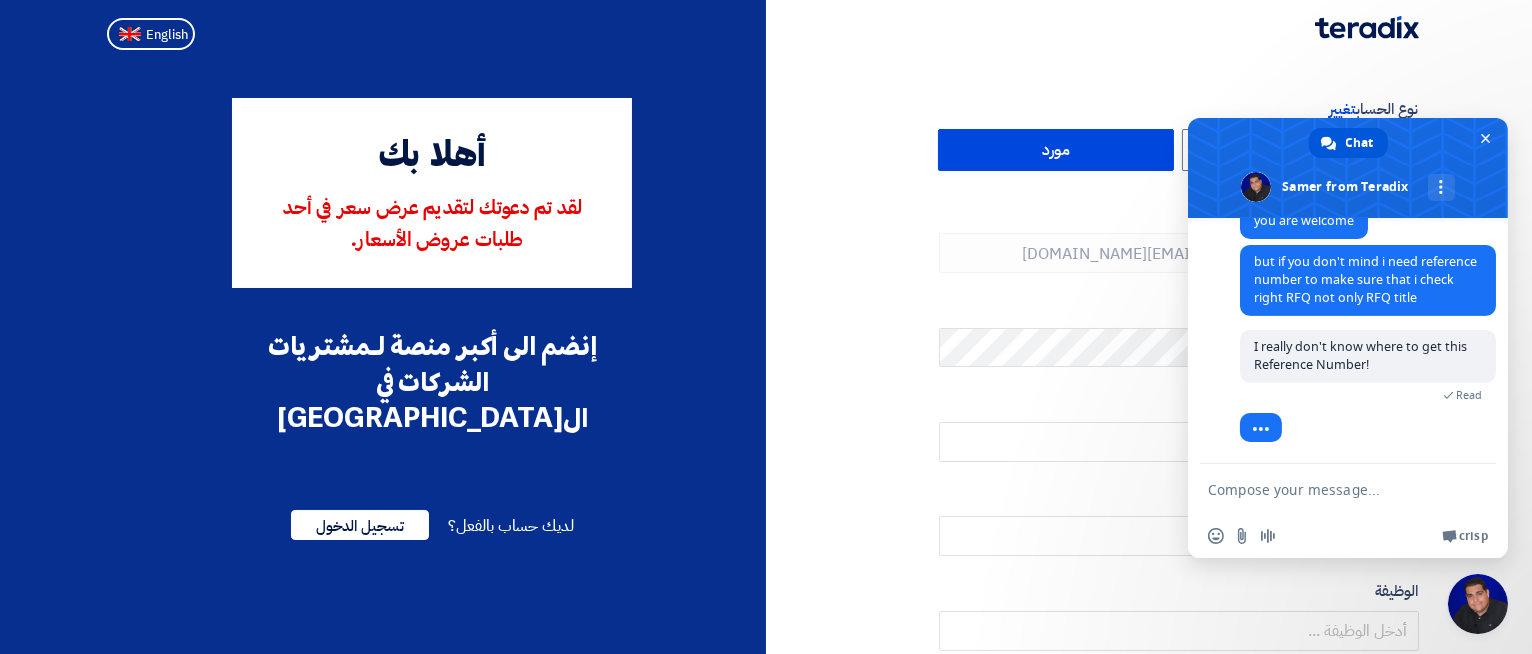 scroll, scrollTop: 1640, scrollLeft: 0, axis: vertical 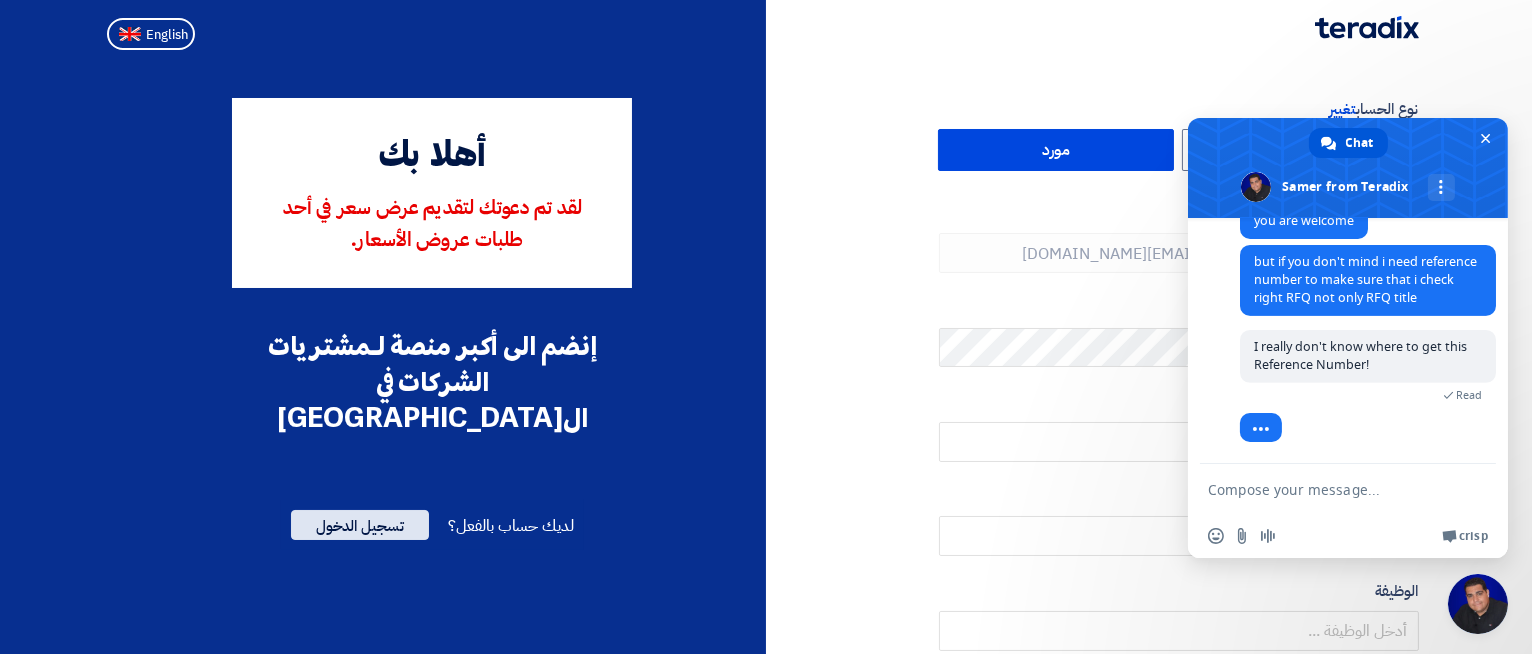 click on "تسجيل الدخول" 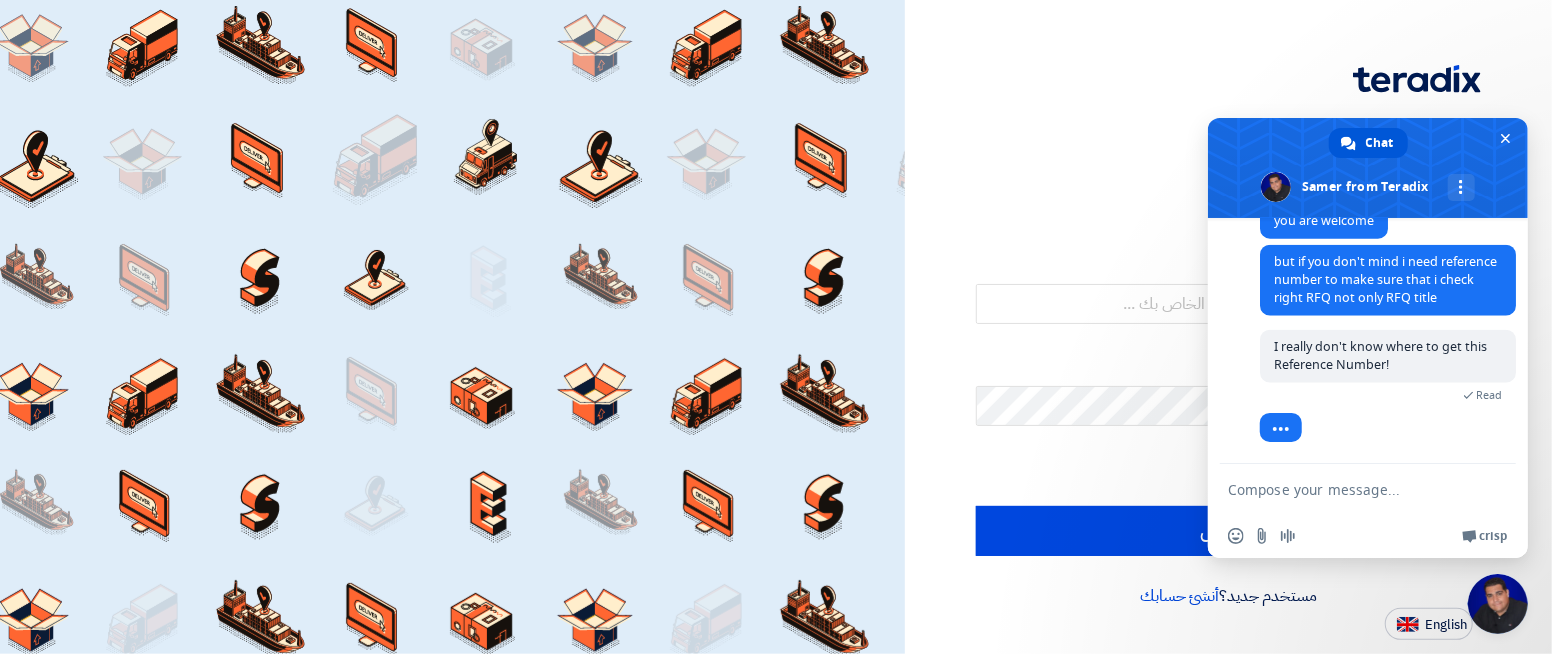 type on "gm.office@bronzeceramics.com" 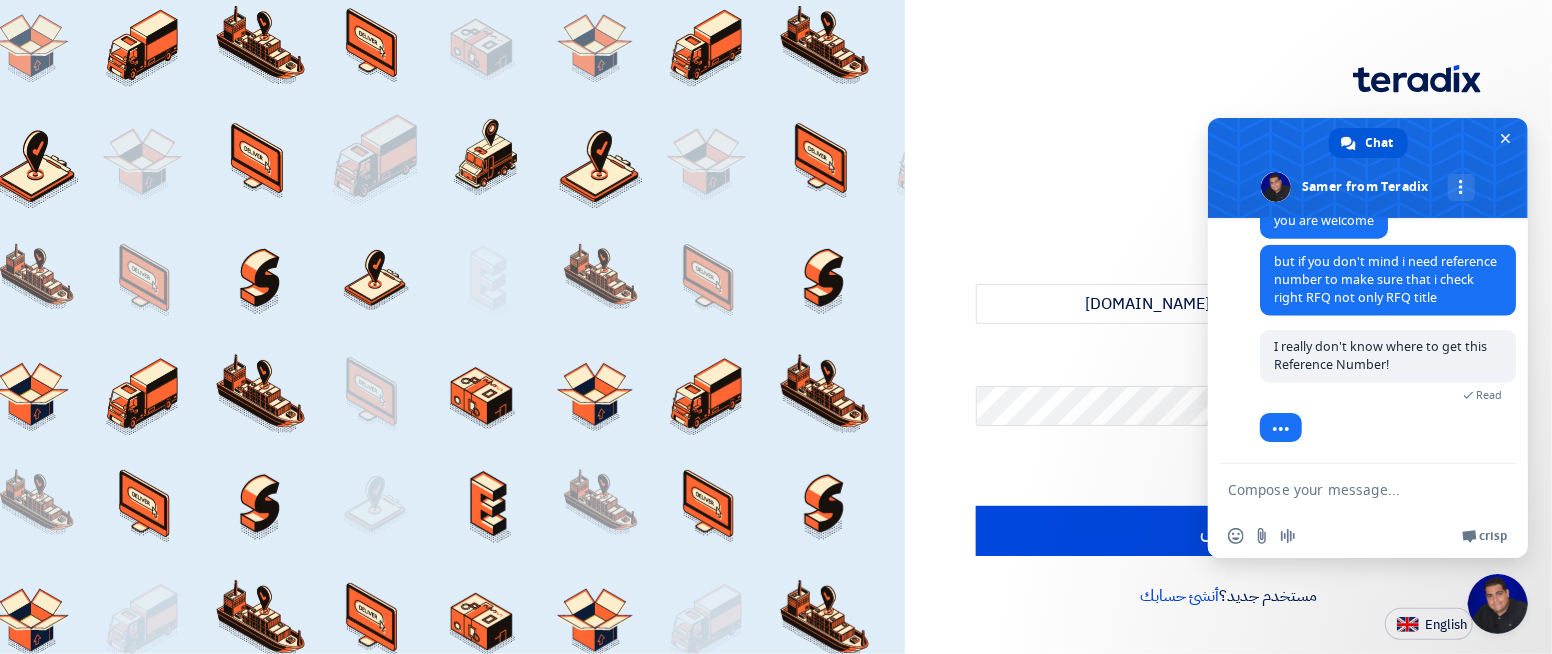 click on "أهلا بك ..." 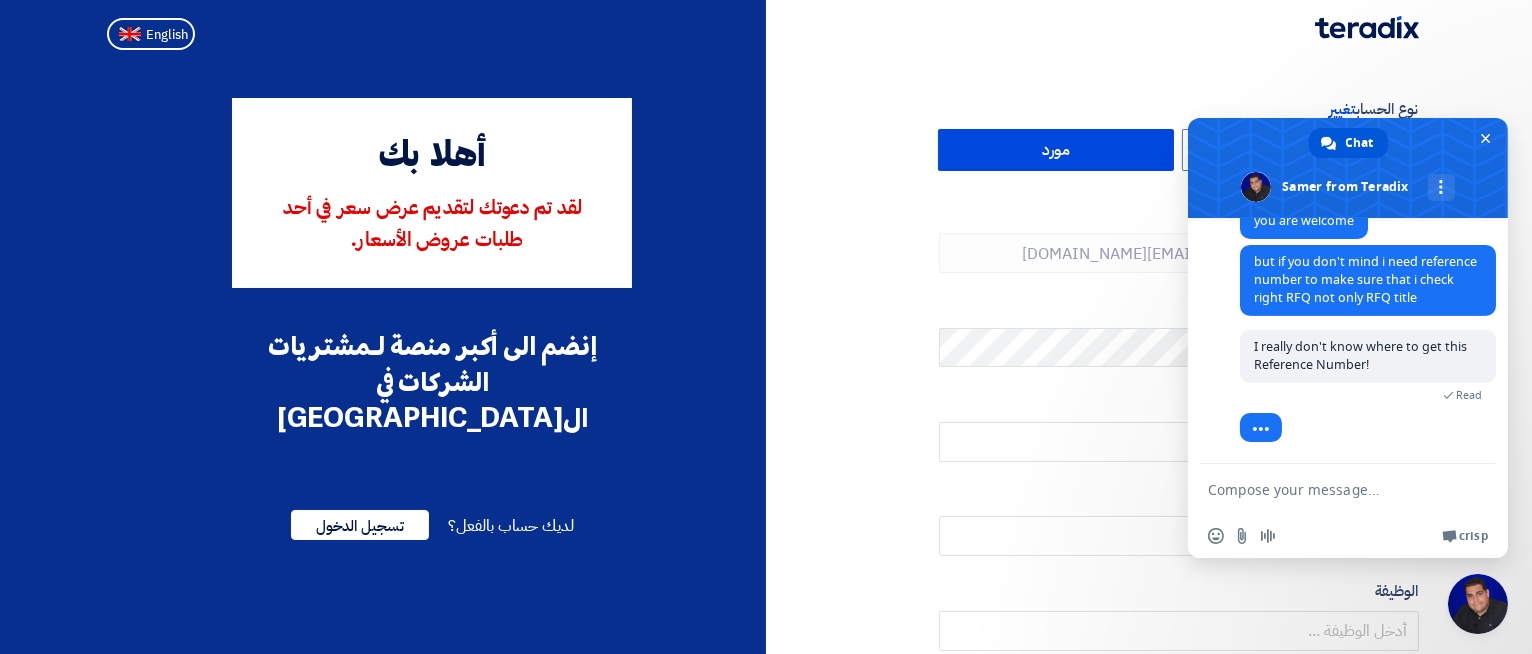 type on "+966 508908865" 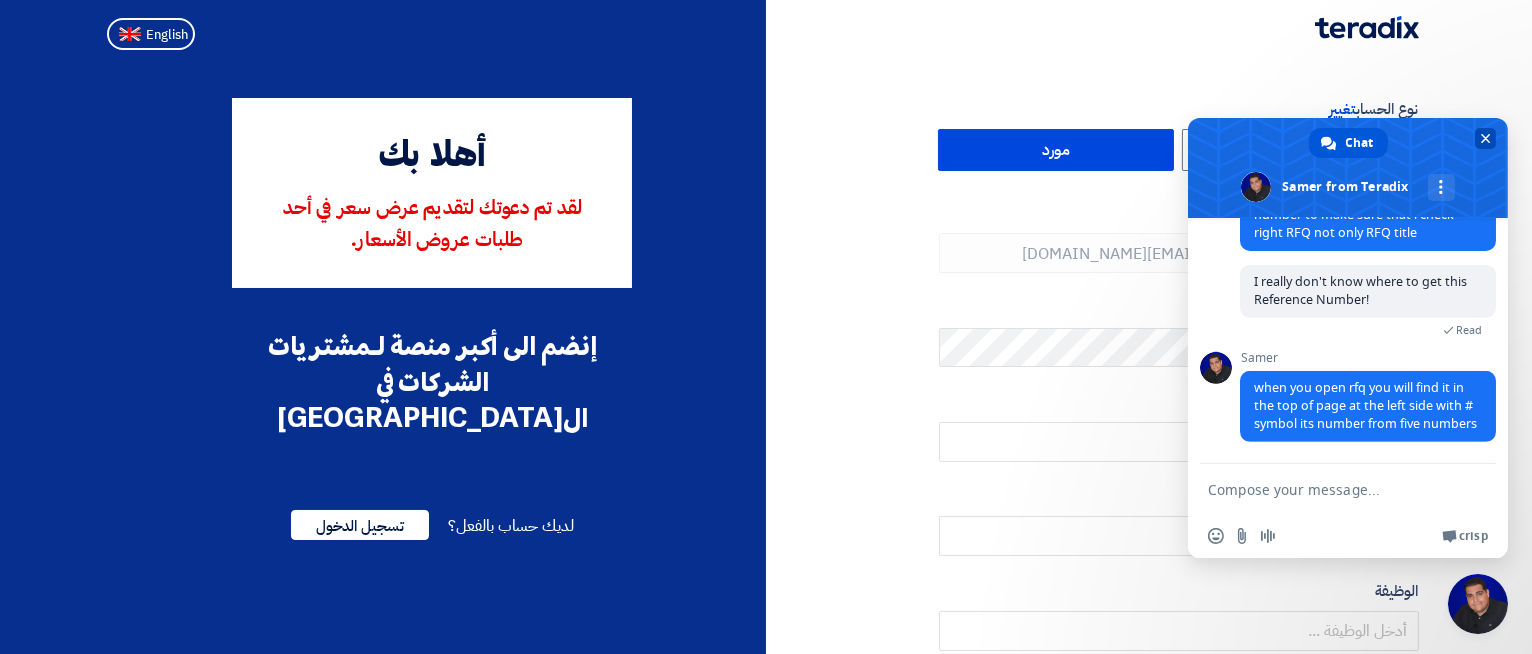 scroll, scrollTop: 1718, scrollLeft: 0, axis: vertical 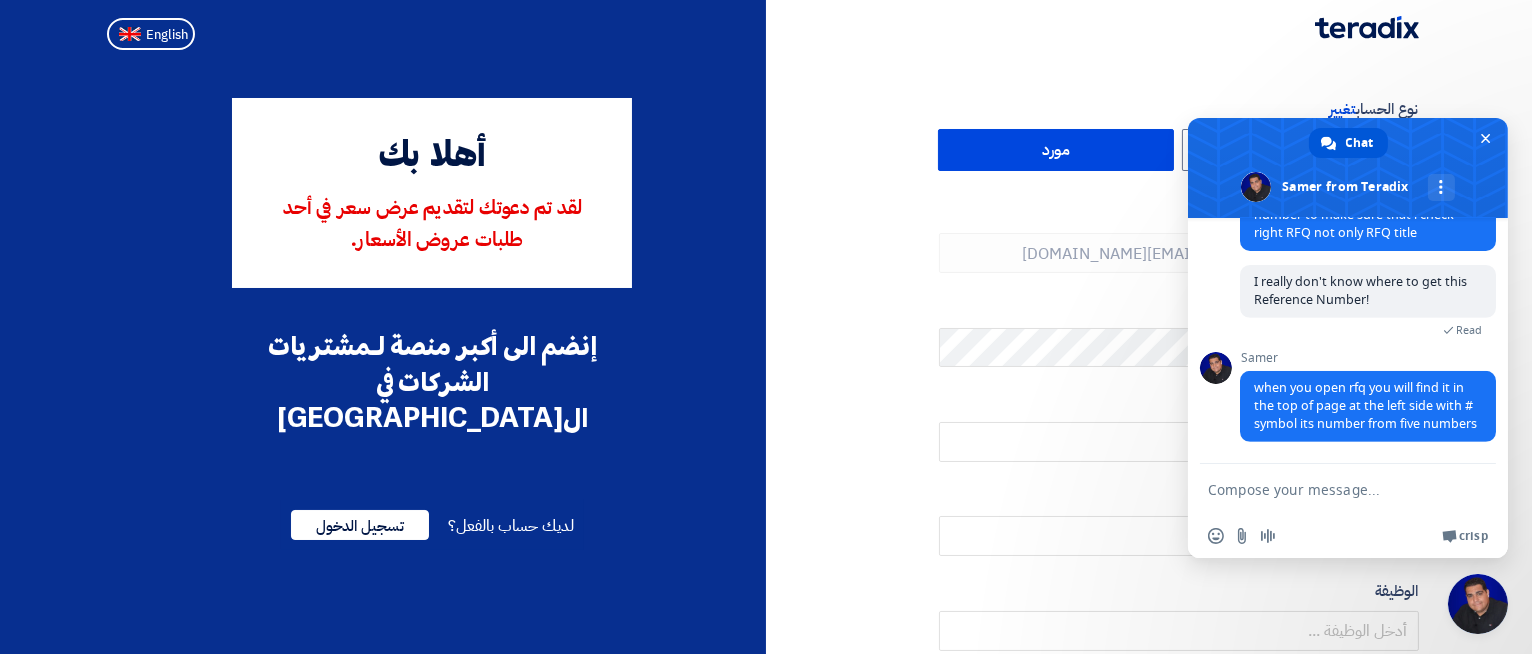 click at bounding box center [1328, 489] 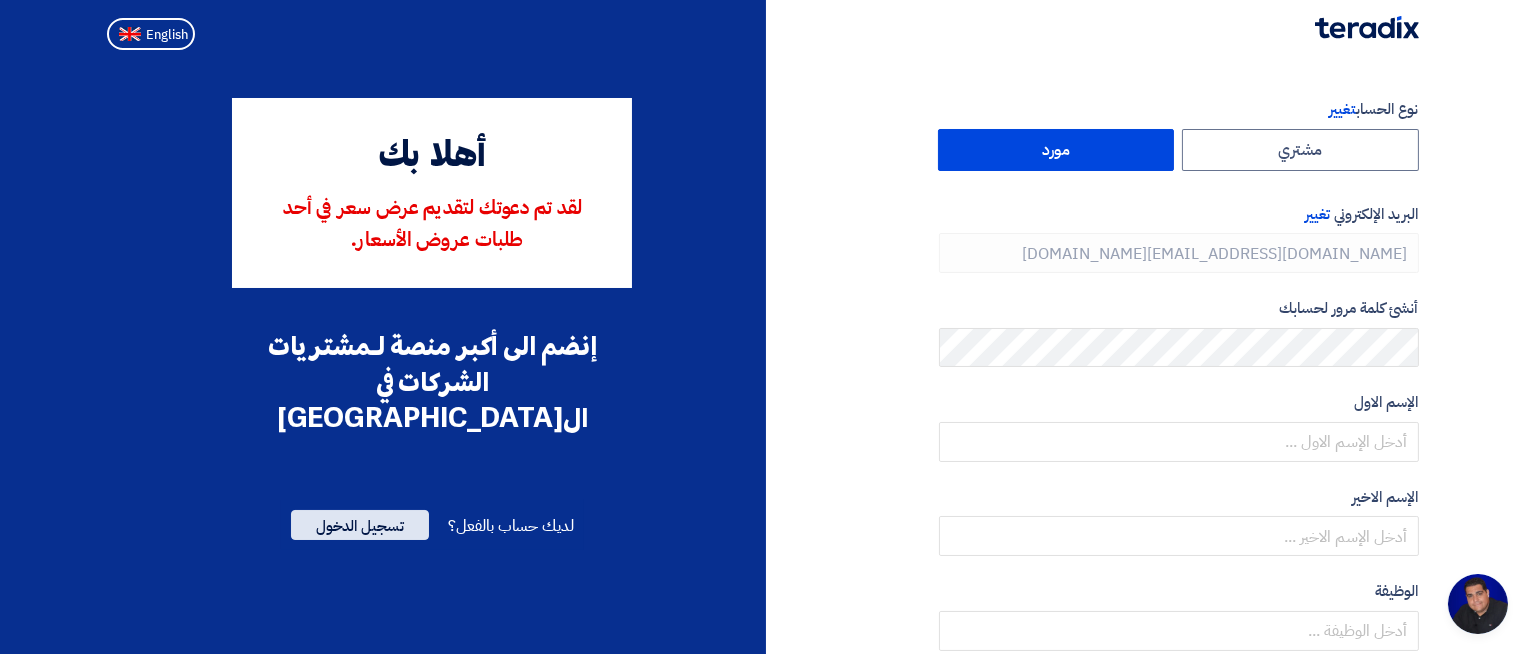 click on "تسجيل الدخول" 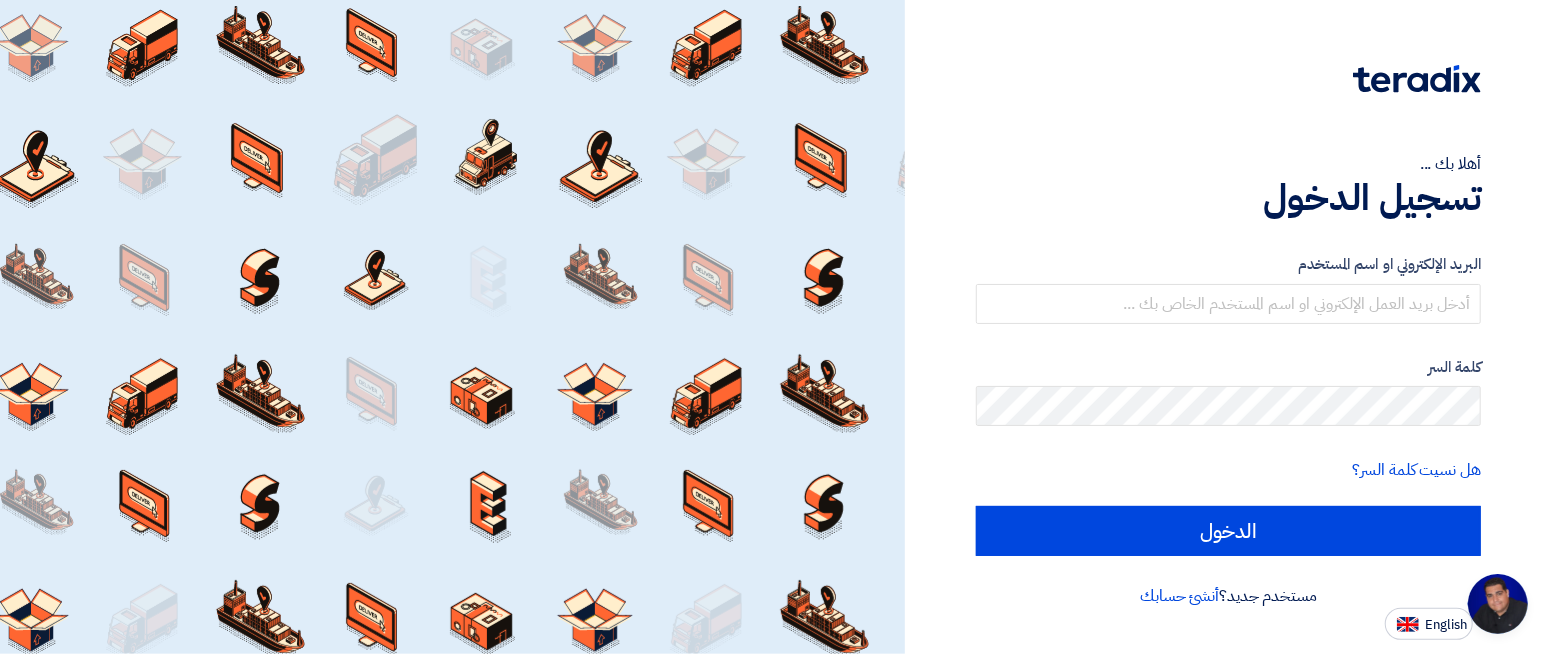 type on "[DOMAIN_NAME][EMAIL_ADDRESS][DOMAIN_NAME]" 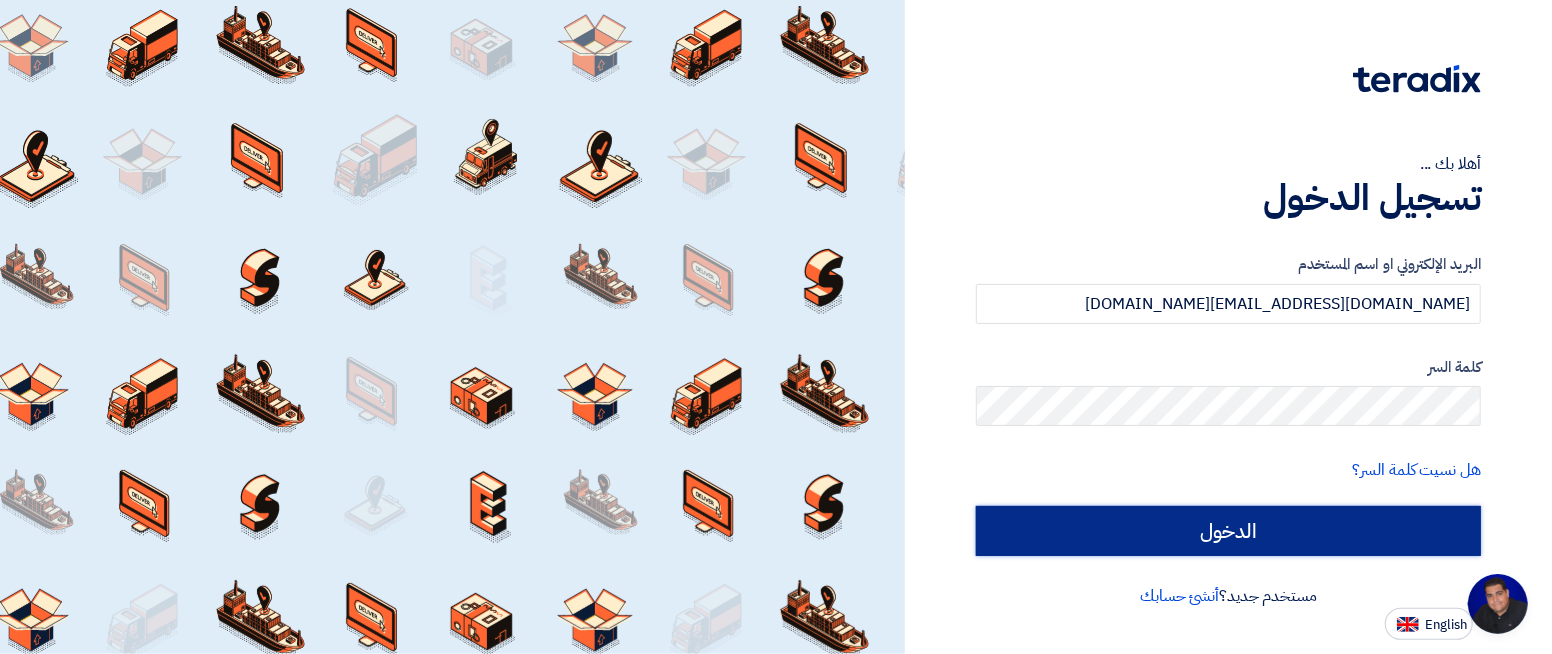click on "الدخول" 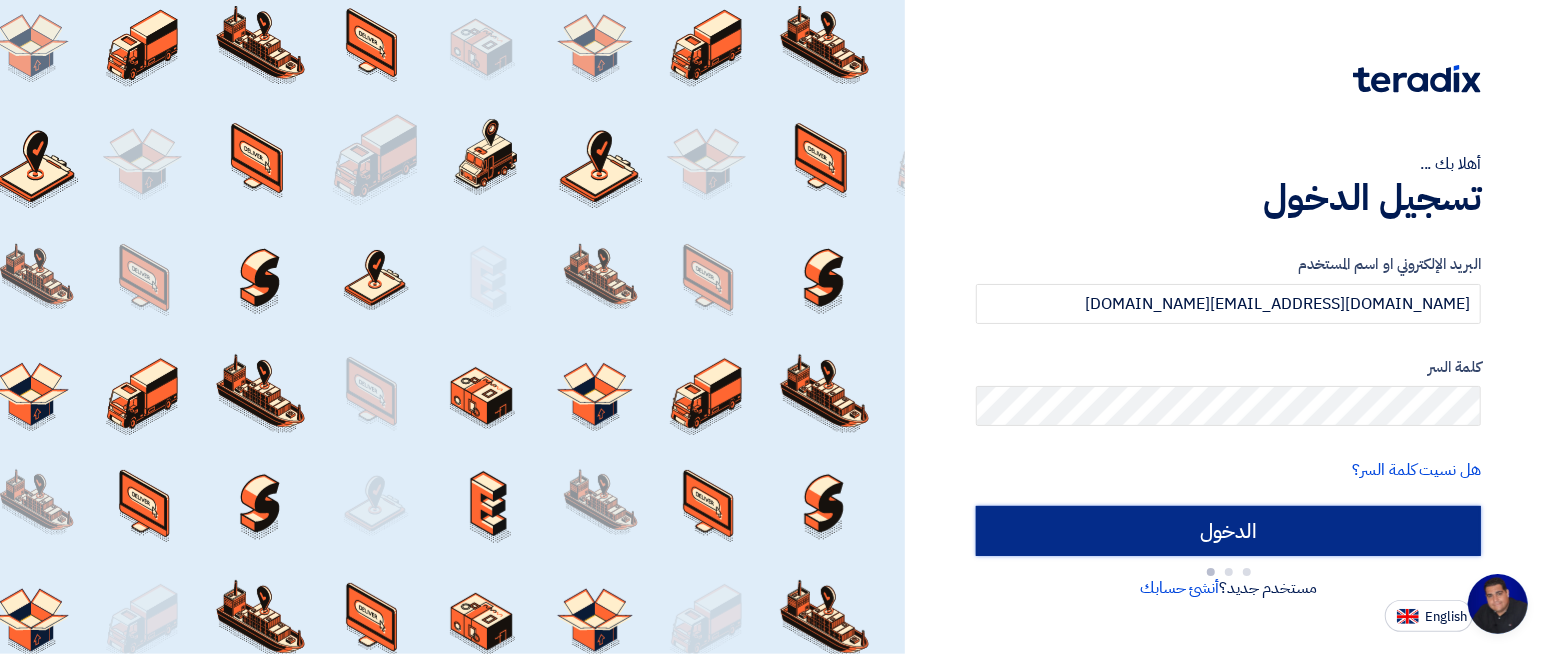 type on "Sign in" 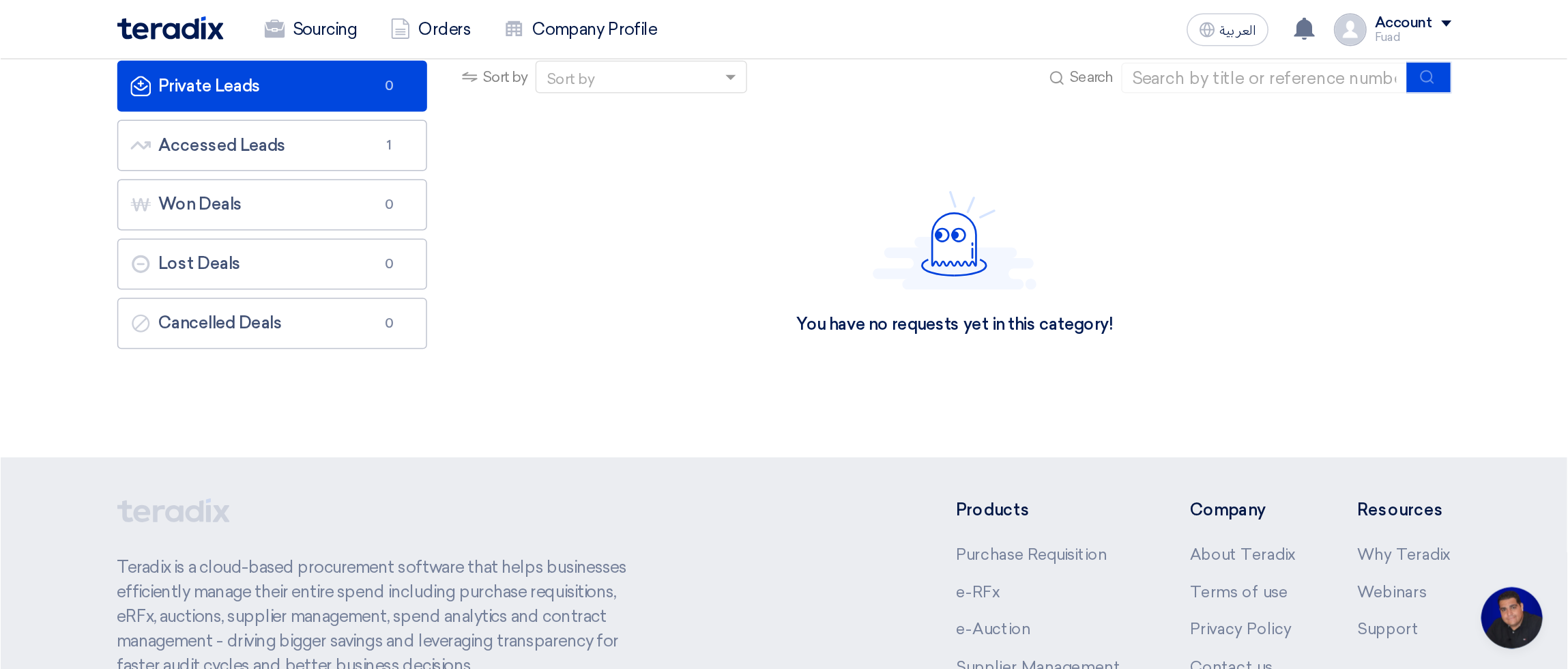 scroll, scrollTop: 0, scrollLeft: 0, axis: both 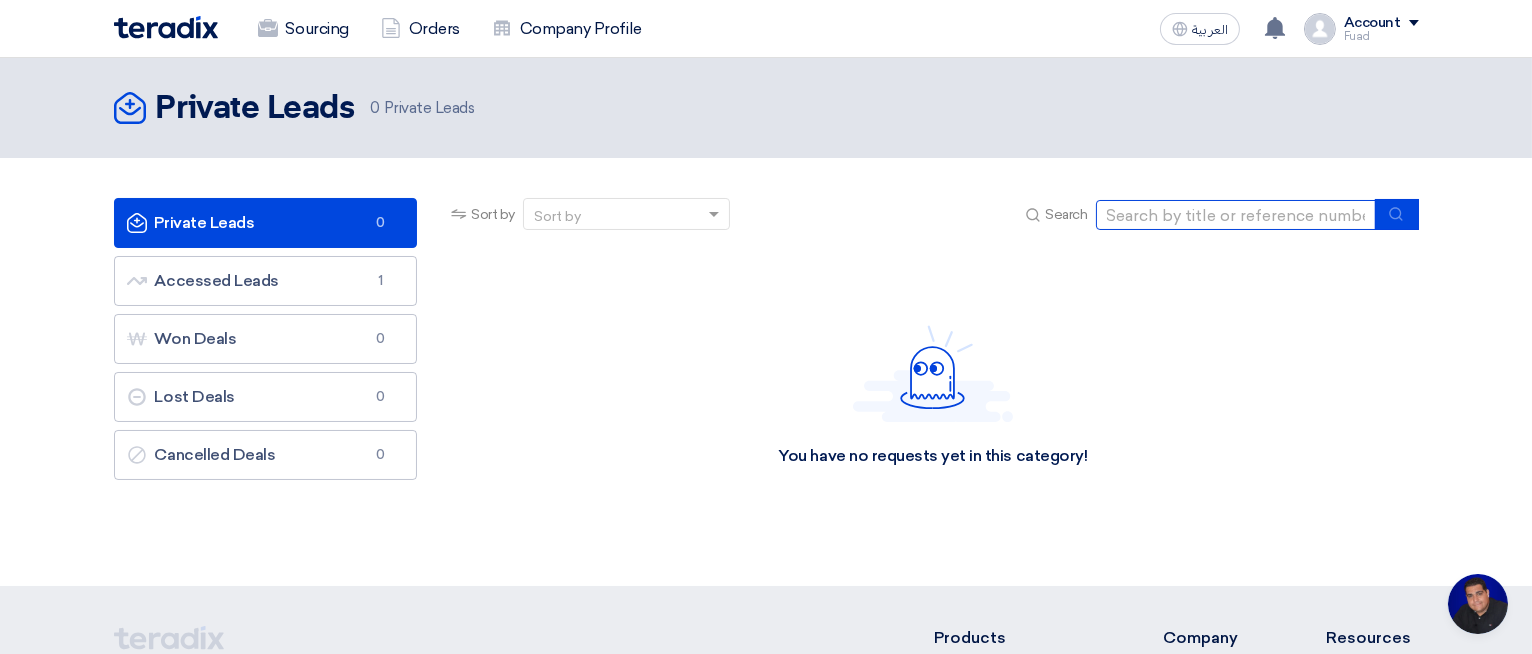 click 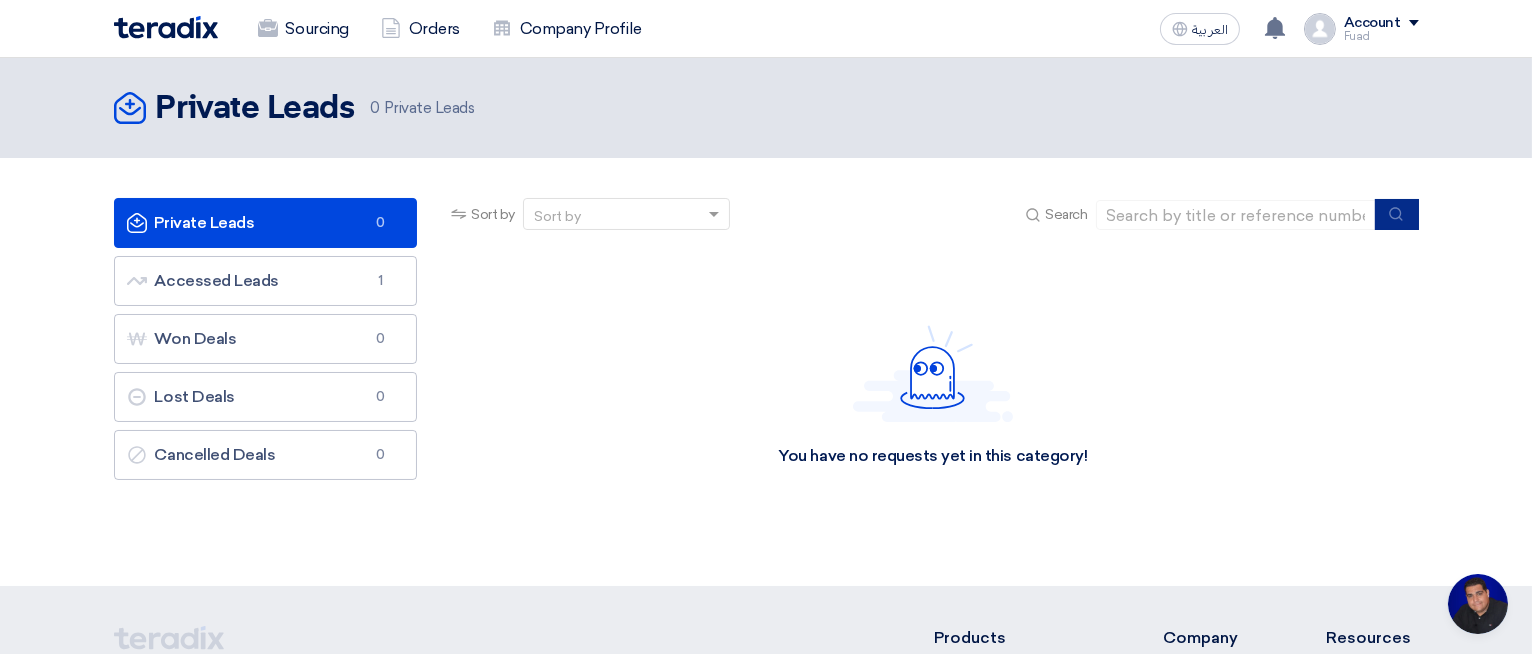 click 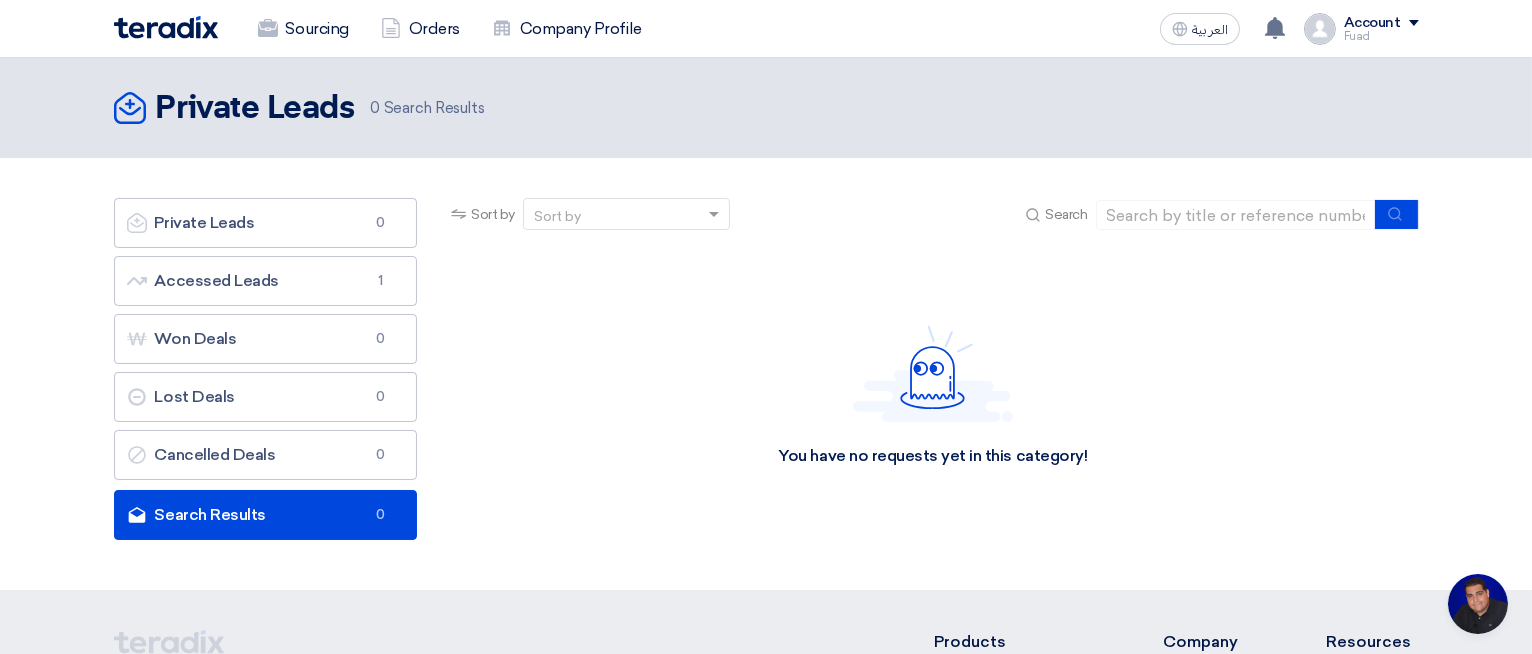 drag, startPoint x: 1242, startPoint y: 422, endPoint x: 854, endPoint y: 334, distance: 397.85425 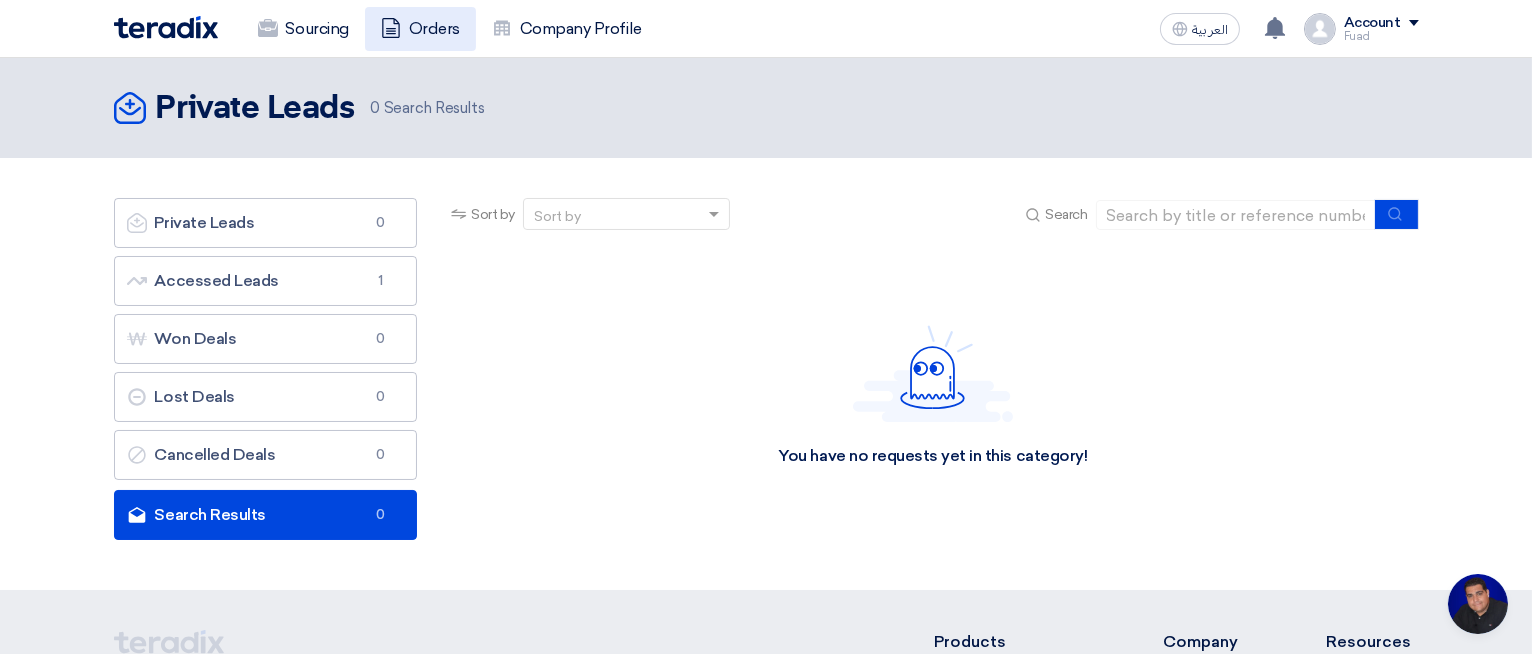 click on "Orders" 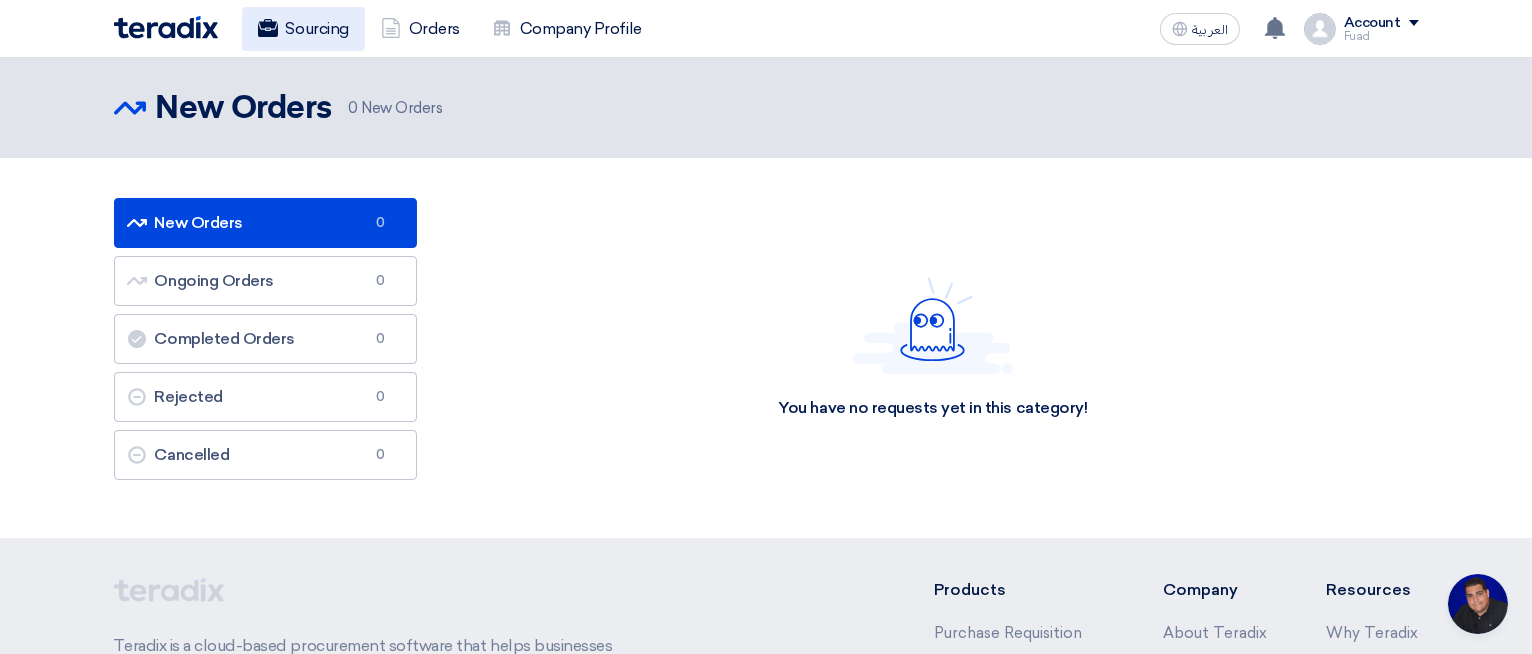 click on "Sourcing" 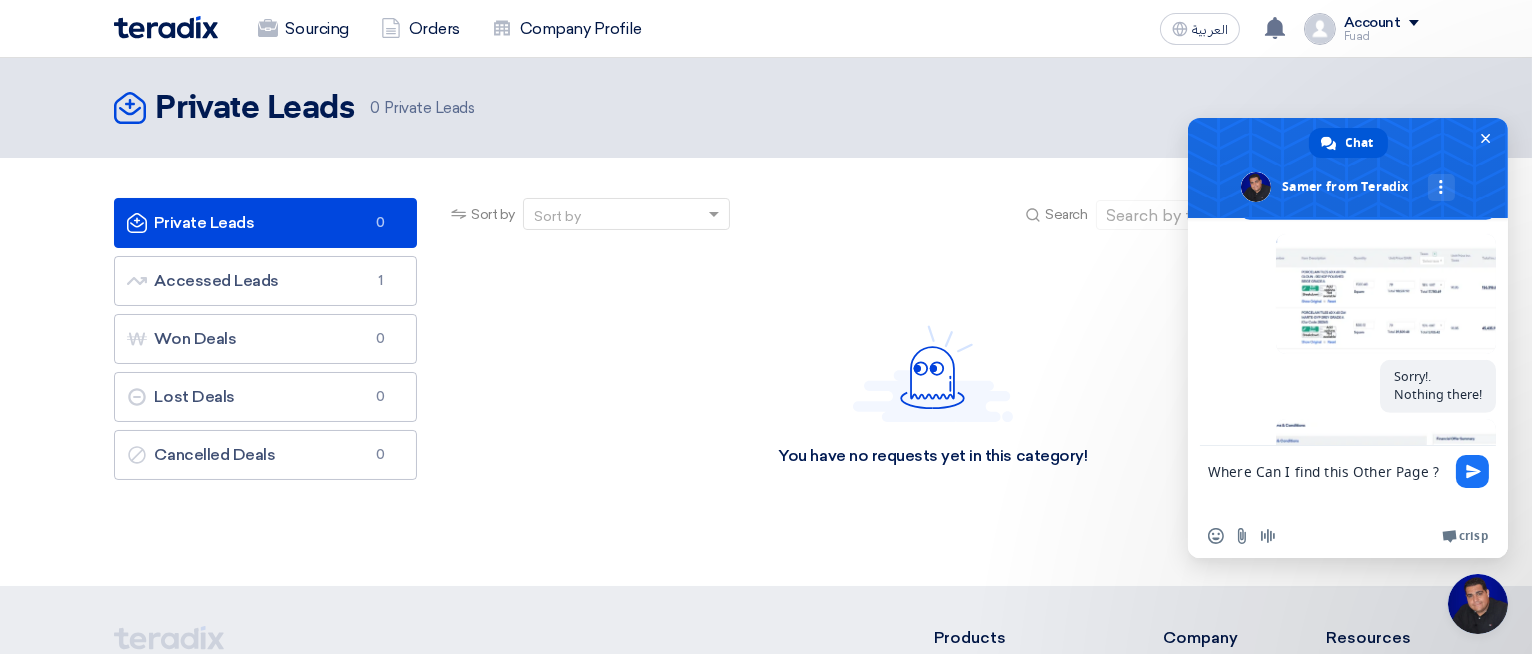 type on "Where Can I find this Other Page?" 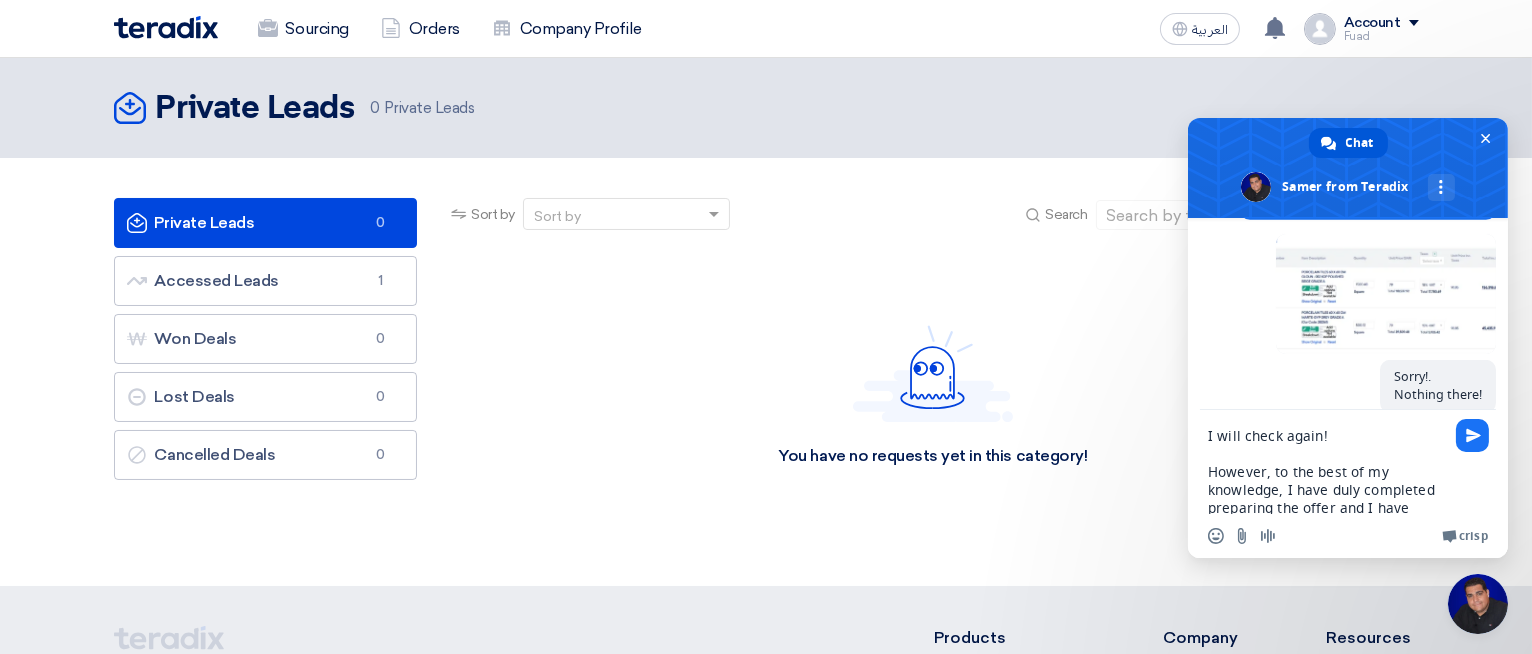 type on "I will check again!
However, to the best of my knowledge, I have duly completed preparing the offer and I have already sent it!.
I am not sure if i can retreive it" 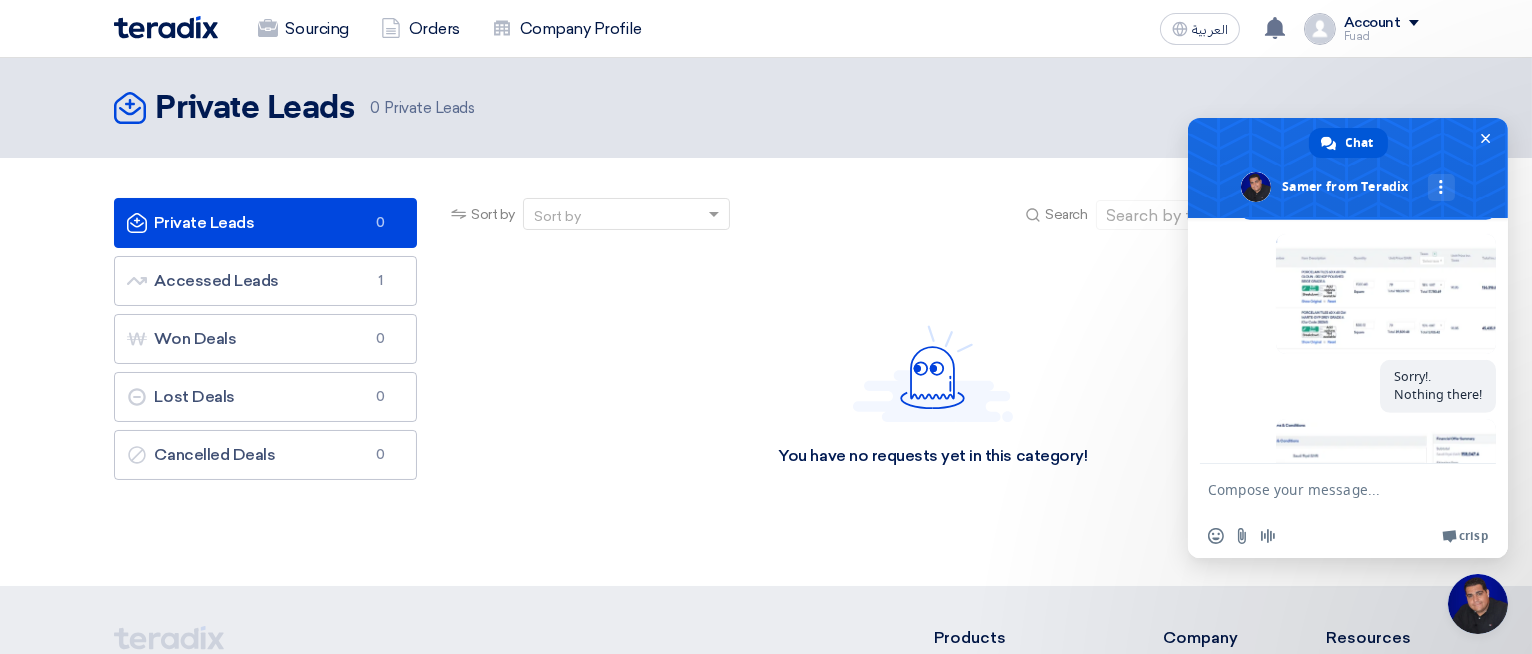 type on "Pl" 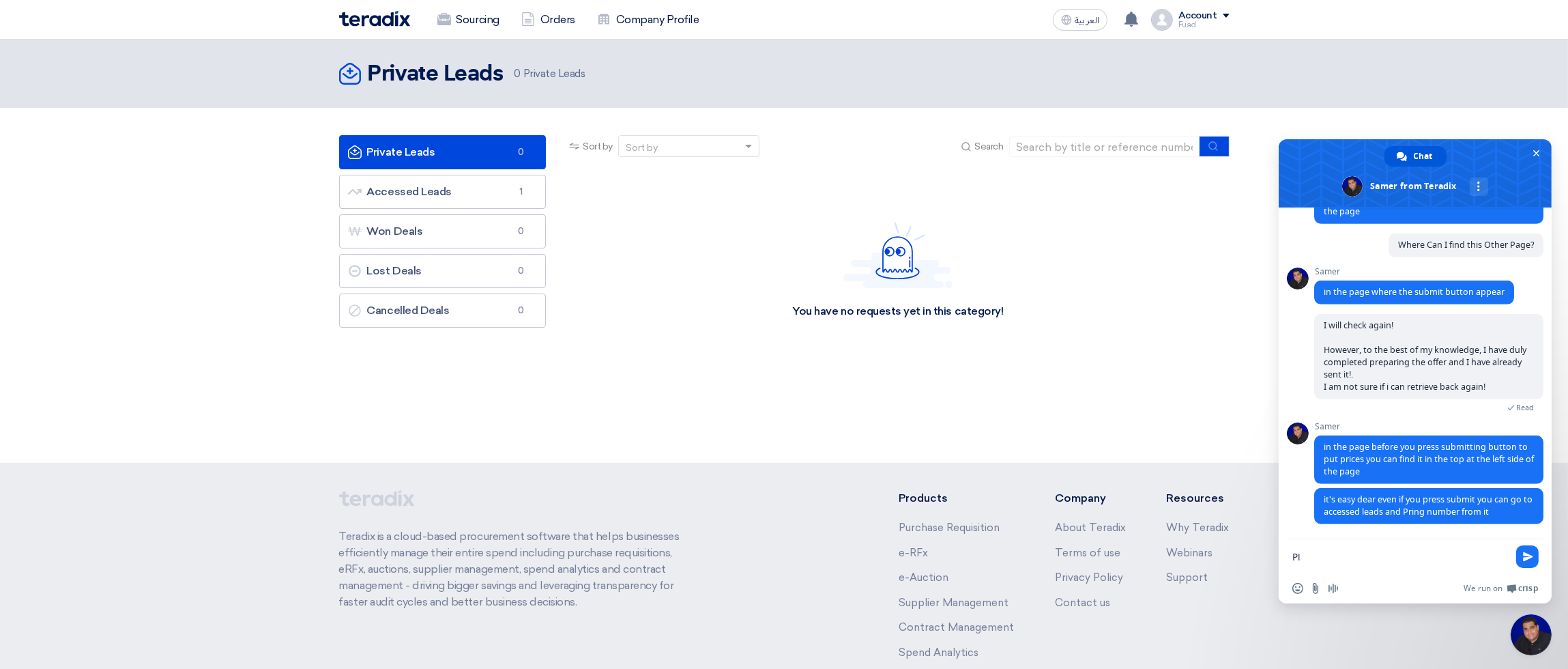 scroll, scrollTop: 1479, scrollLeft: 0, axis: vertical 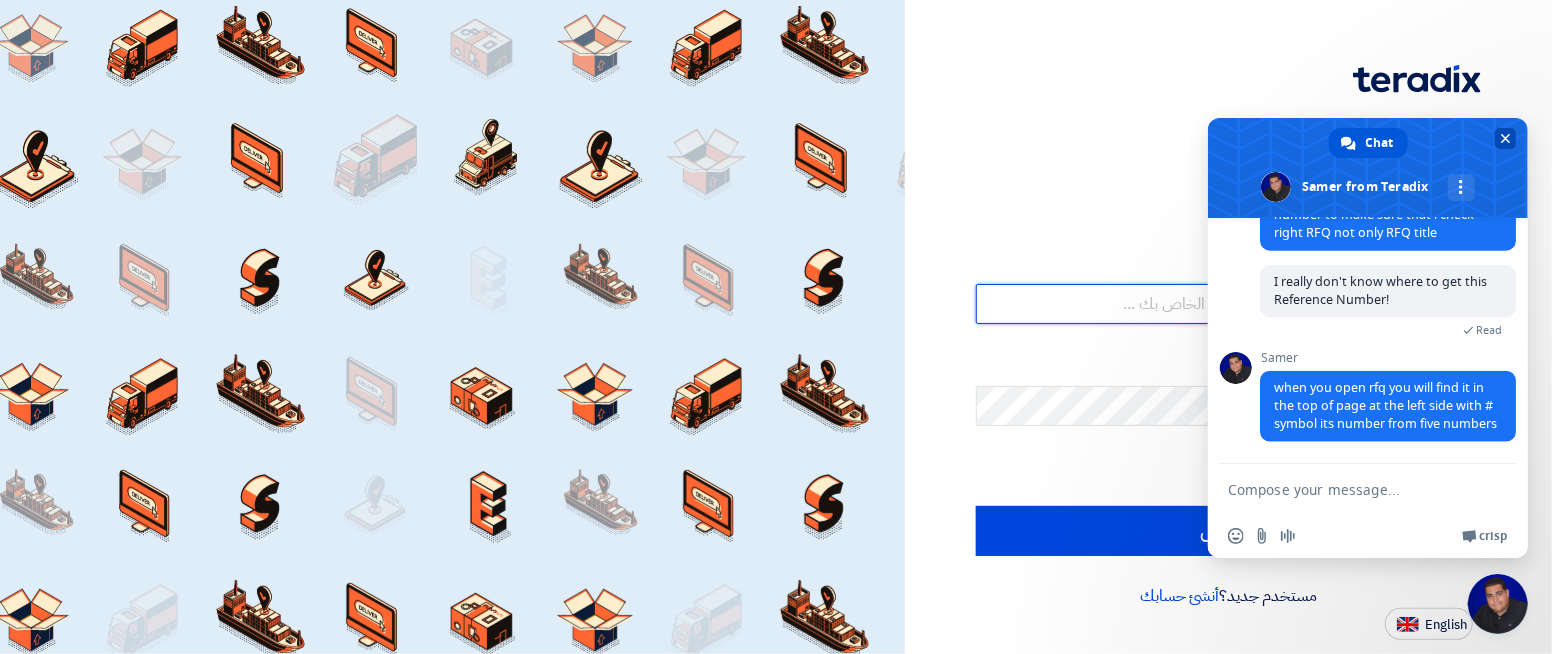 type on "[DOMAIN_NAME][EMAIL_ADDRESS][DOMAIN_NAME]" 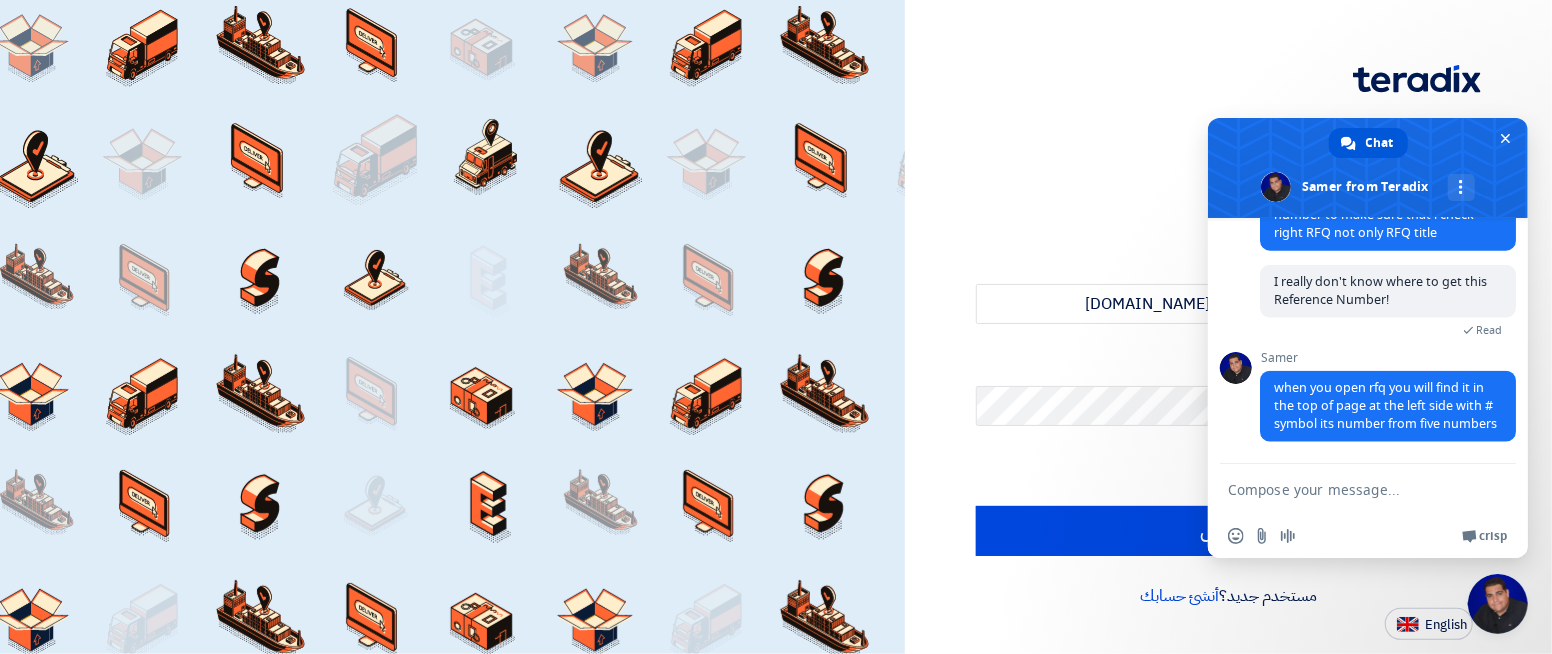 drag, startPoint x: 1451, startPoint y: 124, endPoint x: 1167, endPoint y: 170, distance: 287.70123 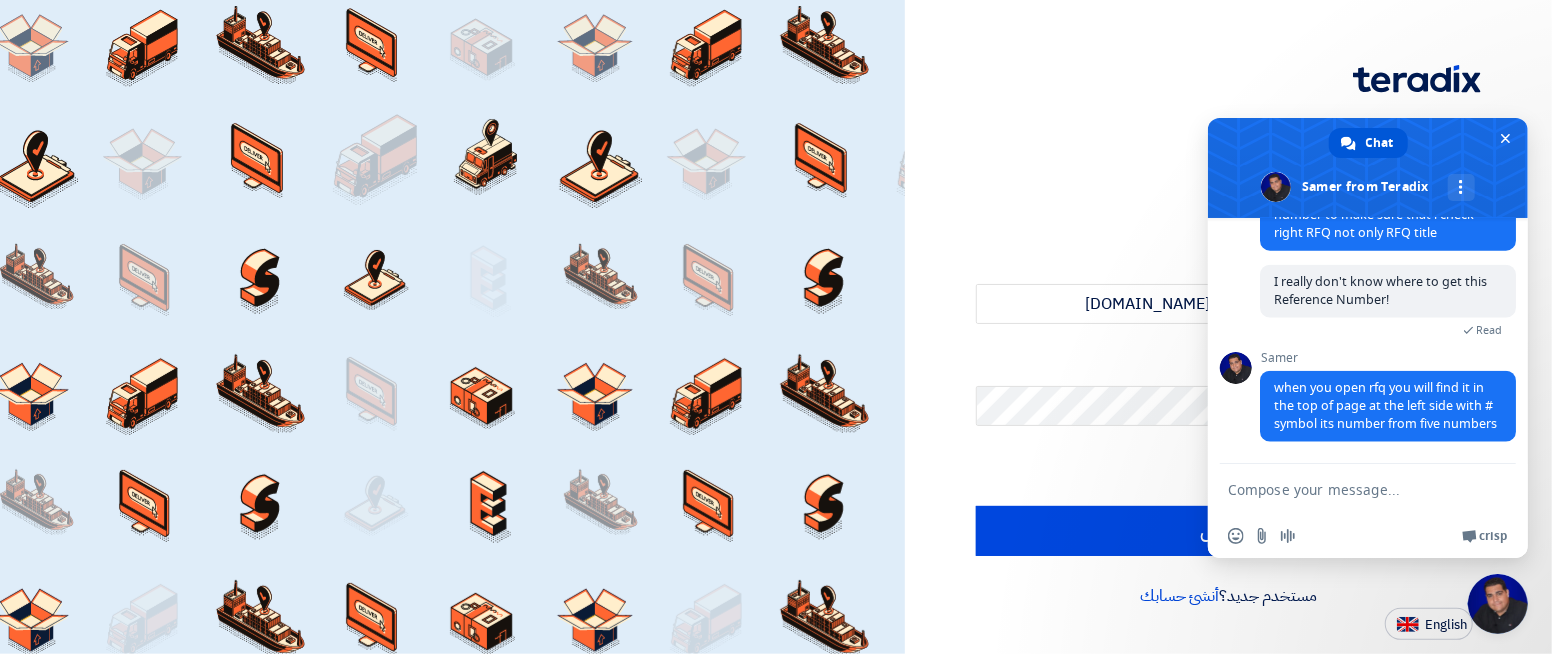 click on "البريد الإلكتروني او اسم المستخدم
[DOMAIN_NAME][EMAIL_ADDRESS][DOMAIN_NAME]
كلمة السر
هل نسيت كلمة السر؟
الدخول" 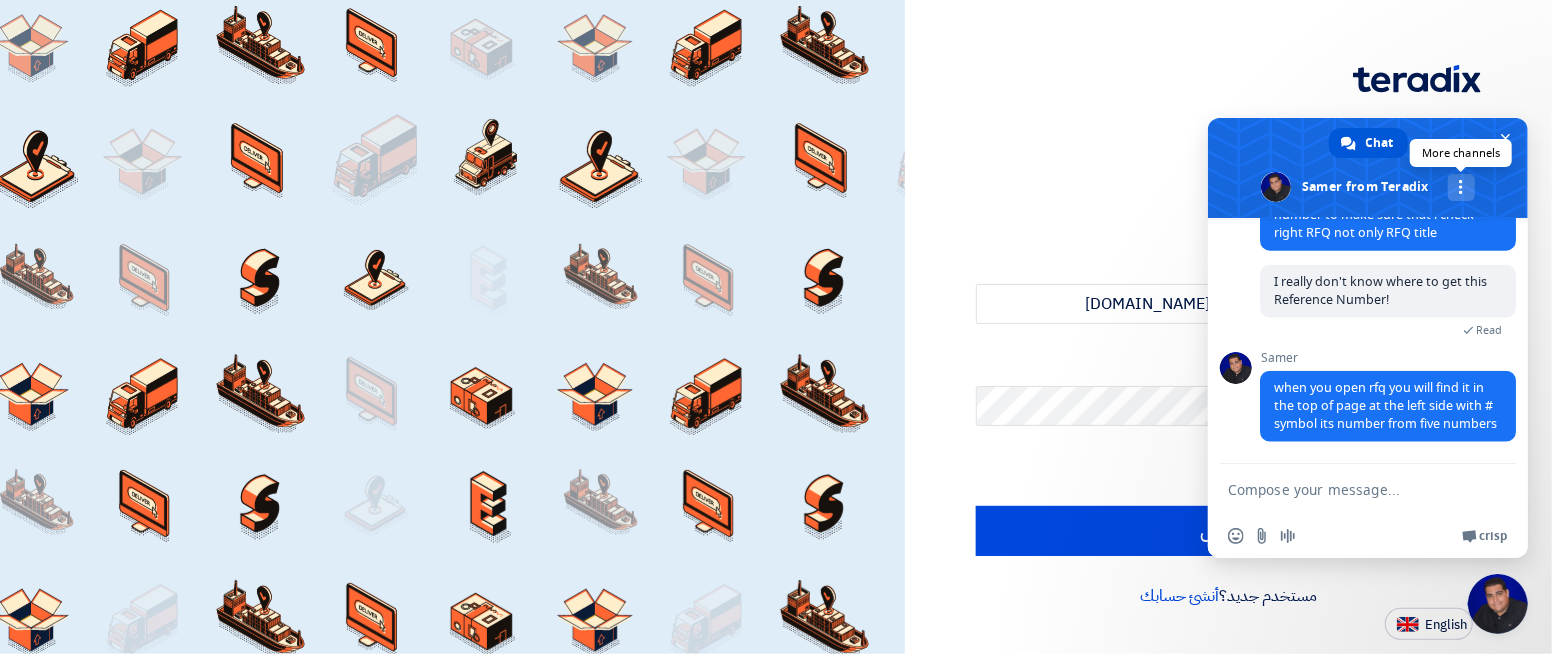 click on "More channels" at bounding box center (1461, 187) 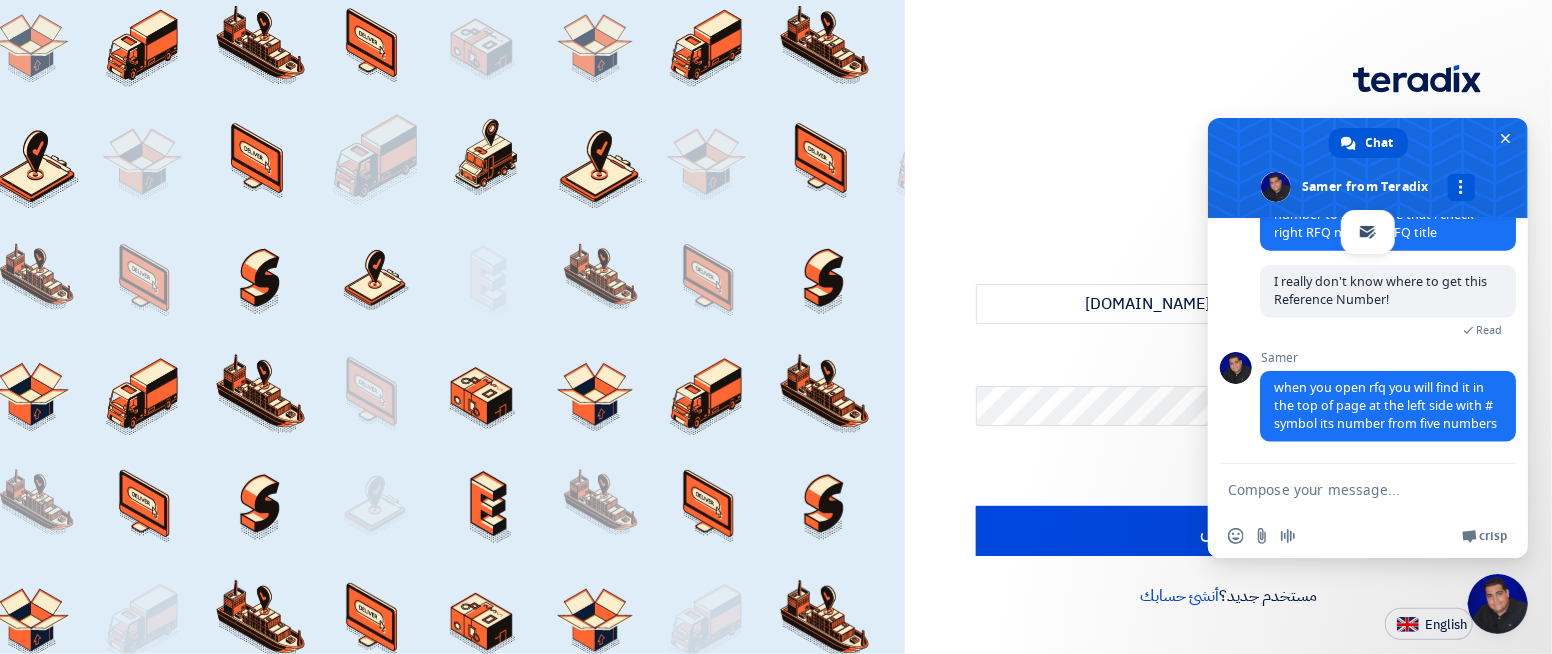 click at bounding box center (1461, 187) 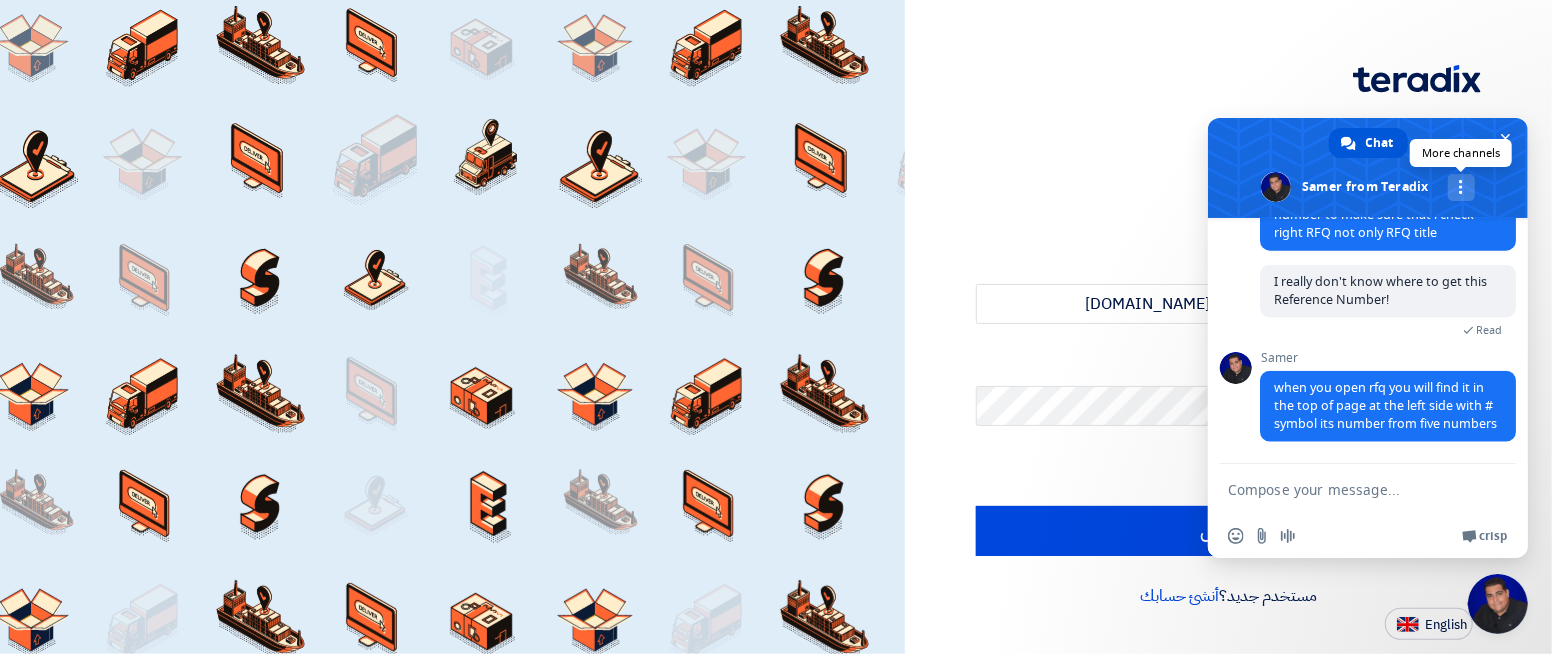 click at bounding box center (1461, 187) 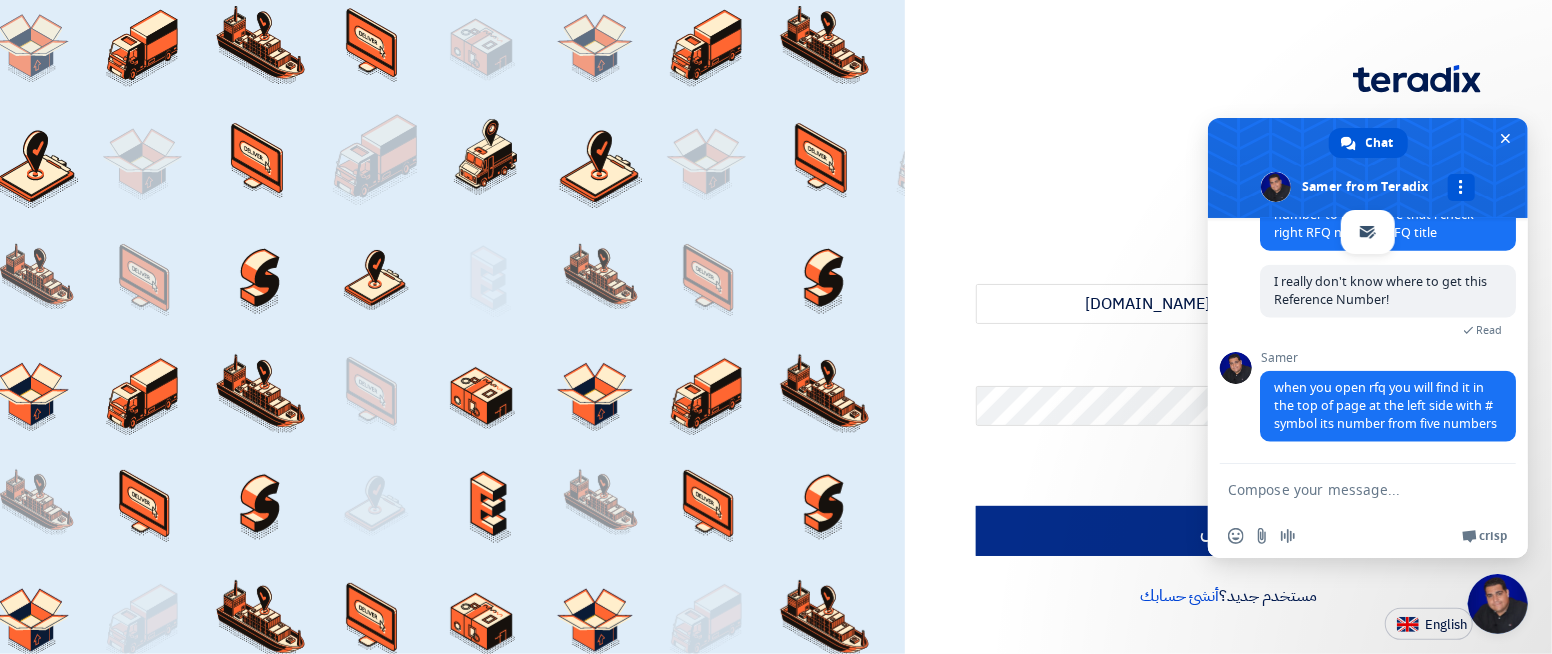 drag, startPoint x: 1056, startPoint y: 475, endPoint x: 1056, endPoint y: 541, distance: 66 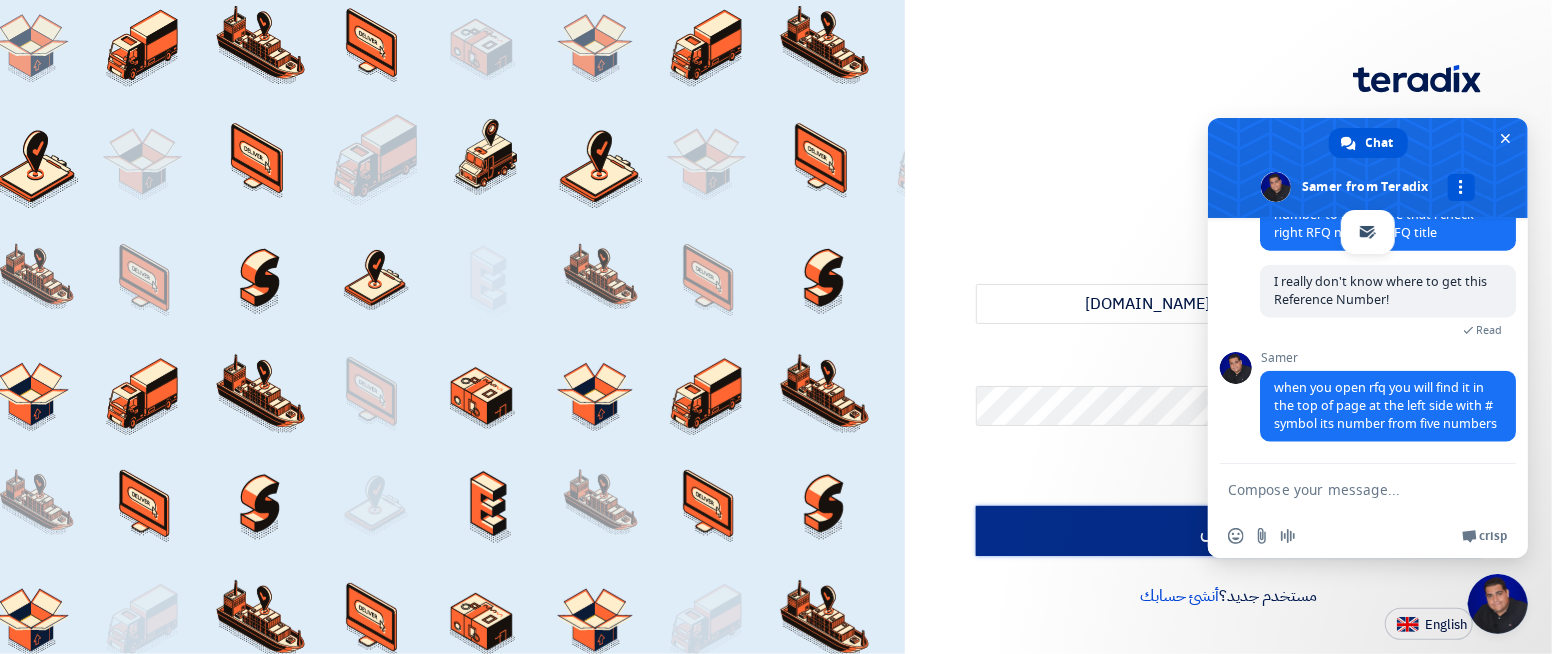 click on "الدخول" 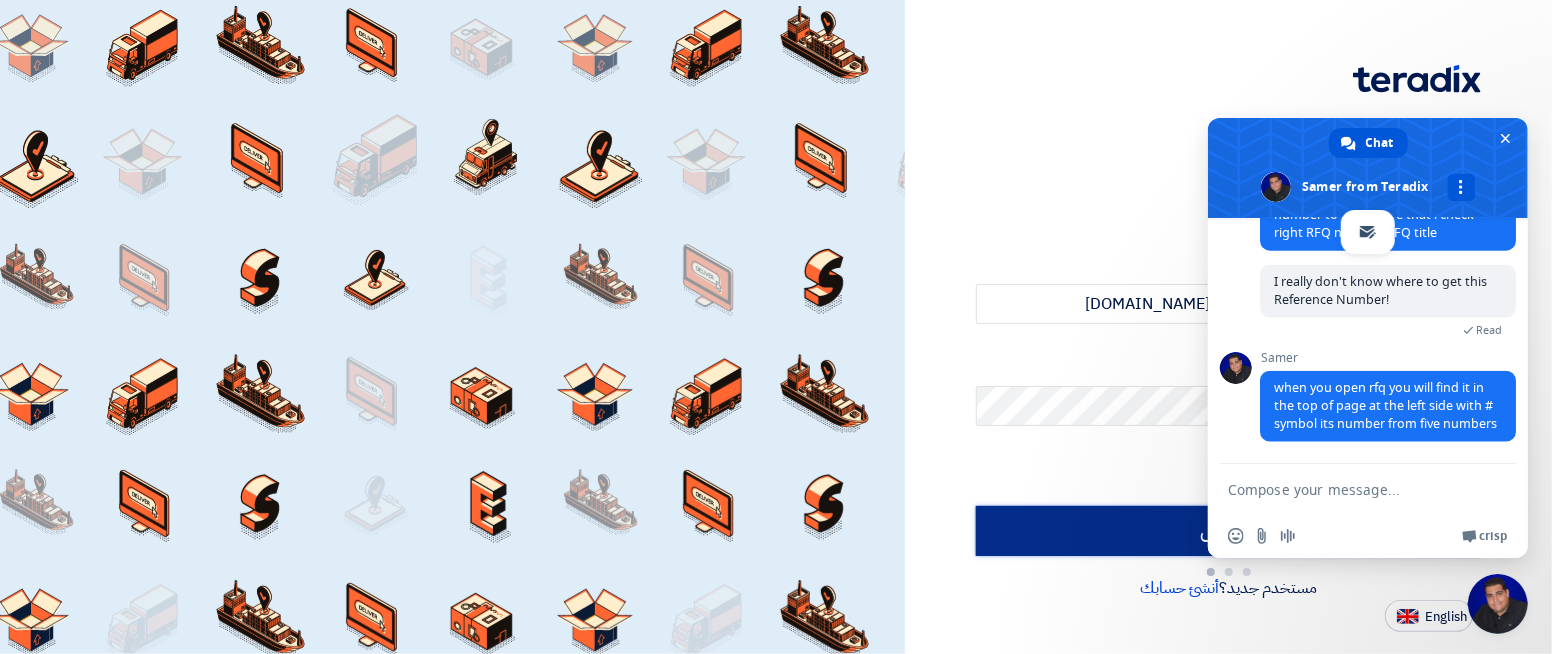 type on "Sign in" 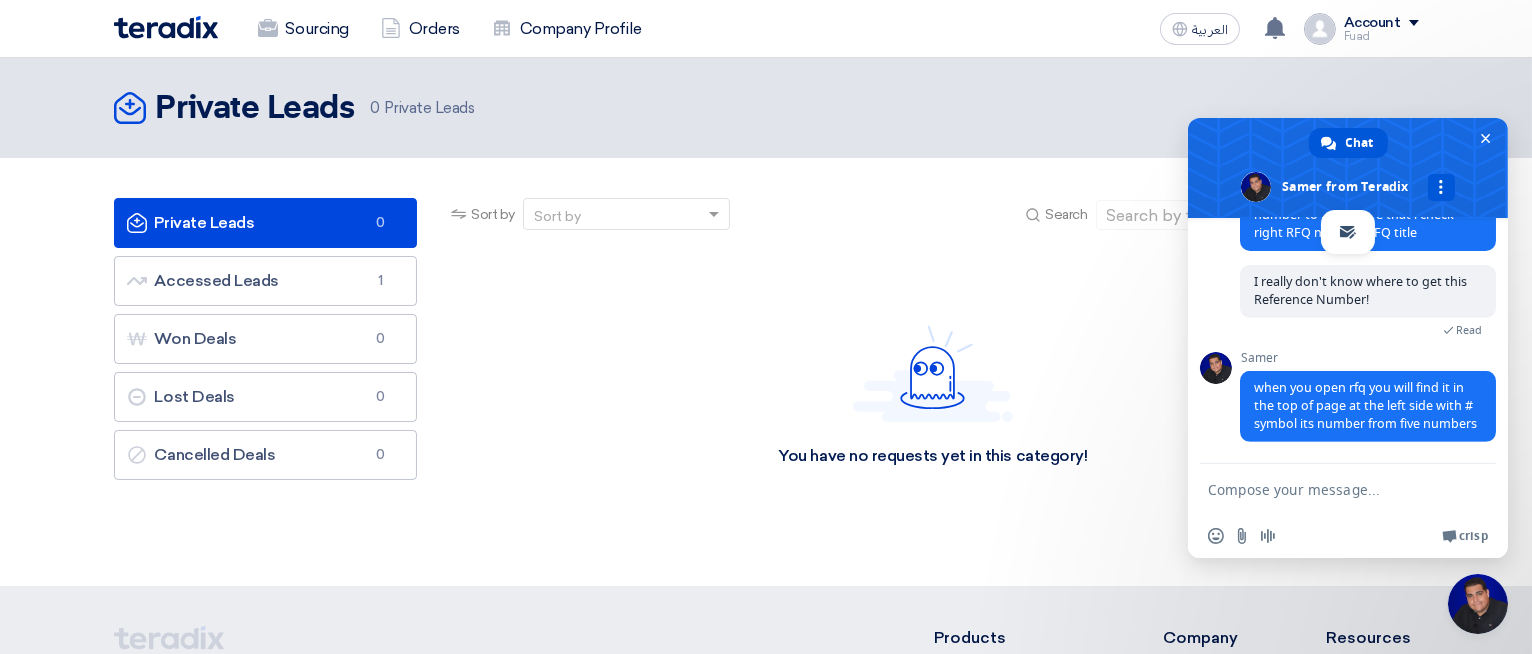 click on "You have no requests yet in this category!" 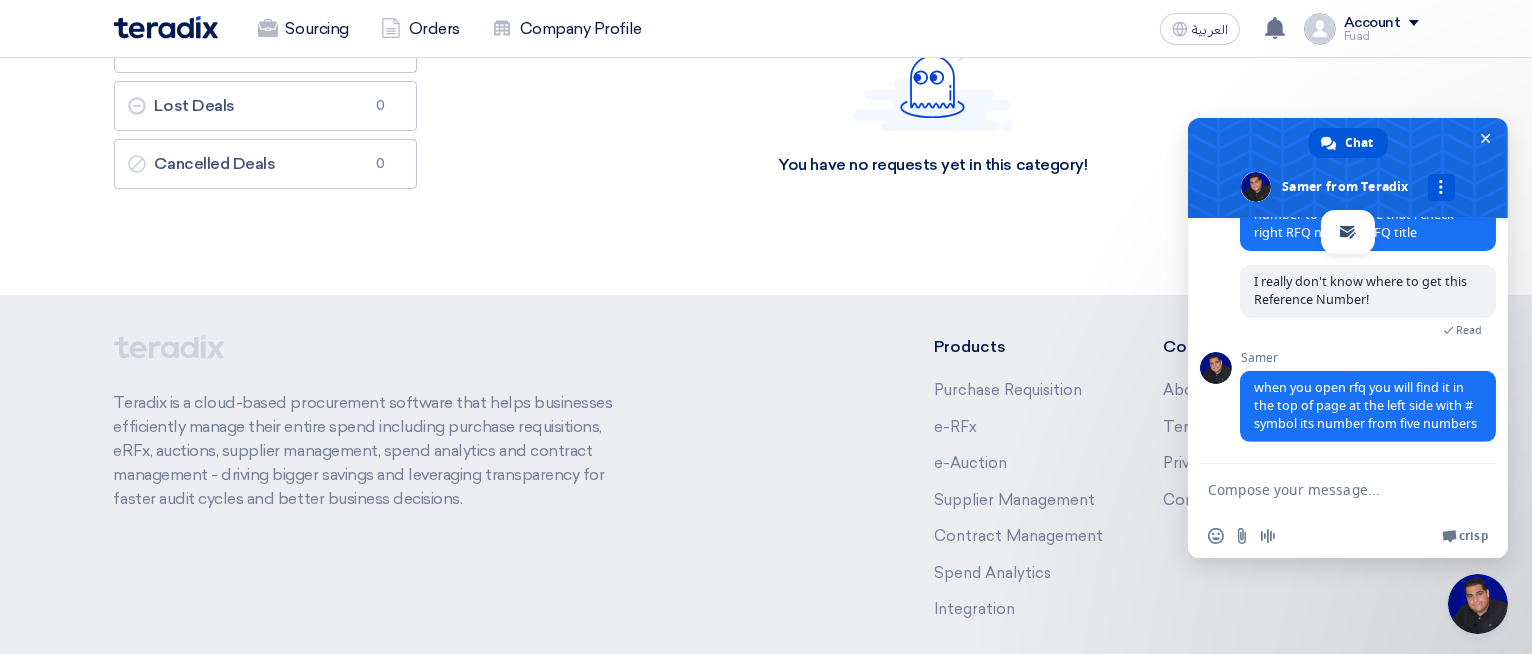 scroll, scrollTop: 252, scrollLeft: 0, axis: vertical 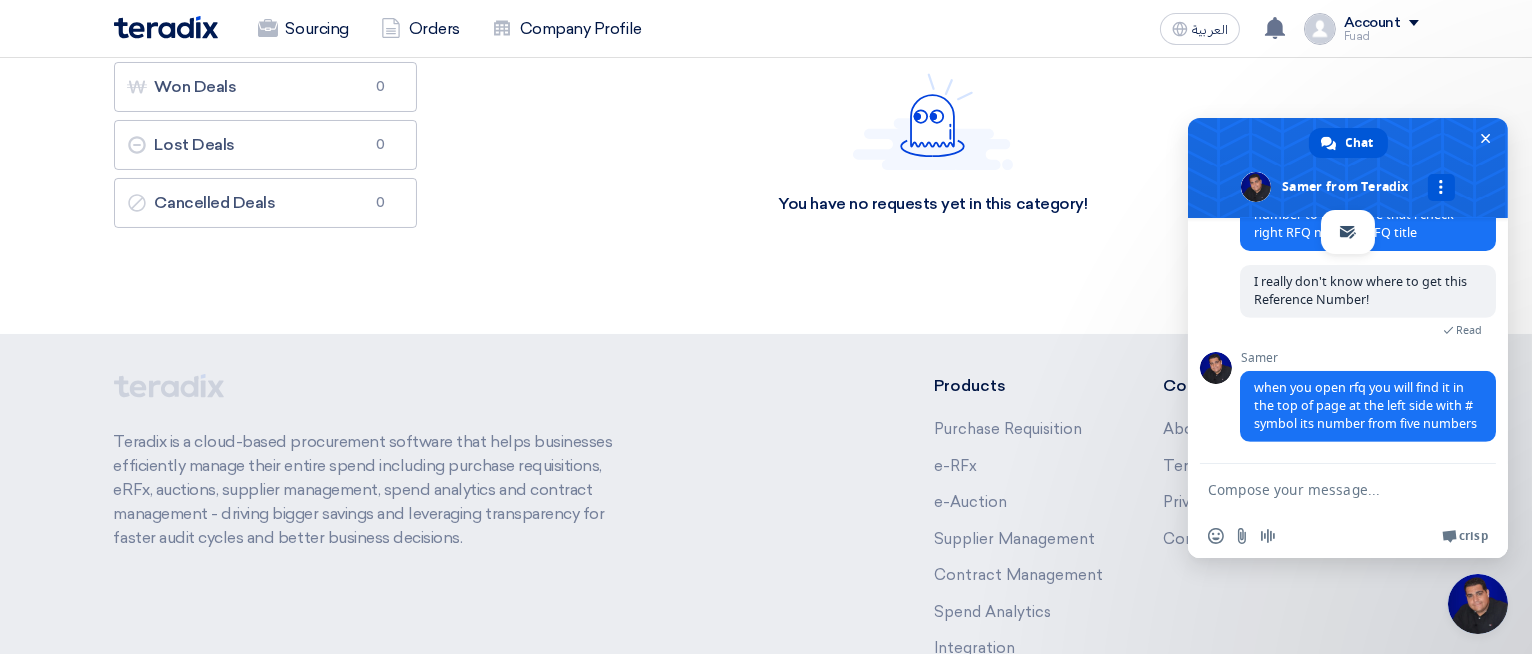 drag, startPoint x: 1255, startPoint y: 122, endPoint x: 1210, endPoint y: 233, distance: 119.77479 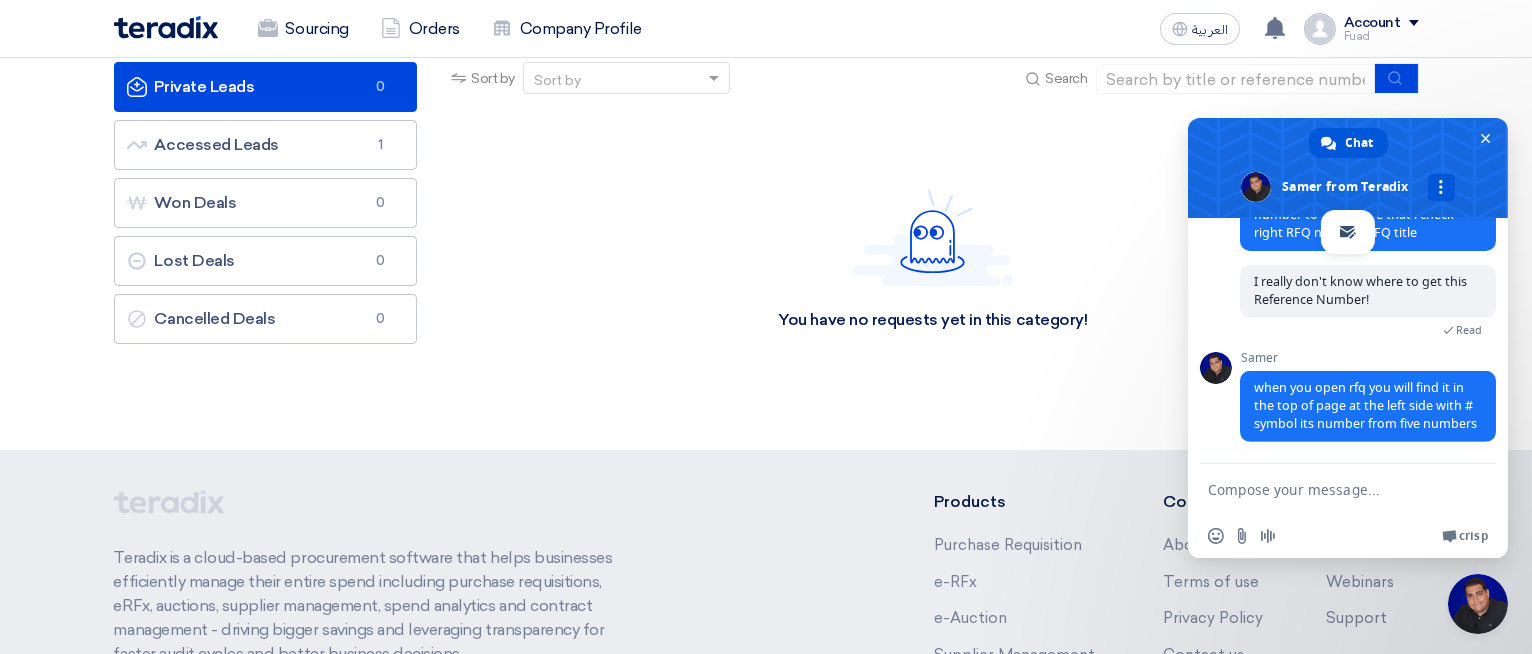 scroll, scrollTop: 0, scrollLeft: 0, axis: both 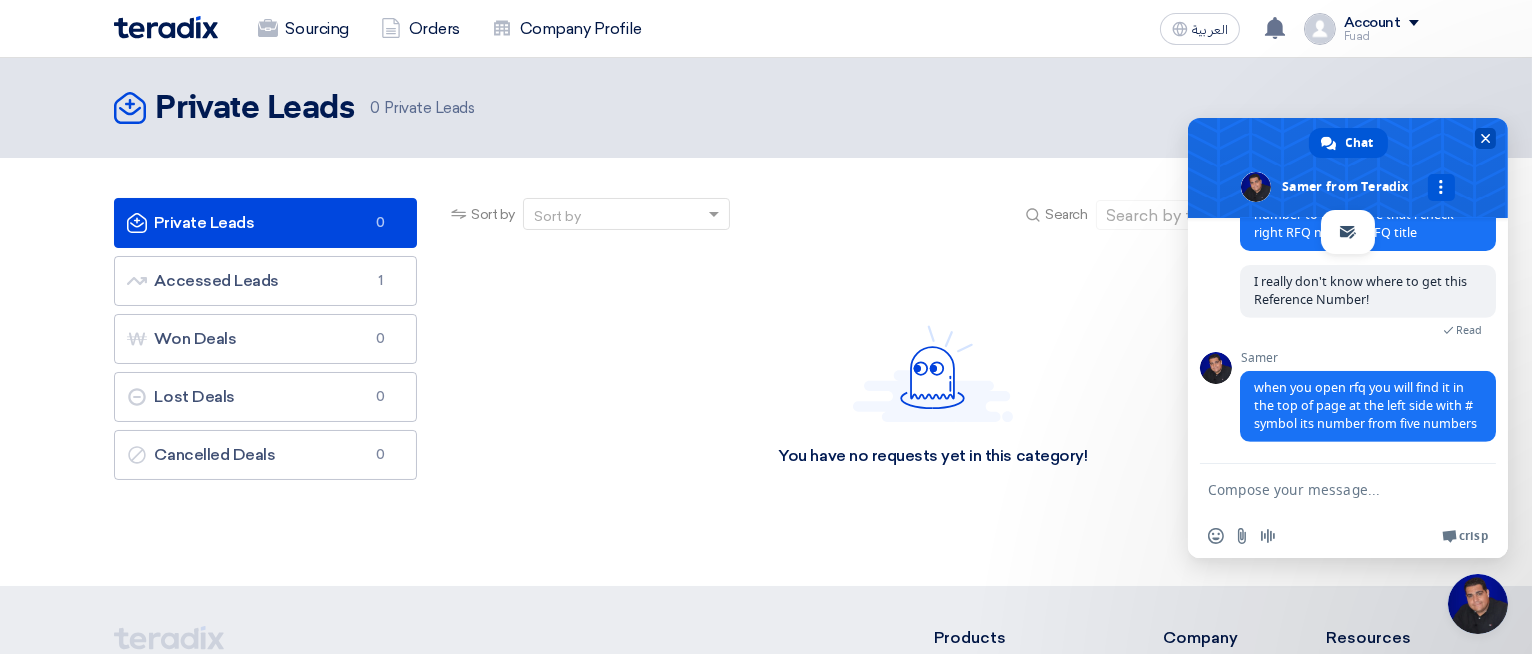 drag, startPoint x: 1236, startPoint y: 127, endPoint x: 1230, endPoint y: 162, distance: 35.510563 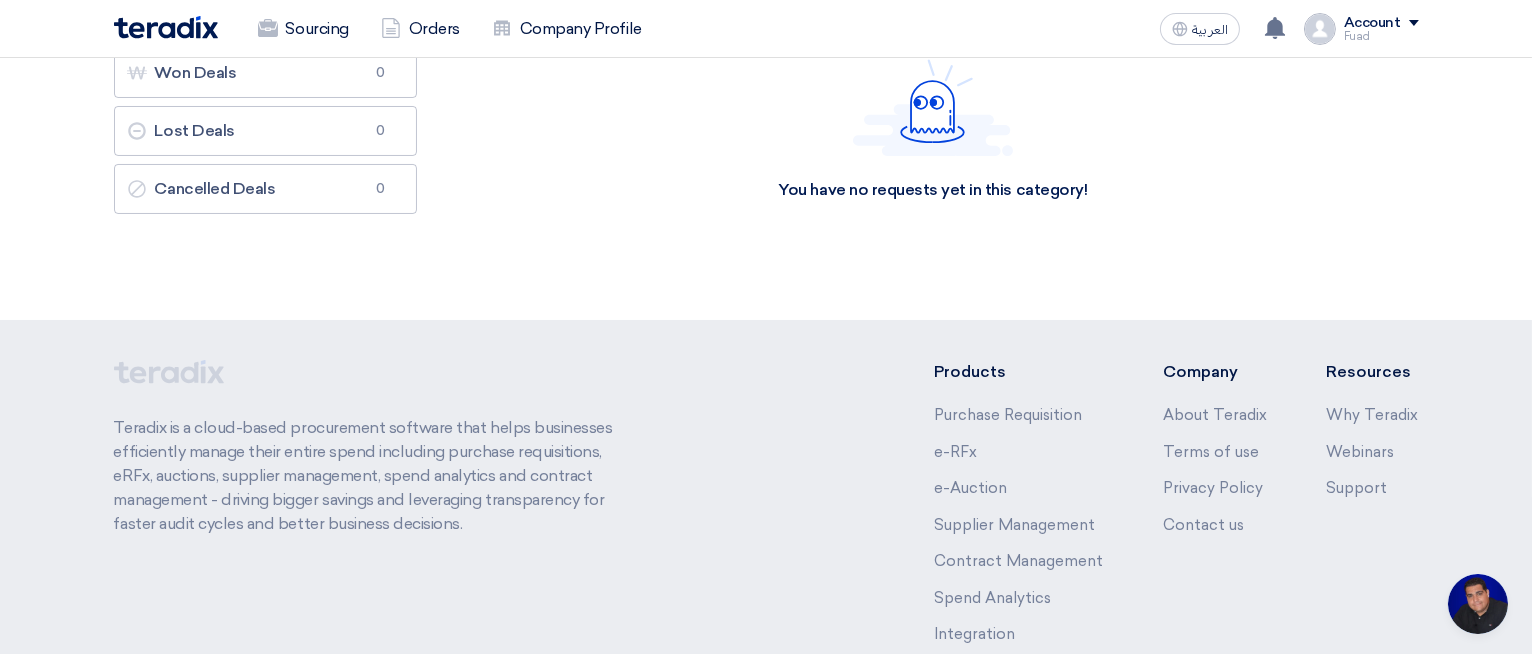 scroll, scrollTop: 0, scrollLeft: 0, axis: both 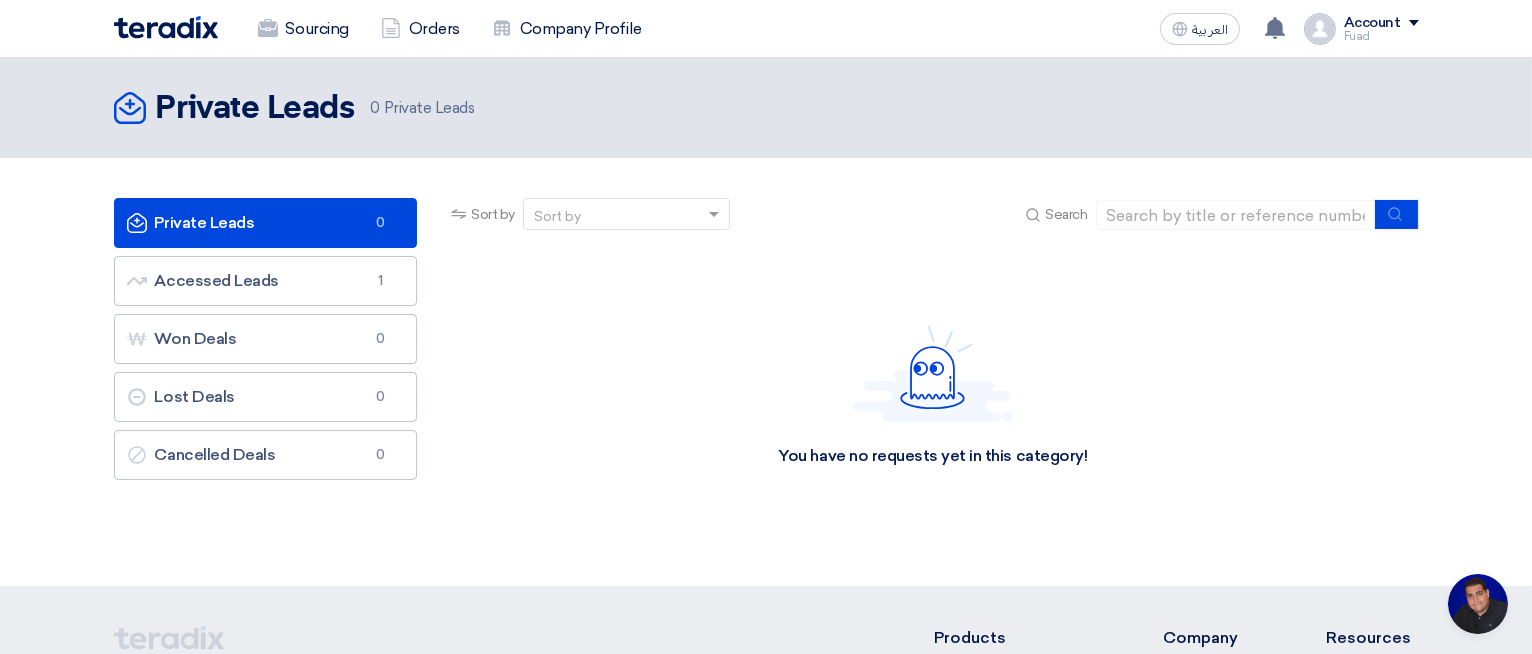 click on "Private Leads" 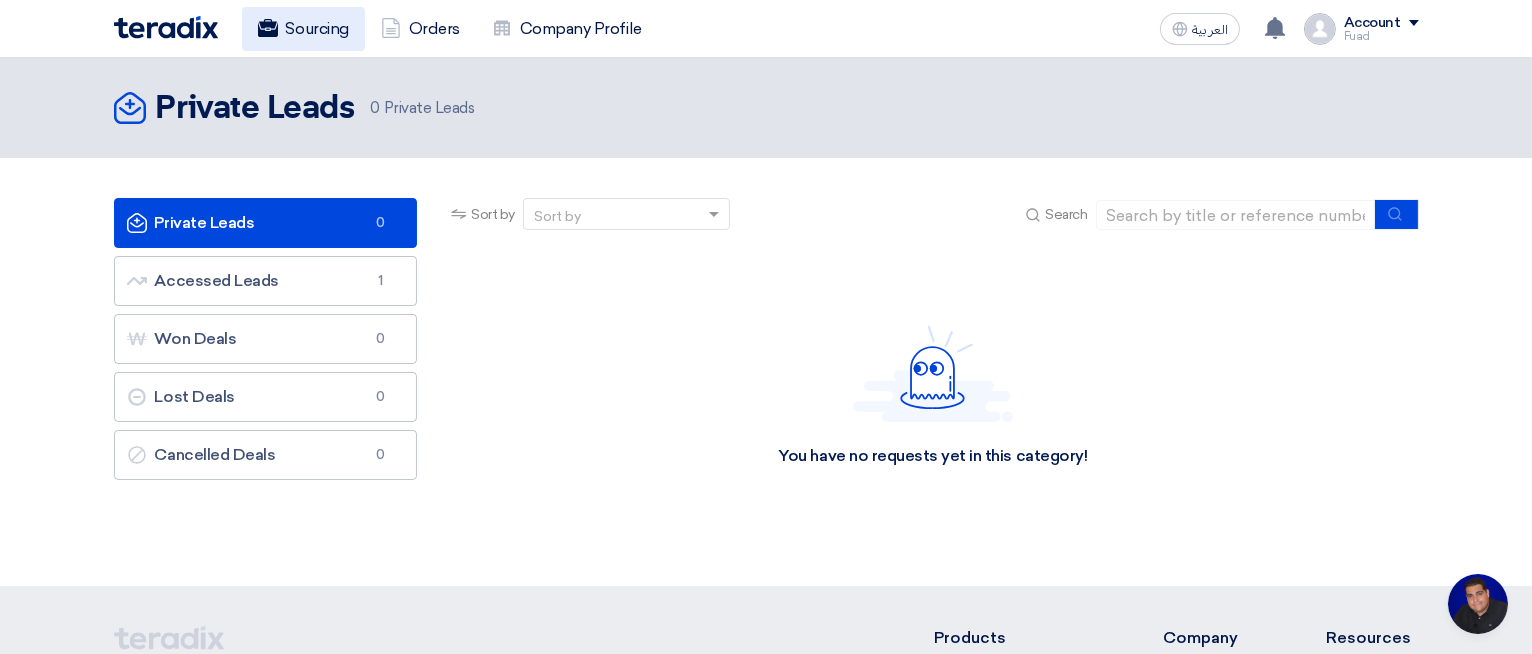 click on "Sourcing" 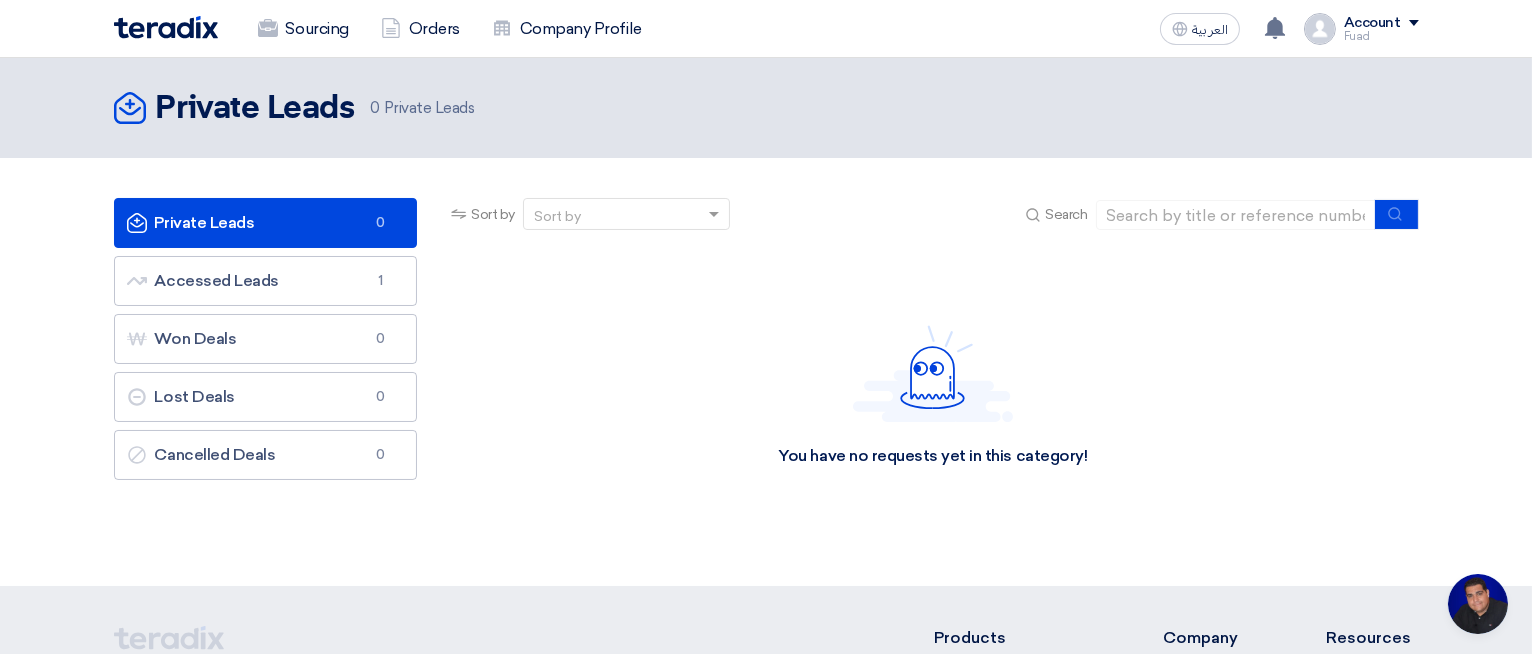 click on "Private Leads
Private Leads
0" 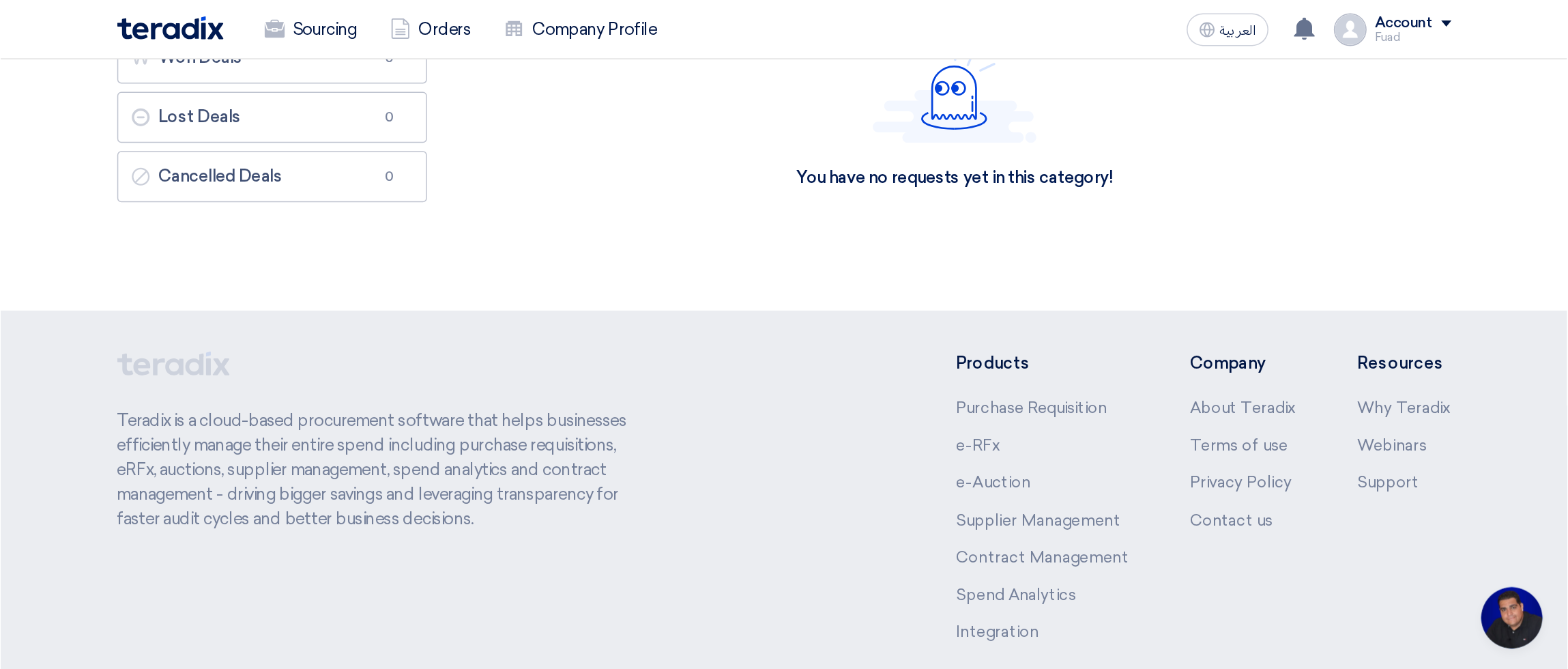 scroll, scrollTop: 0, scrollLeft: 0, axis: both 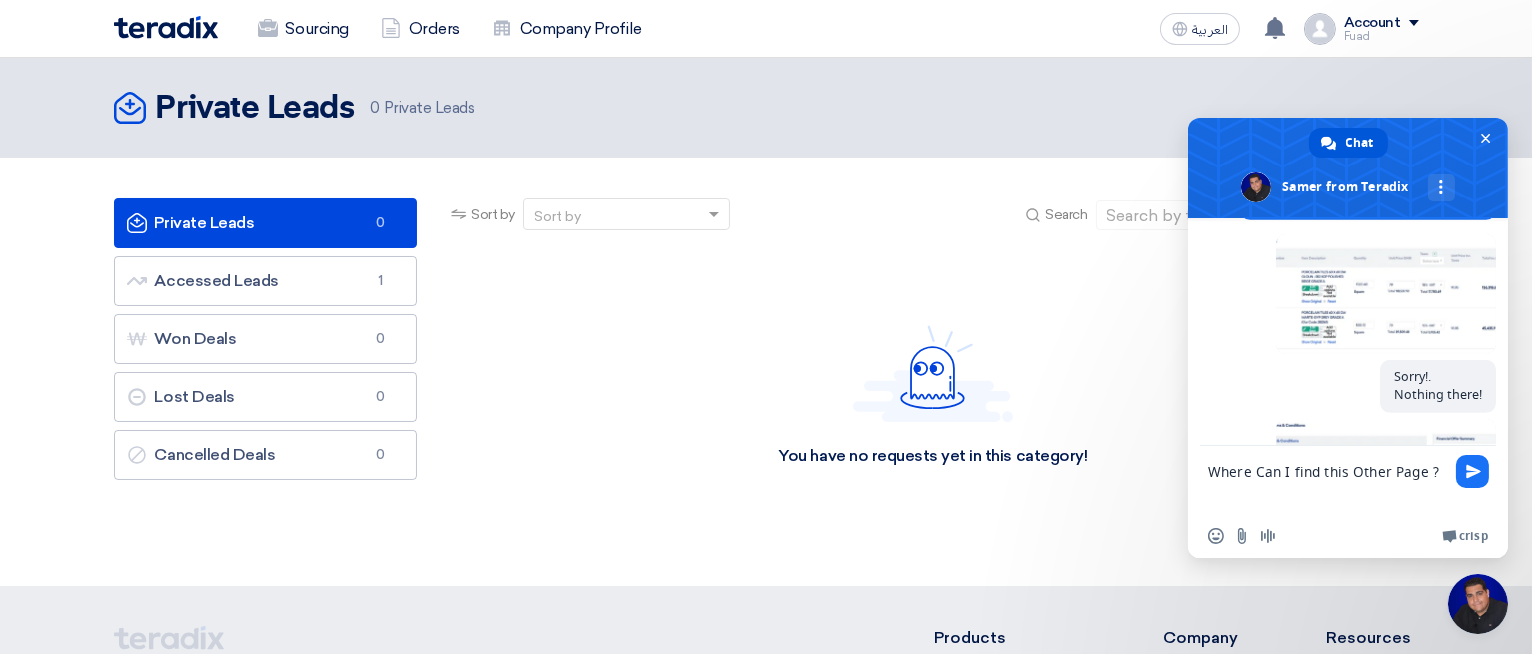 type on "Where Can I find this Other Page?" 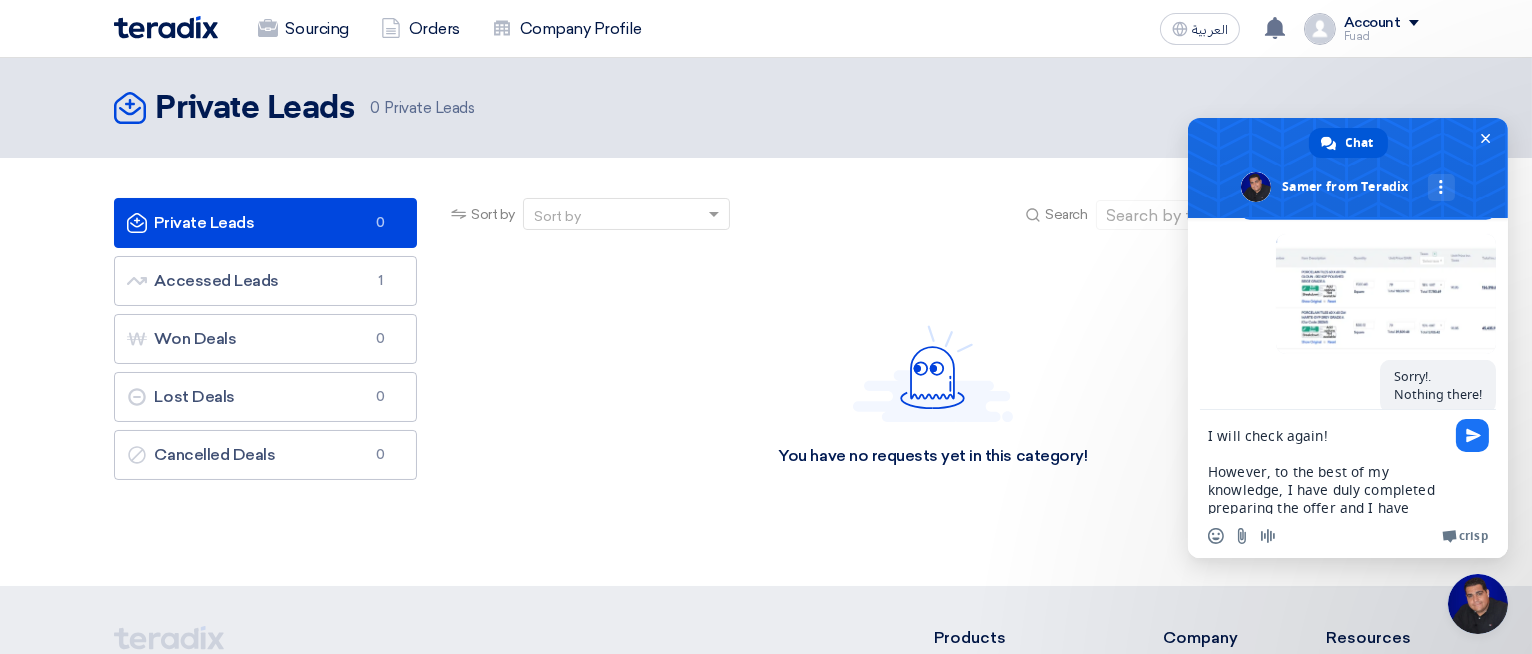 type on "I will check again!
However, to the best of my knowledge, I have duly completed preparing the offer and I have already sent it!.
I am not sure if i can retreive it" 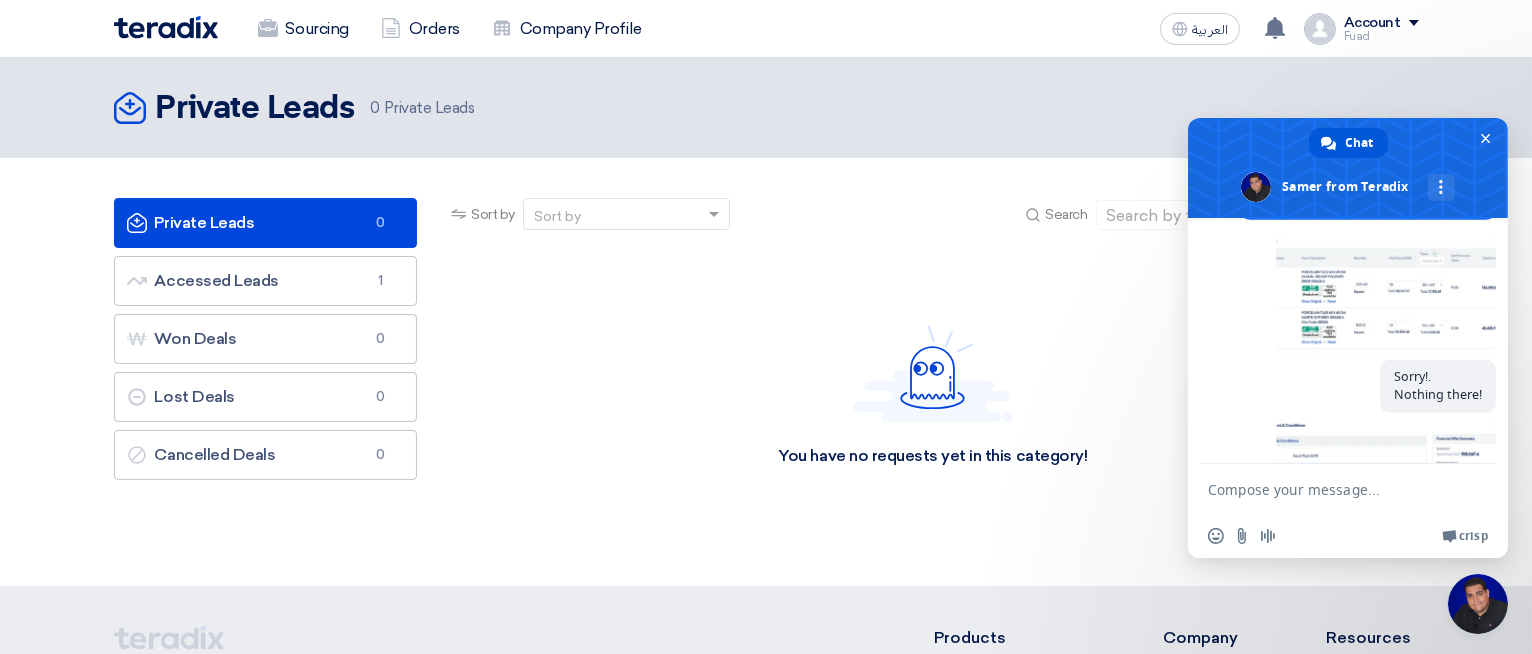 type on "Pl" 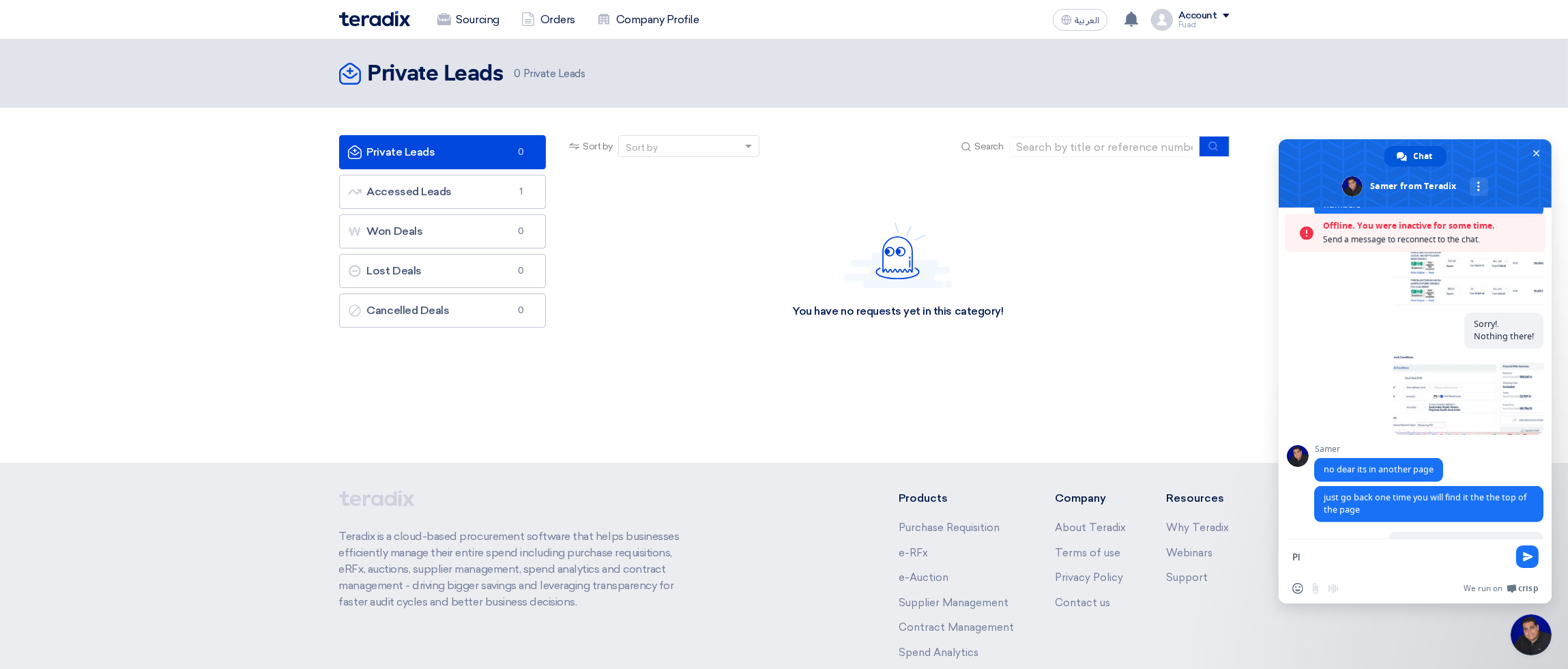scroll, scrollTop: 1110, scrollLeft: 0, axis: vertical 